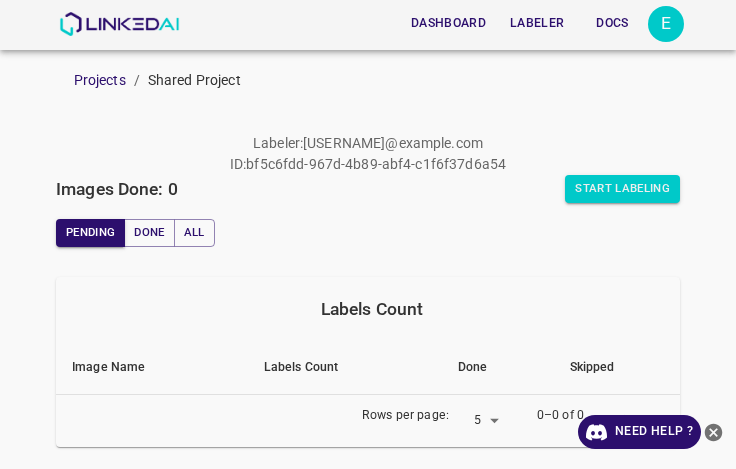 scroll, scrollTop: 0, scrollLeft: 0, axis: both 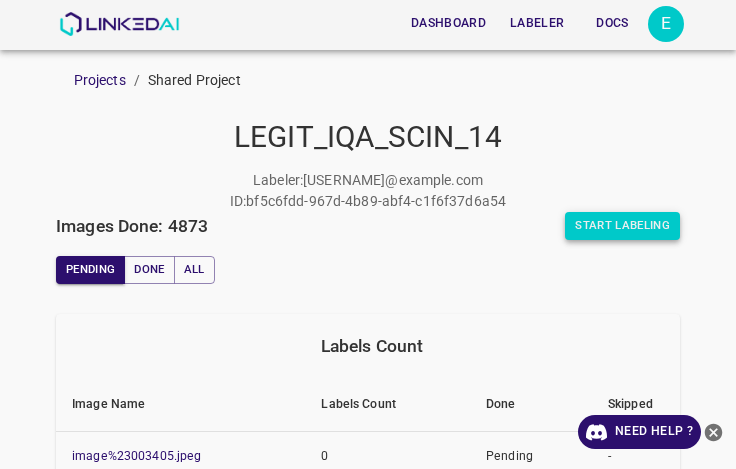 click on "Start Labeling" at bounding box center (622, 226) 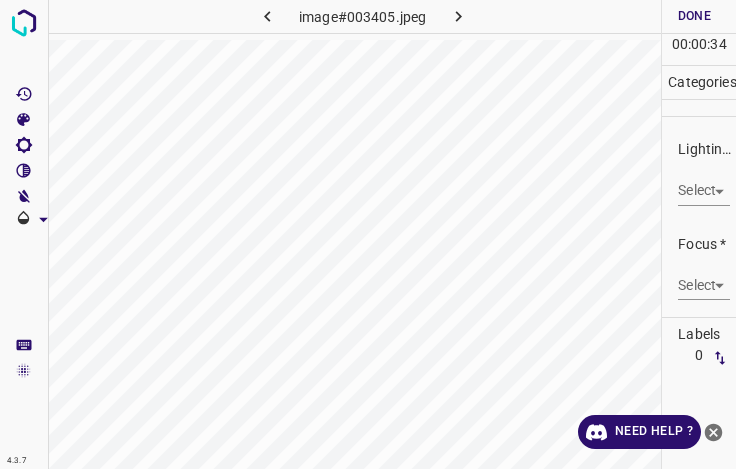 click on "4.3.7 image#003405.jpeg Done Skip 0 00   : 00   : 34   Categories Lighting *  Select ​ Focus *  Select ​ Overall *  Select ​ Labels   0 Categories 1 Lighting 2 Focus 3 Overall Tools Space Change between modes (Draw & Edit) I Auto labeling R Restore zoom M Zoom in N Zoom out Delete Delete selecte label Filters Z Restore filters X Saturation filter C Brightness filter V Contrast filter B Gray scale filter General O Download Need Help ? - Text - Hide - Delete" at bounding box center [368, 234] 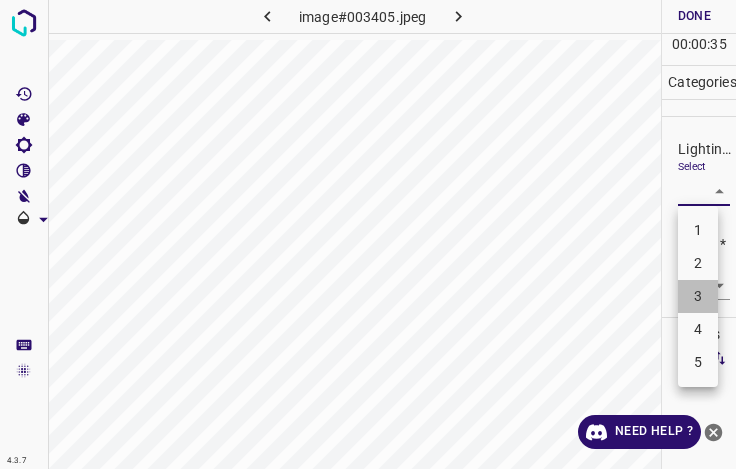 click on "3" at bounding box center (698, 296) 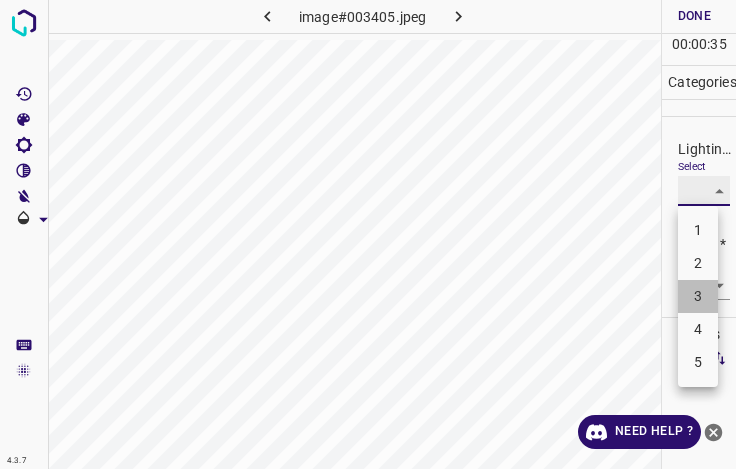 type on "3" 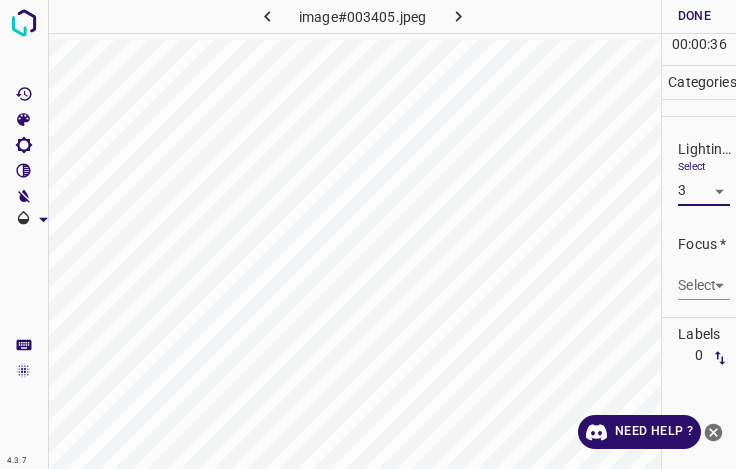 click on "4.3.7 image#003405.jpeg Done Skip 0 00   : 00   : 36   Categories Lighting *  Select 3 3 Focus *  Select ​ Overall *  Select ​ Labels   0 Categories 1 Lighting 2 Focus 3 Overall Tools Space Change between modes (Draw & Edit) I Auto labeling R Restore zoom M Zoom in N Zoom out Delete Delete selecte label Filters Z Restore filters X Saturation filter C Brightness filter V Contrast filter B Gray scale filter General O Download Need Help ? - Text - Hide - Delete" at bounding box center (368, 234) 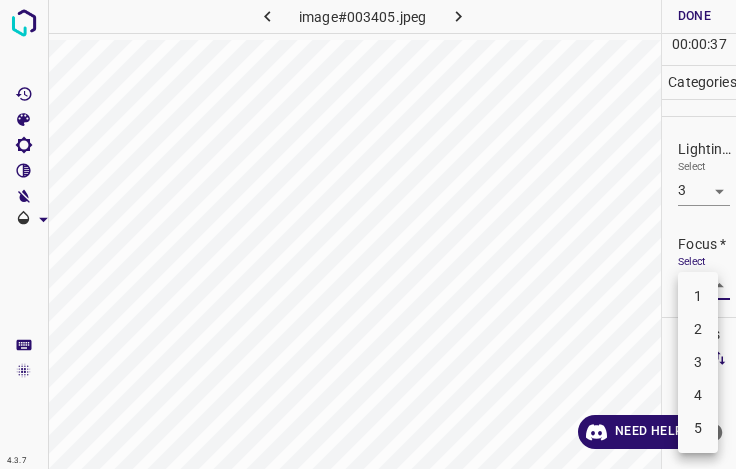 click on "2" at bounding box center [698, 329] 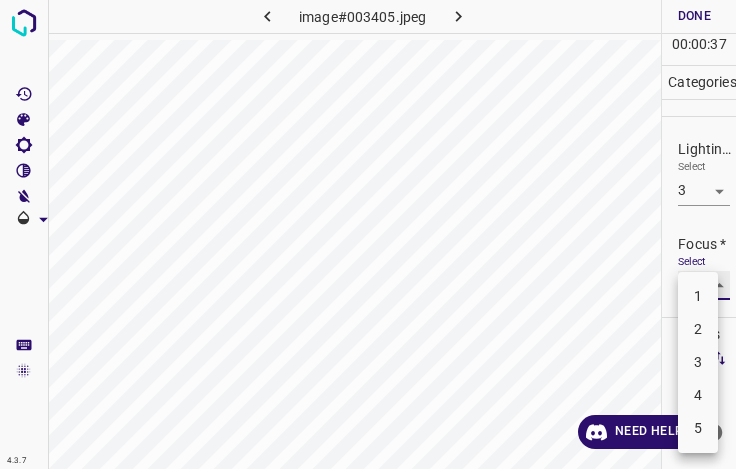 type on "2" 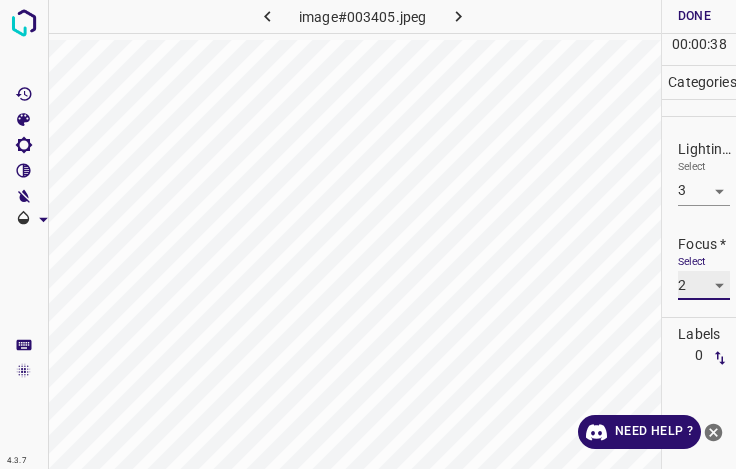 scroll, scrollTop: 98, scrollLeft: 0, axis: vertical 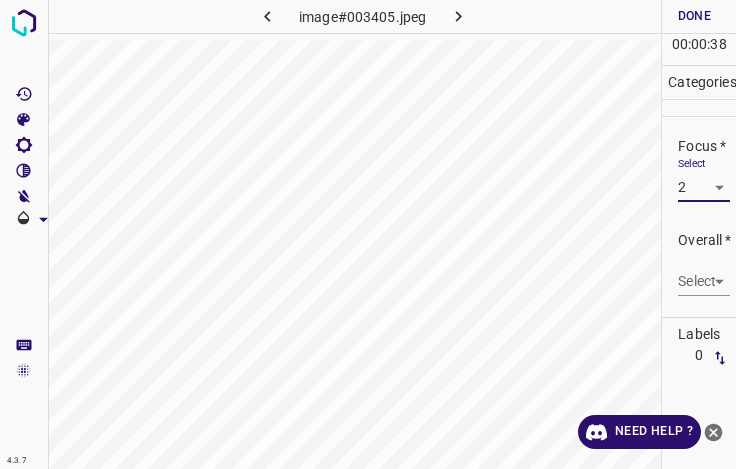 click on "4.3.7 image#003405.jpeg Done Skip 0 00   : 00   : 38   Categories Lighting *  Select 3 3 Focus *  Select 2 2 Overall *  Select ​ Labels   0 Categories 1 Lighting 2 Focus 3 Overall Tools Space Change between modes (Draw & Edit) I Auto labeling R Restore zoom M Zoom in N Zoom out Delete Delete selecte label Filters Z Restore filters X Saturation filter C Brightness filter V Contrast filter B Gray scale filter General O Download Need Help ? - Text - Hide - Delete" at bounding box center (368, 234) 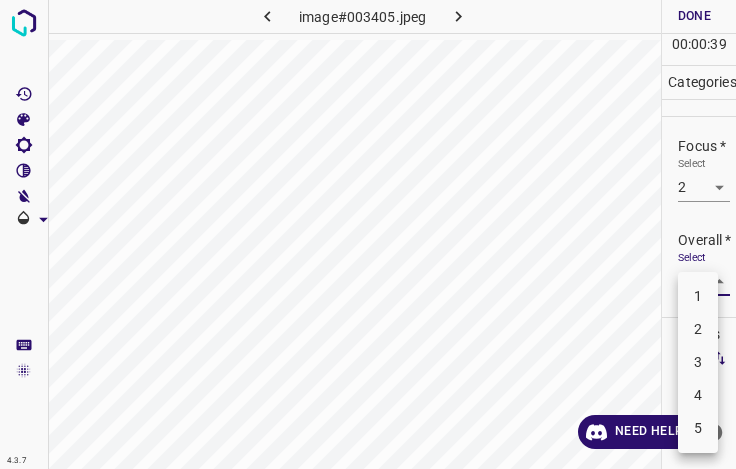 click on "3" at bounding box center [698, 362] 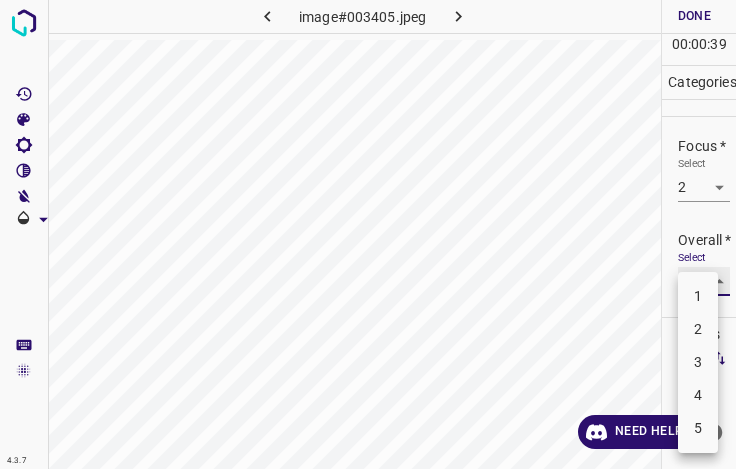 type on "3" 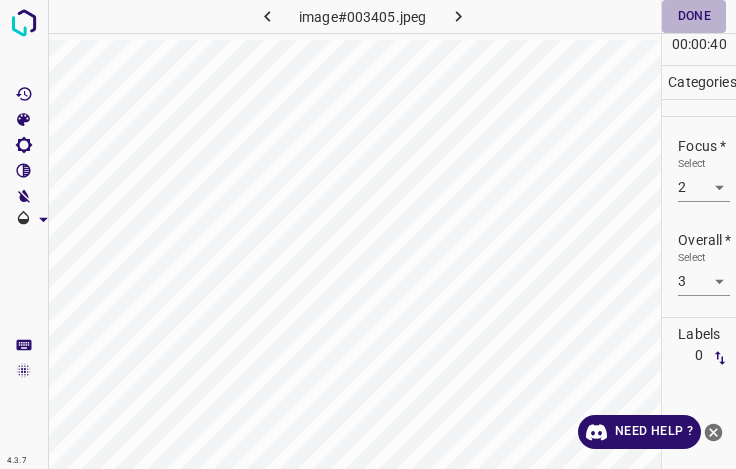 click on "Done" at bounding box center (694, 16) 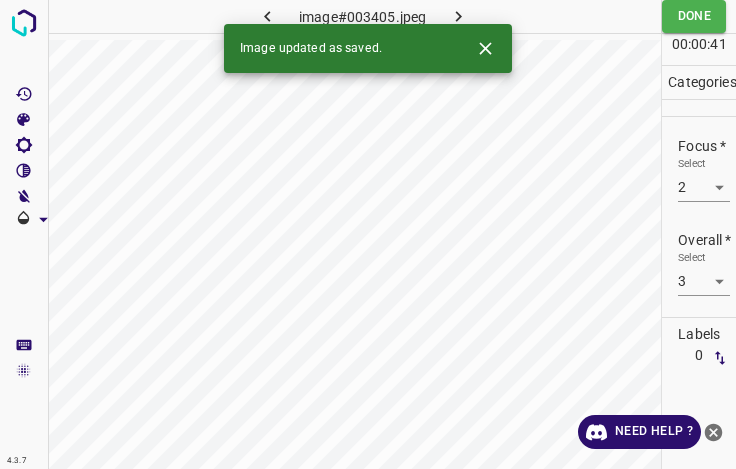 click 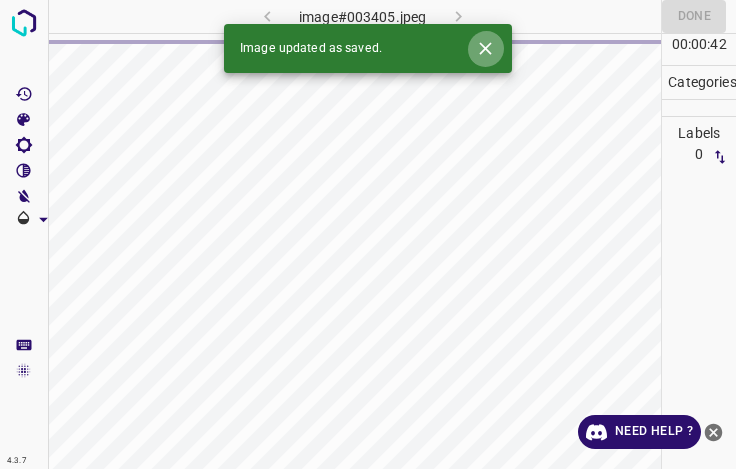 click 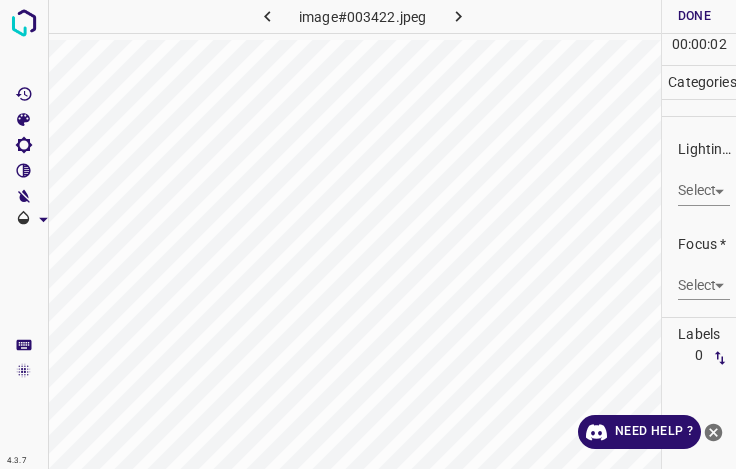click on "4.3.7 image#003422.jpeg Done Skip 0 00   : 00   : 02   Categories Lighting *  Select ​ Focus *  Select ​ Overall *  Select ​ Labels   0 Categories 1 Lighting 2 Focus 3 Overall Tools Space Change between modes (Draw & Edit) I Auto labeling R Restore zoom M Zoom in N Zoom out Delete Delete selecte label Filters Z Restore filters X Saturation filter C Brightness filter V Contrast filter B Gray scale filter General O Download Need Help ? - Text - Hide - Delete" at bounding box center [368, 234] 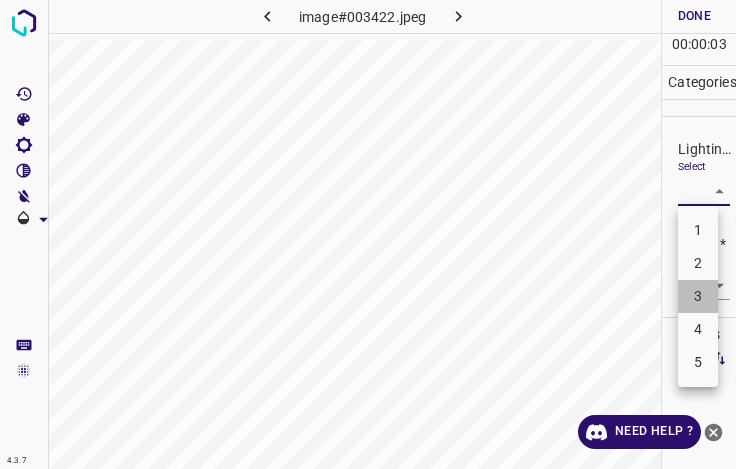 click on "3" at bounding box center (698, 296) 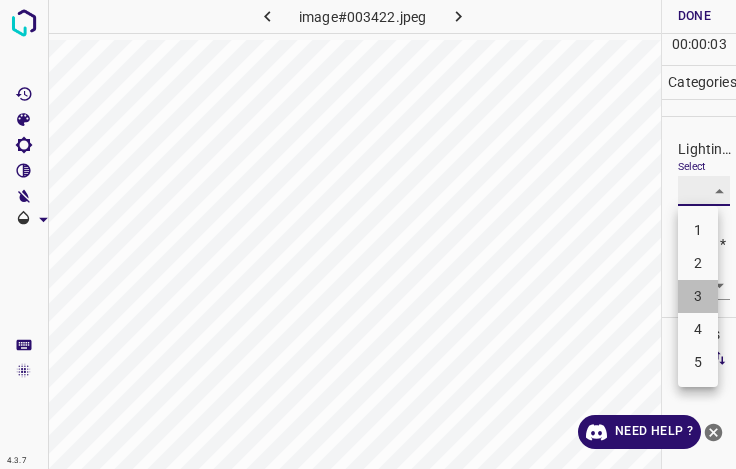 type on "3" 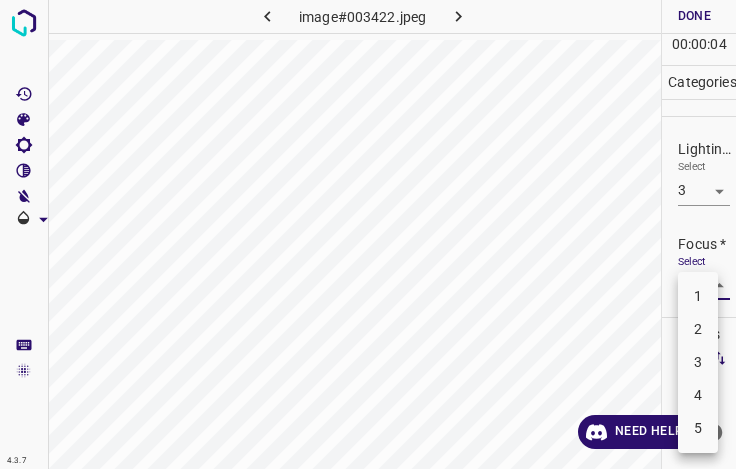 click on "4.3.7 image#003422.jpeg Done Skip 0 00   : 00   : 04   Categories Lighting *  Select 3 3 Focus *  Select ​ Overall *  Select ​ Labels   0 Categories 1 Lighting 2 Focus 3 Overall Tools Space Change between modes (Draw & Edit) I Auto labeling R Restore zoom M Zoom in N Zoom out Delete Delete selecte label Filters Z Restore filters X Saturation filter C Brightness filter V Contrast filter B Gray scale filter General O Download Need Help ? - Text - Hide - Delete 1 2 3 4 5" at bounding box center (368, 234) 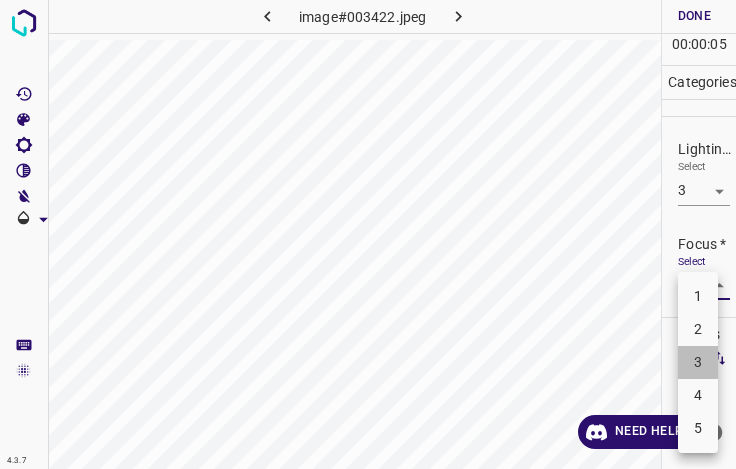 click on "3" at bounding box center (698, 362) 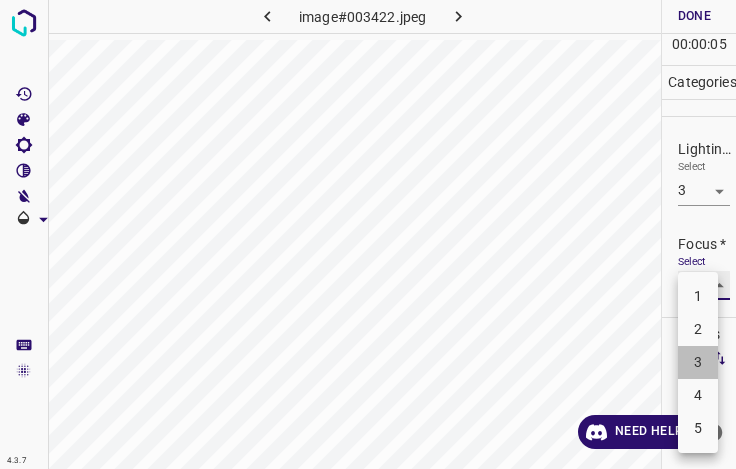type on "3" 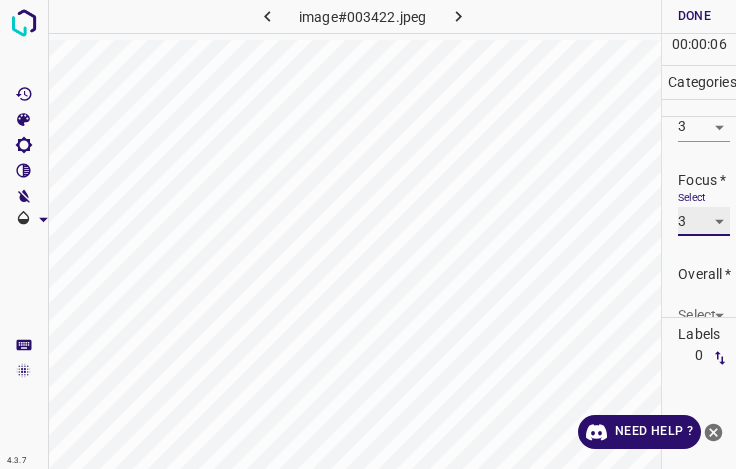 scroll, scrollTop: 98, scrollLeft: 0, axis: vertical 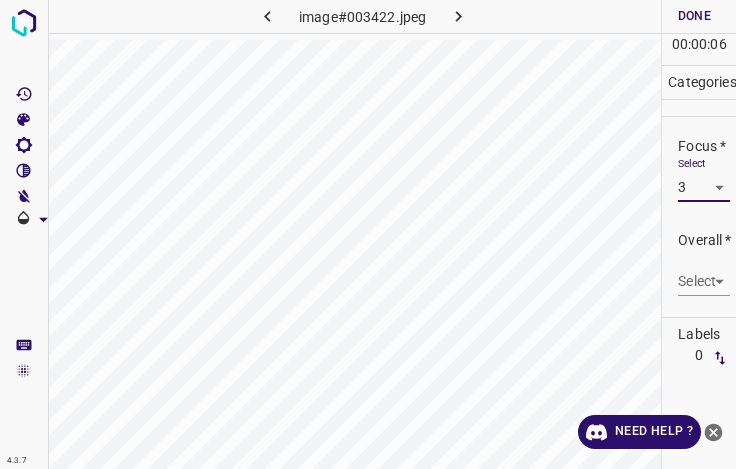 click on "4.3.7 image#003422.jpeg Done Skip 0 00   : 00   : 06   Categories Lighting *  Select 3 3 Focus *  Select 3 3 Overall *  Select ​ Labels   0 Categories 1 Lighting 2 Focus 3 Overall Tools Space Change between modes (Draw & Edit) I Auto labeling R Restore zoom M Zoom in N Zoom out Delete Delete selecte label Filters Z Restore filters X Saturation filter C Brightness filter V Contrast filter B Gray scale filter General O Download Need Help ? - Text - Hide - Delete" at bounding box center (368, 234) 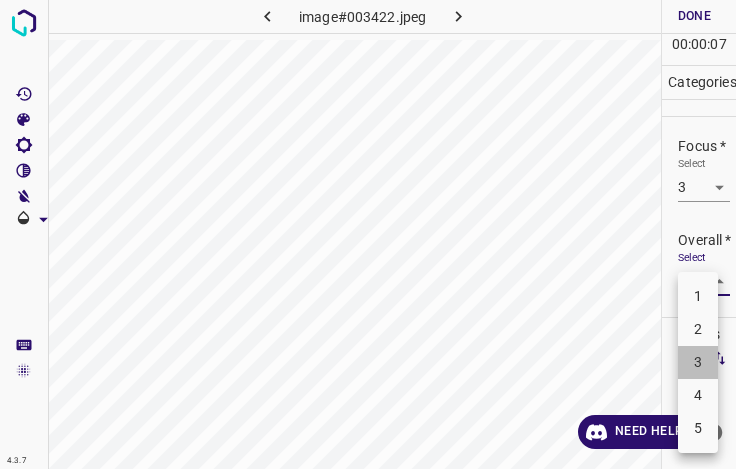click on "3" at bounding box center (698, 362) 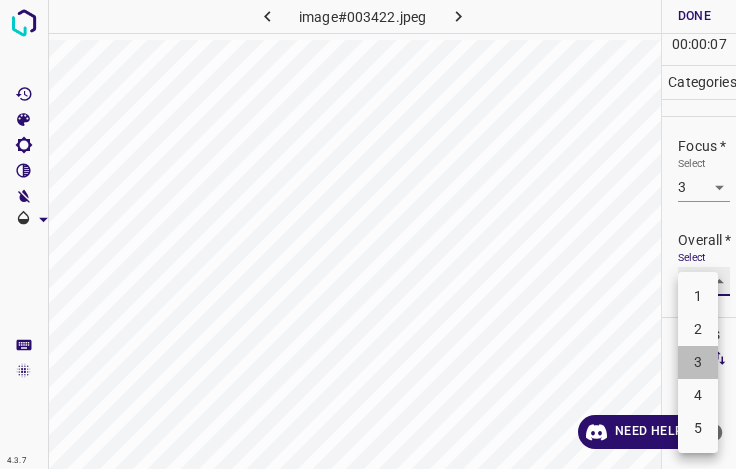 type on "3" 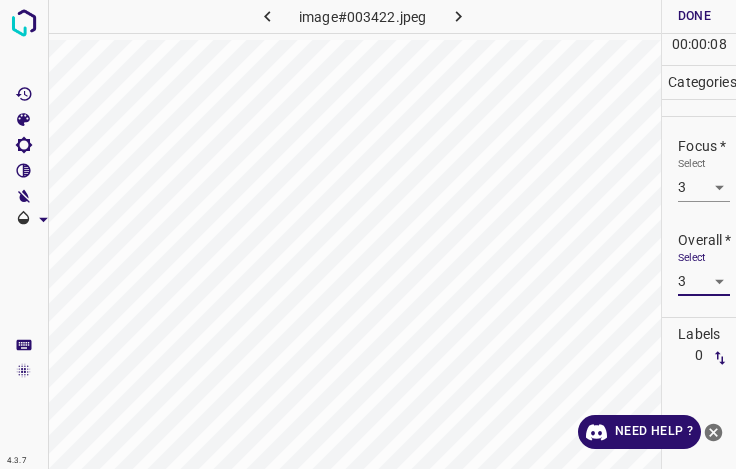click on "Done" at bounding box center (694, 16) 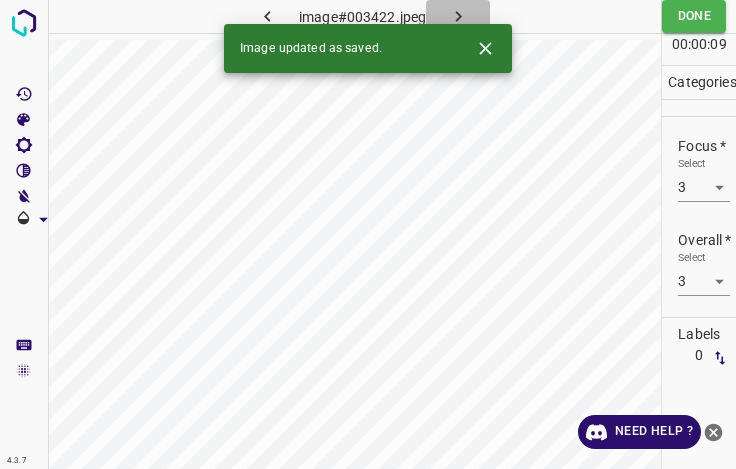 click 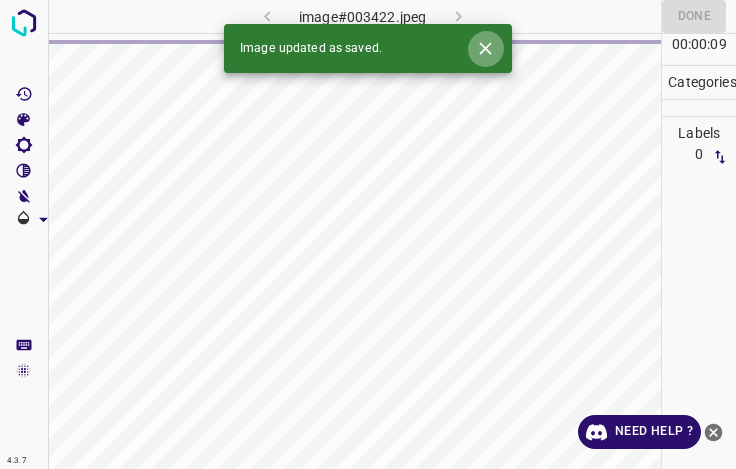 click 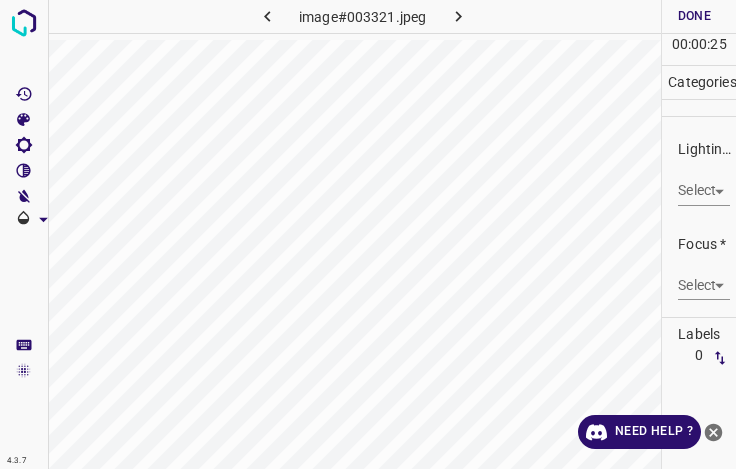 click on "4.3.7 image#003321.jpeg Done Skip 0 00   : 00   : 25   Categories Lighting *  Select ​ Focus *  Select ​ Overall *  Select ​ Labels   0 Categories 1 Lighting 2 Focus 3 Overall Tools Space Change between modes (Draw & Edit) I Auto labeling R Restore zoom M Zoom in N Zoom out Delete Delete selecte label Filters Z Restore filters X Saturation filter C Brightness filter V Contrast filter B Gray scale filter General O Download Need Help ? - Text - Hide - Delete" at bounding box center [368, 234] 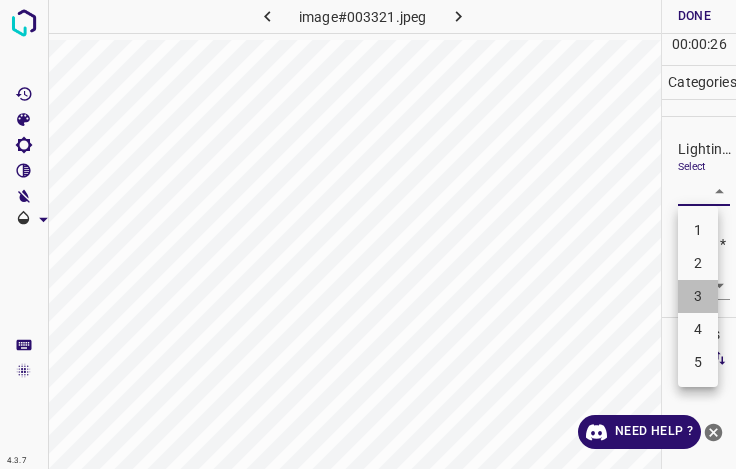 click on "3" at bounding box center [698, 296] 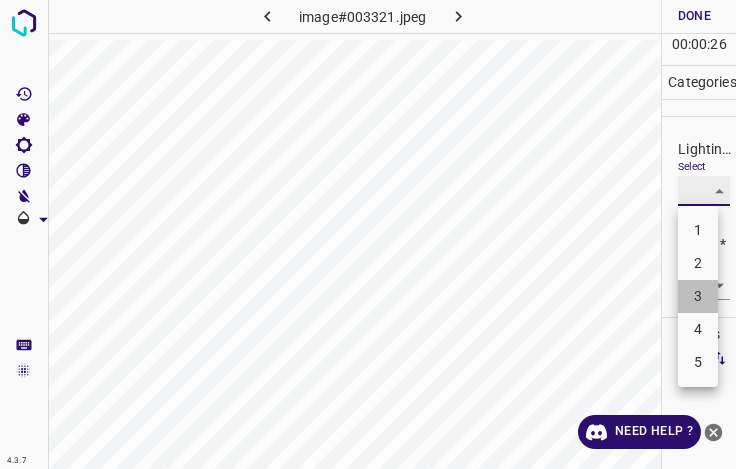 type on "3" 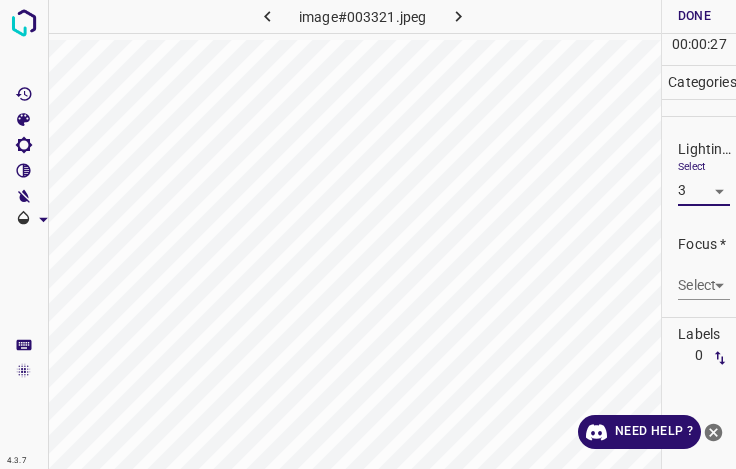 click on "4.3.7 image#003321.jpeg Done Skip 0 00   : 00   : 27   Categories Lighting *  Select 3 3 Focus *  Select ​ Overall *  Select ​ Labels   0 Categories 1 Lighting 2 Focus 3 Overall Tools Space Change between modes (Draw & Edit) I Auto labeling R Restore zoom M Zoom in N Zoom out Delete Delete selecte label Filters Z Restore filters X Saturation filter C Brightness filter V Contrast filter B Gray scale filter General O Download Need Help ? - Text - Hide - Delete" at bounding box center (368, 234) 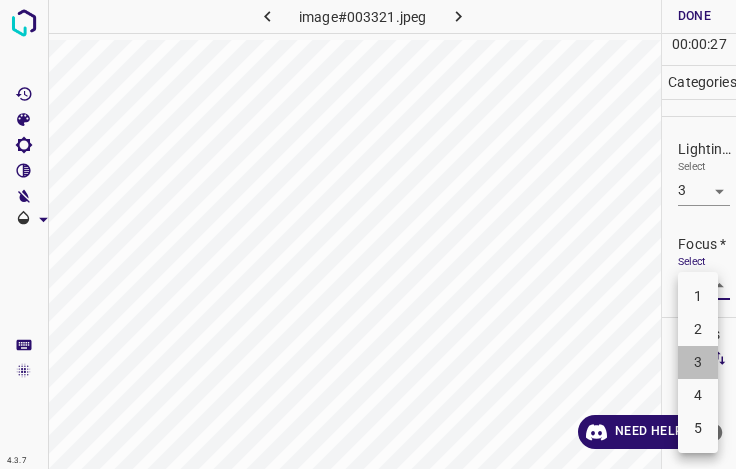 click on "3" at bounding box center (698, 362) 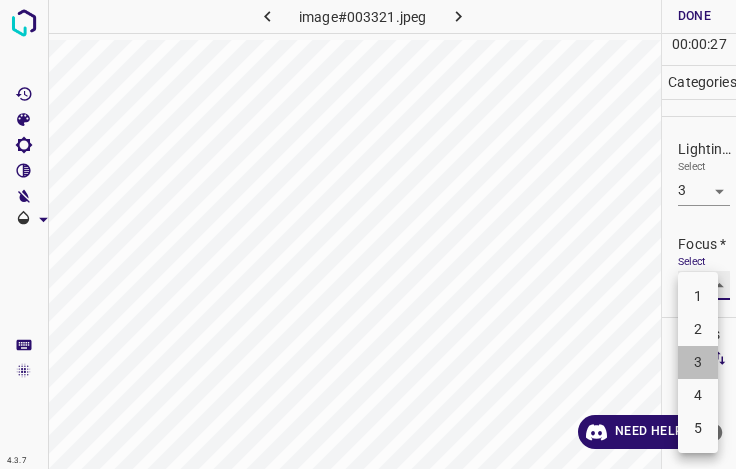 type on "3" 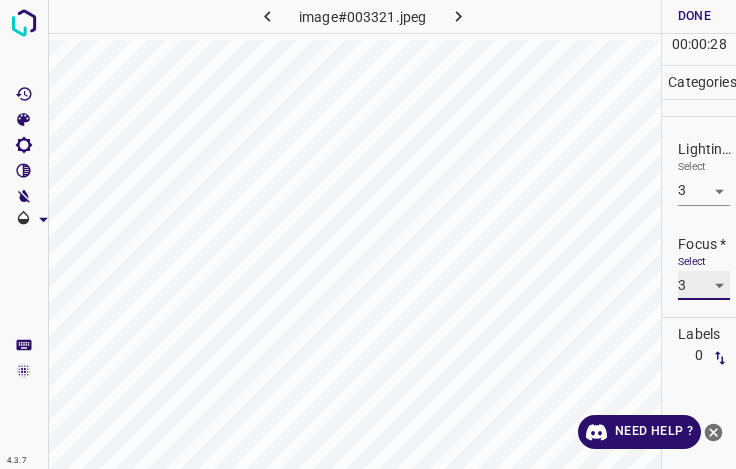 scroll, scrollTop: 98, scrollLeft: 0, axis: vertical 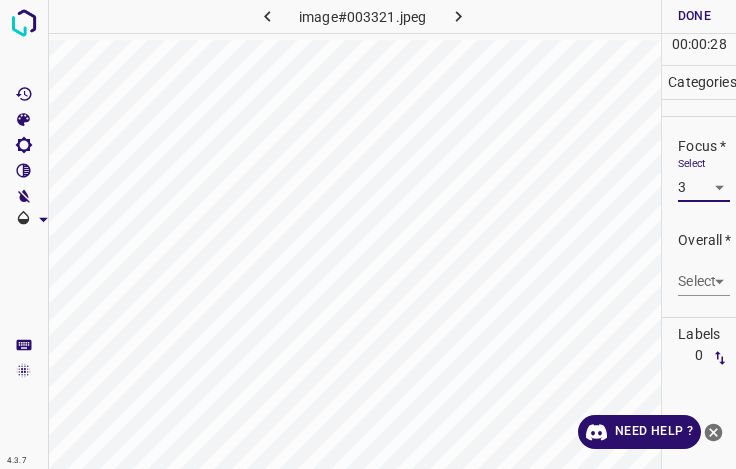 click on "4.3.7 image#003321.jpeg Done Skip 0 00   : 00   : 28   Categories Lighting *  Select 3 3 Focus *  Select 3 3 Overall *  Select ​ Labels   0 Categories 1 Lighting 2 Focus 3 Overall Tools Space Change between modes (Draw & Edit) I Auto labeling R Restore zoom M Zoom in N Zoom out Delete Delete selecte label Filters Z Restore filters X Saturation filter C Brightness filter V Contrast filter B Gray scale filter General O Download Need Help ? - Text - Hide - Delete" at bounding box center (368, 234) 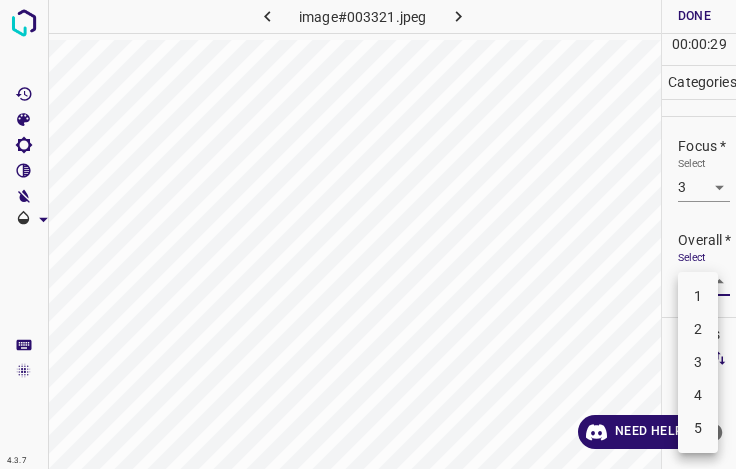 click on "3" at bounding box center (698, 362) 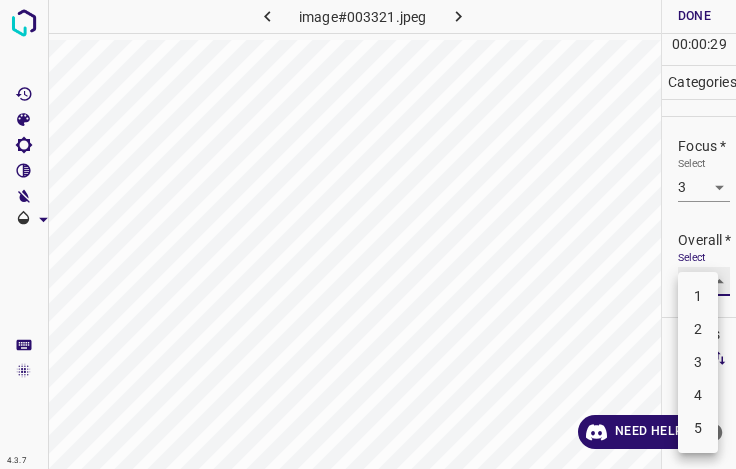 type on "3" 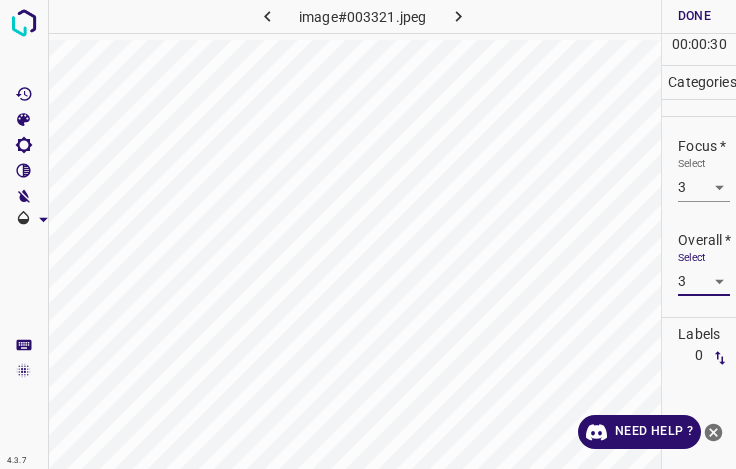 click on "Done" at bounding box center [694, 16] 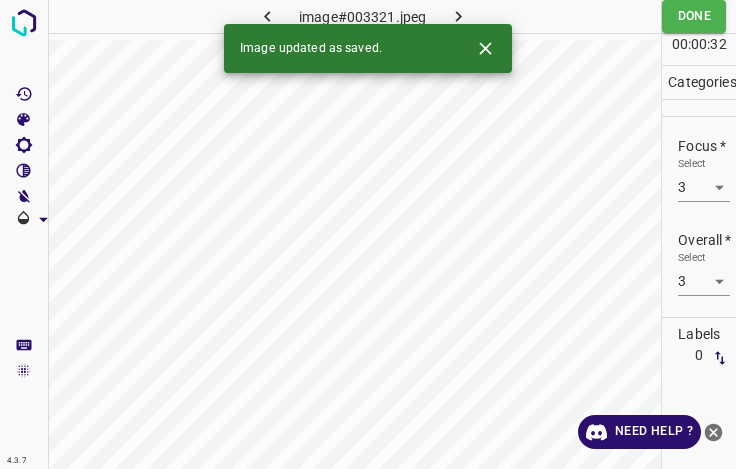 click 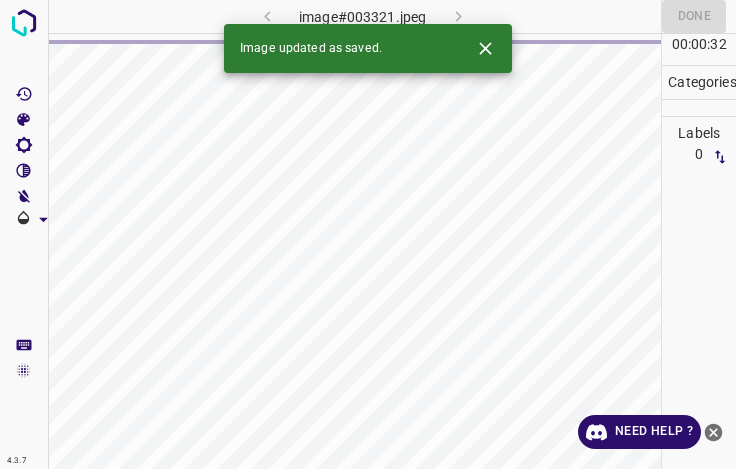 click 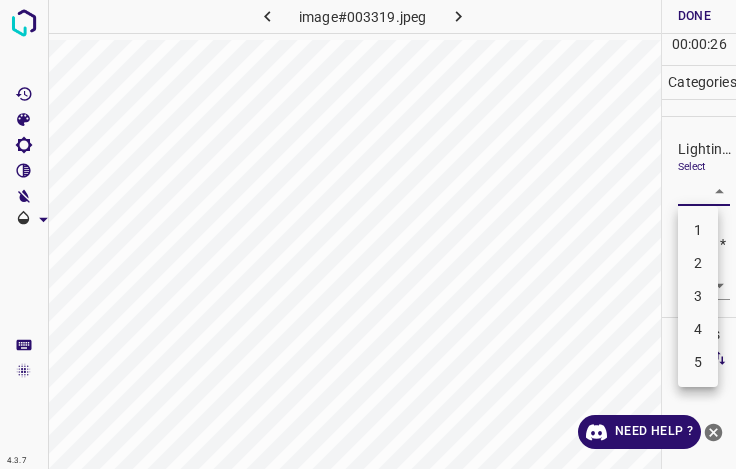click on "4.3.7 image#003319.jpeg Done Skip 0 00   : 00   : 26   Categories Lighting *  Select ​ Focus *  Select ​ Overall *  Select ​ Labels   0 Categories 1 Lighting 2 Focus 3 Overall Tools Space Change between modes (Draw & Edit) I Auto labeling R Restore zoom M Zoom in N Zoom out Delete Delete selecte label Filters Z Restore filters X Saturation filter C Brightness filter V Contrast filter B Gray scale filter General O Download Need Help ? - Text - Hide - Delete 1 2 3 4 5" at bounding box center (368, 234) 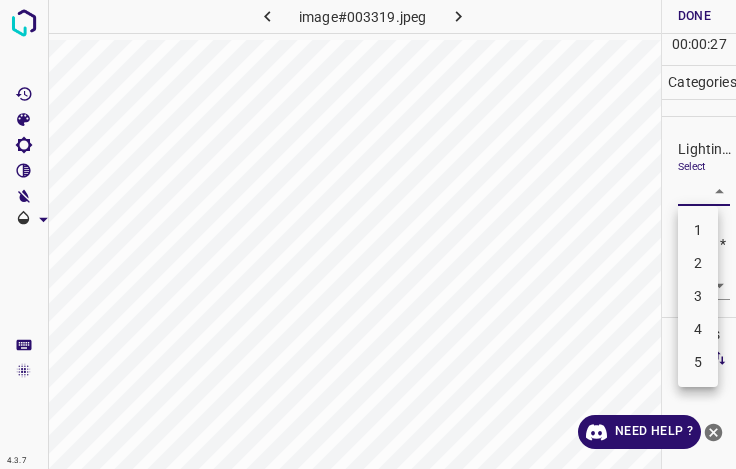 click on "3" at bounding box center [698, 296] 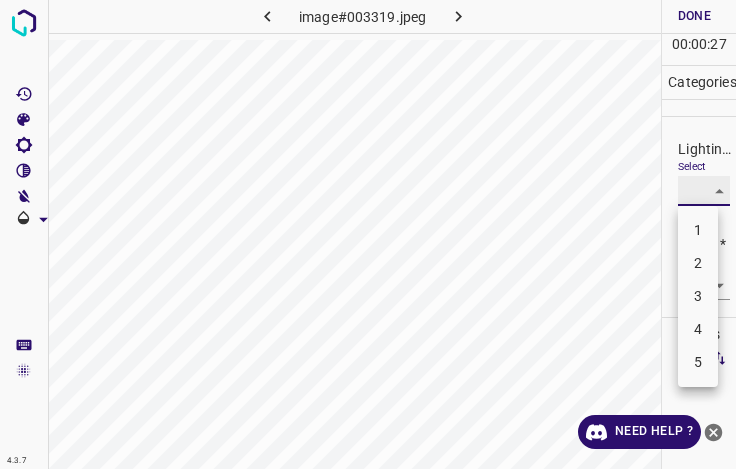 type on "3" 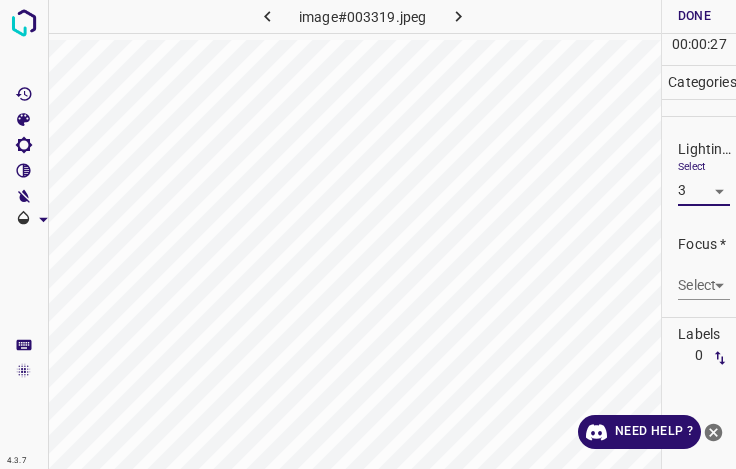 click on "4.3.7 image#003319.jpeg Done Skip 0 00   : 00   : 27   Categories Lighting *  Select 3 3 Focus *  Select ​ Overall *  Select ​ Labels   0 Categories 1 Lighting 2 Focus 3 Overall Tools Space Change between modes (Draw & Edit) I Auto labeling R Restore zoom M Zoom in N Zoom out Delete Delete selecte label Filters Z Restore filters X Saturation filter C Brightness filter V Contrast filter B Gray scale filter General O Download Need Help ? - Text - Hide - Delete 1 2 3 4 5" at bounding box center (368, 234) 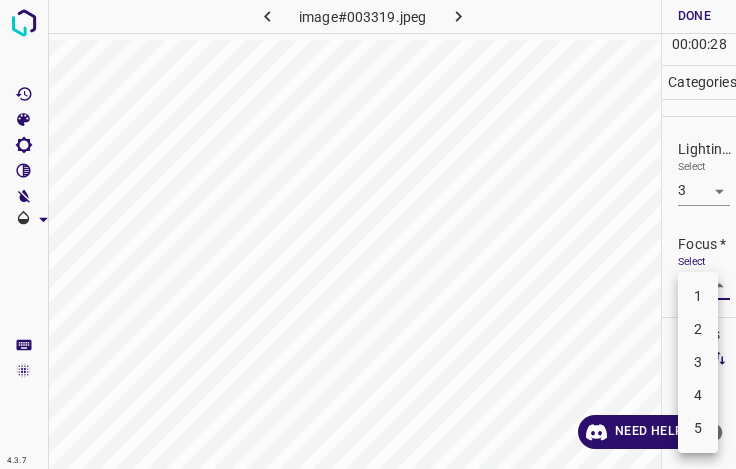 drag, startPoint x: 711, startPoint y: 333, endPoint x: 709, endPoint y: 319, distance: 14.142136 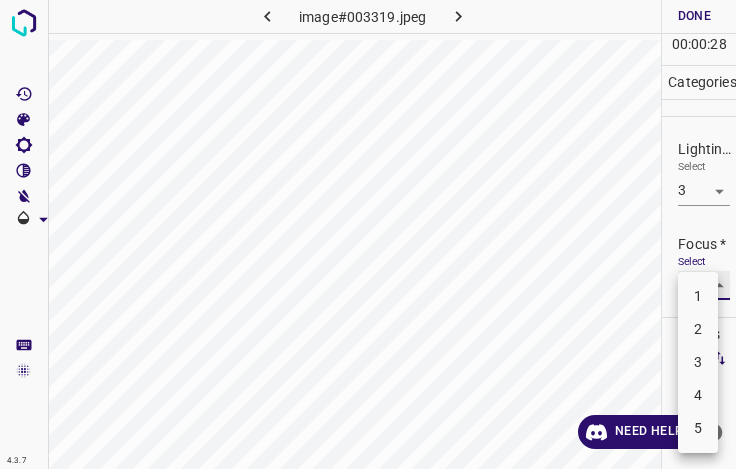 type on "2" 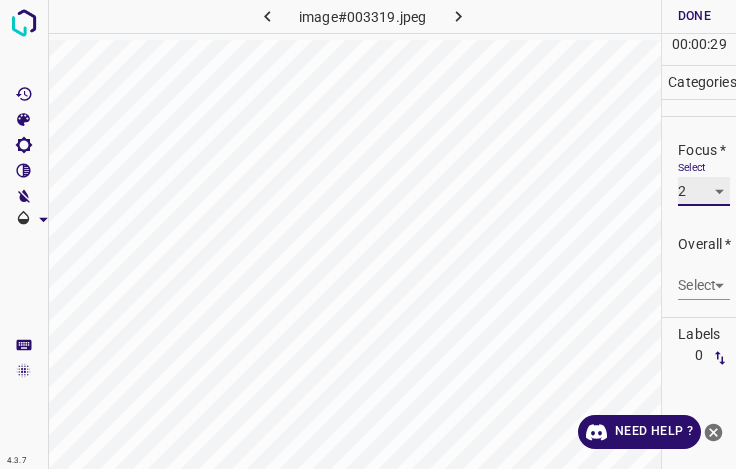 scroll, scrollTop: 98, scrollLeft: 0, axis: vertical 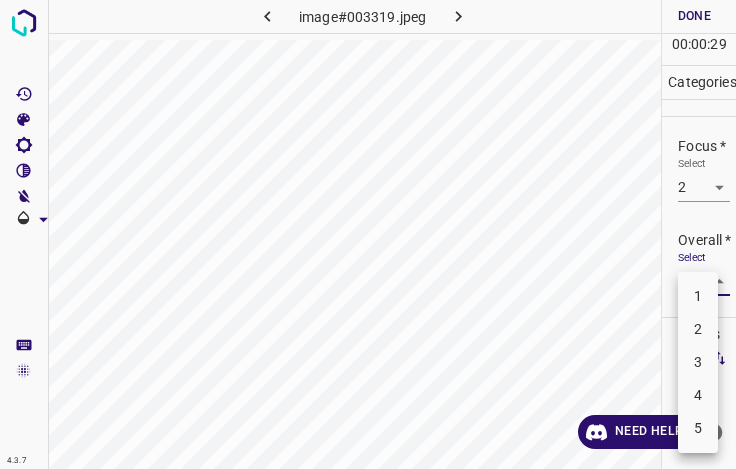 click on "4.3.7 image#003319.jpeg Done Skip 0 00   : 00   : 29   Categories Lighting *  Select 3 3 Focus *  Select 2 2 Overall *  Select ​ Labels   0 Categories 1 Lighting 2 Focus 3 Overall Tools Space Change between modes (Draw & Edit) I Auto labeling R Restore zoom M Zoom in N Zoom out Delete Delete selecte label Filters Z Restore filters X Saturation filter C Brightness filter V Contrast filter B Gray scale filter General O Download Need Help ? - Text - Hide - Delete 1 2 3 4 5" at bounding box center (368, 234) 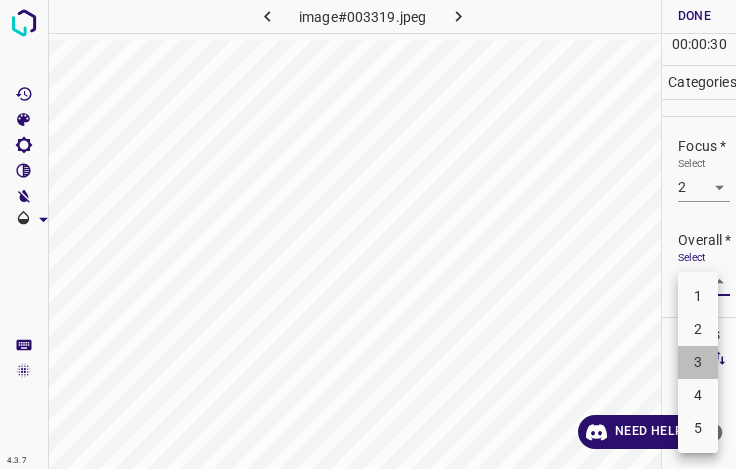 click on "3" at bounding box center (698, 362) 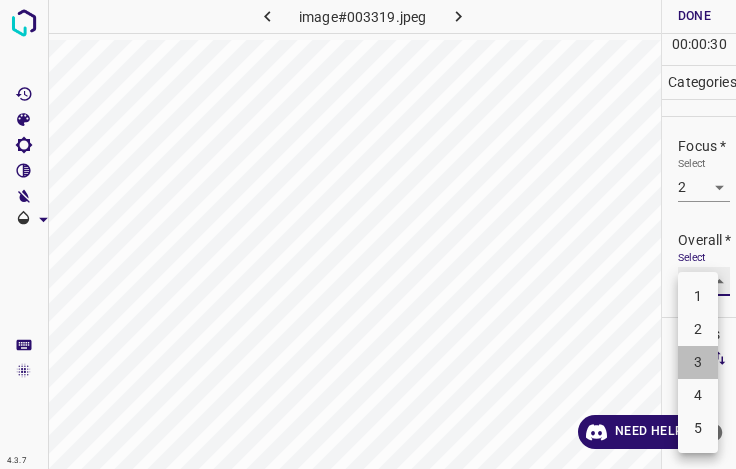 type on "3" 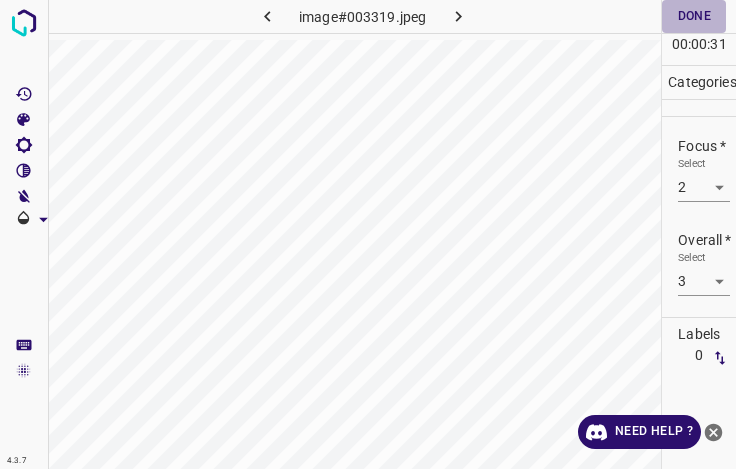click on "Done" at bounding box center (694, 16) 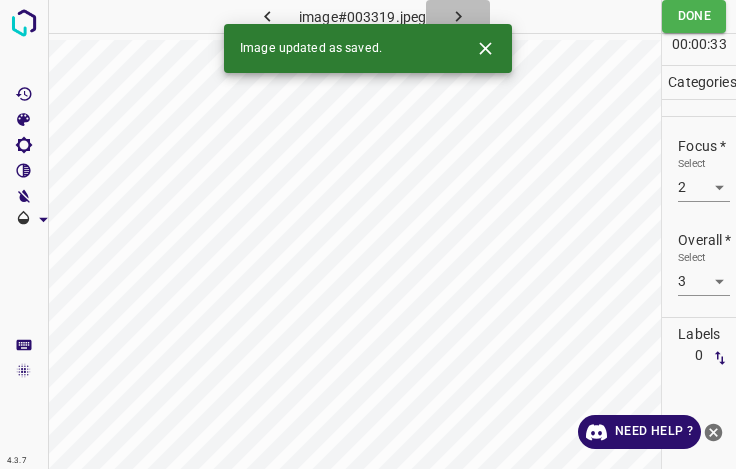 click 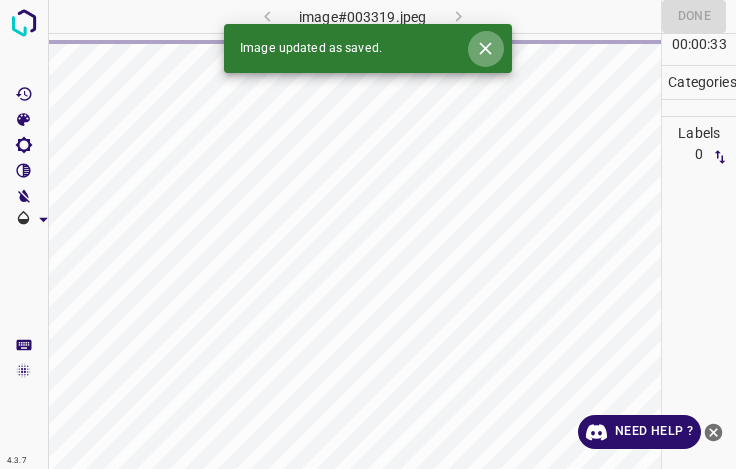 click 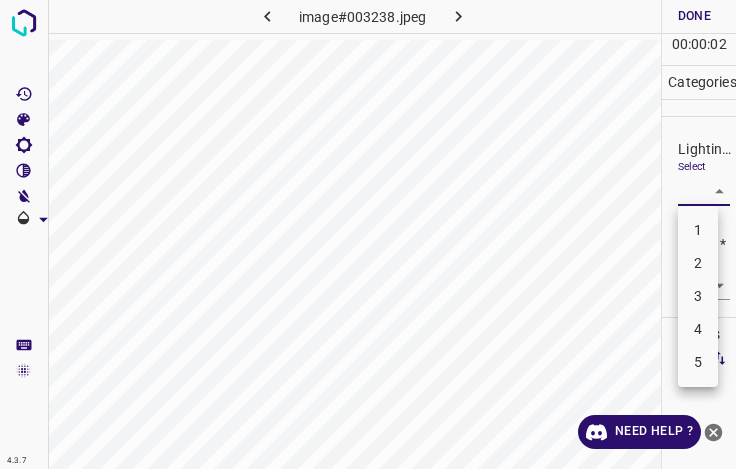click on "4.3.7 image#003238.jpeg Done Skip 0 00   : 00   : 02   Categories Lighting *  Select ​ Focus *  Select ​ Overall *  Select ​ Labels   0 Categories 1 Lighting 2 Focus 3 Overall Tools Space Change between modes (Draw & Edit) I Auto labeling R Restore zoom M Zoom in N Zoom out Delete Delete selecte label Filters Z Restore filters X Saturation filter C Brightness filter V Contrast filter B Gray scale filter General O Download Need Help ? - Text - Hide - Delete 1 2 3 4 5" at bounding box center (368, 234) 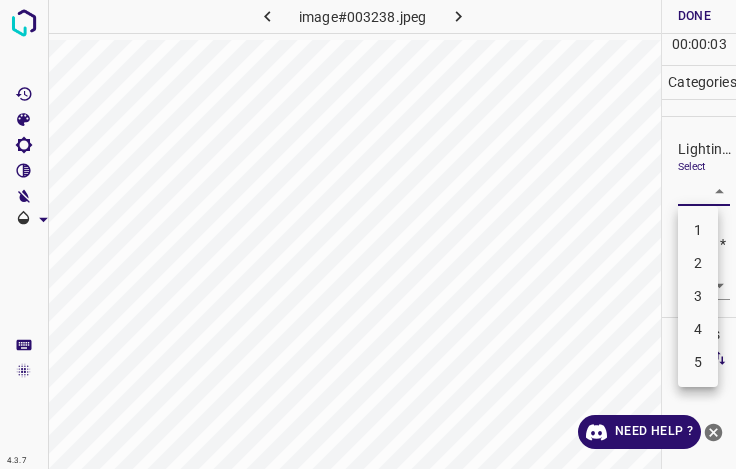 click on "3" at bounding box center (698, 296) 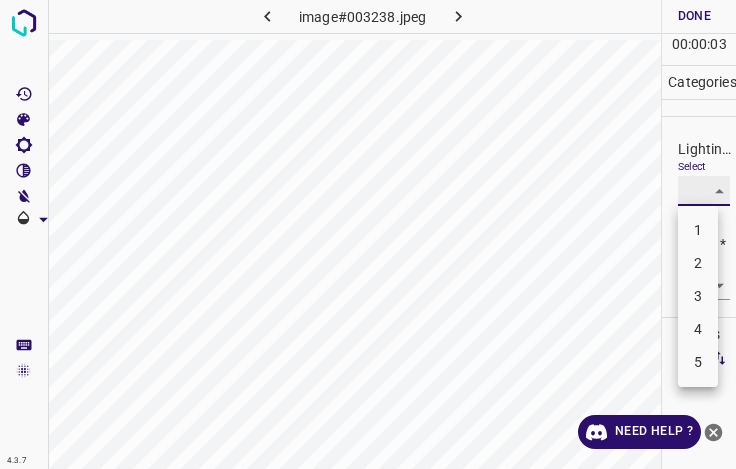 type on "3" 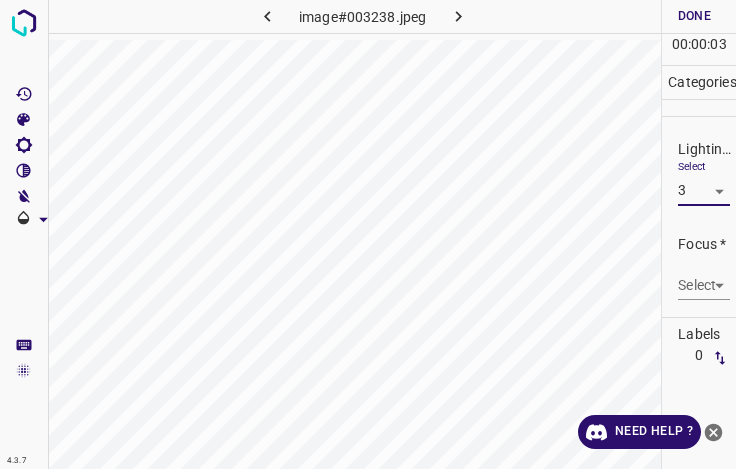 click on "4.3.7 image#003238.jpeg Done Skip 0 00   : 00   : 03   Categories Lighting *  Select 3 3 Focus *  Select ​ Overall *  Select ​ Labels   0 Categories 1 Lighting 2 Focus 3 Overall Tools Space Change between modes (Draw & Edit) I Auto labeling R Restore zoom M Zoom in N Zoom out Delete Delete selecte label Filters Z Restore filters X Saturation filter C Brightness filter V Contrast filter B Gray scale filter General O Download Need Help ? - Text - Hide - Delete" at bounding box center (368, 234) 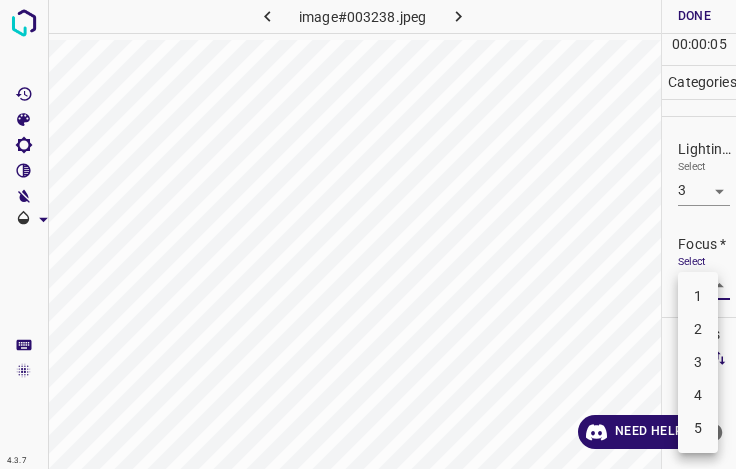 click on "3" at bounding box center (698, 362) 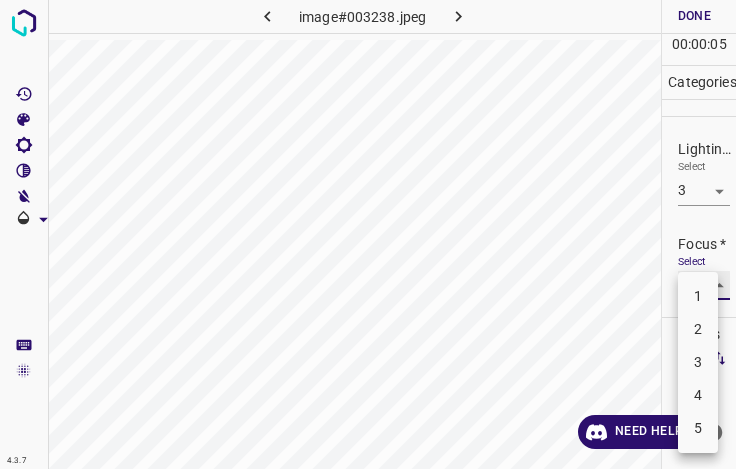 type on "3" 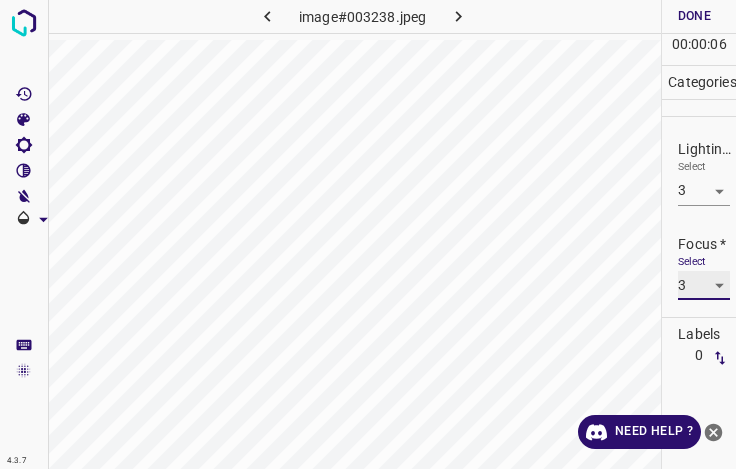 scroll, scrollTop: 98, scrollLeft: 0, axis: vertical 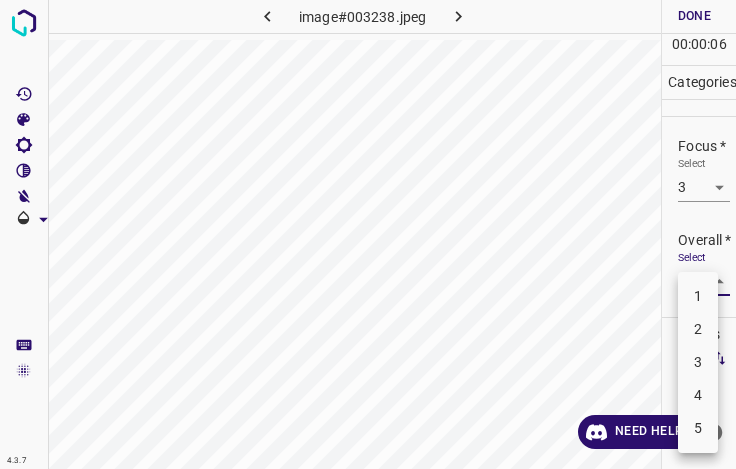 click on "4.3.7 image#003238.jpeg Done Skip 0 00   : 00   : 06   Categories Lighting *  Select 3 3 Focus *  Select 3 3 Overall *  Select ​ Labels   0 Categories 1 Lighting 2 Focus 3 Overall Tools Space Change between modes (Draw & Edit) I Auto labeling R Restore zoom M Zoom in N Zoom out Delete Delete selecte label Filters Z Restore filters X Saturation filter C Brightness filter V Contrast filter B Gray scale filter General O Download Need Help ? - Text - Hide - Delete 1 2 3 4 5" at bounding box center (368, 234) 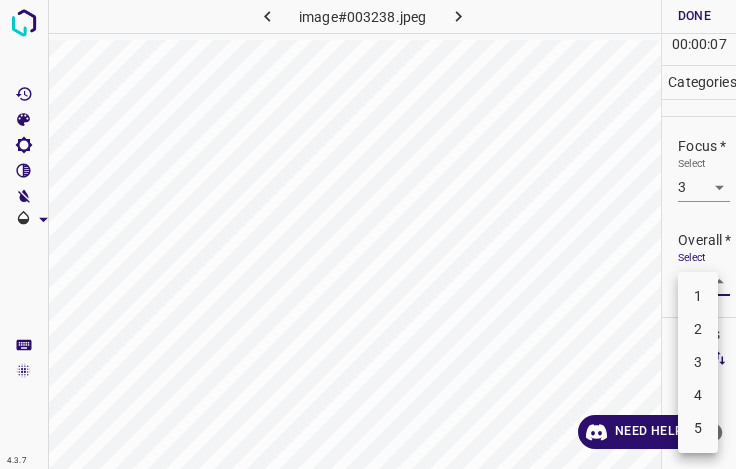 click on "3" at bounding box center [698, 362] 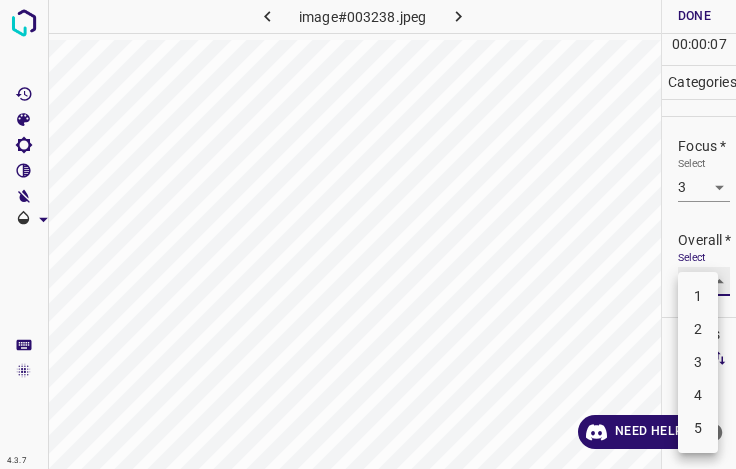 type on "3" 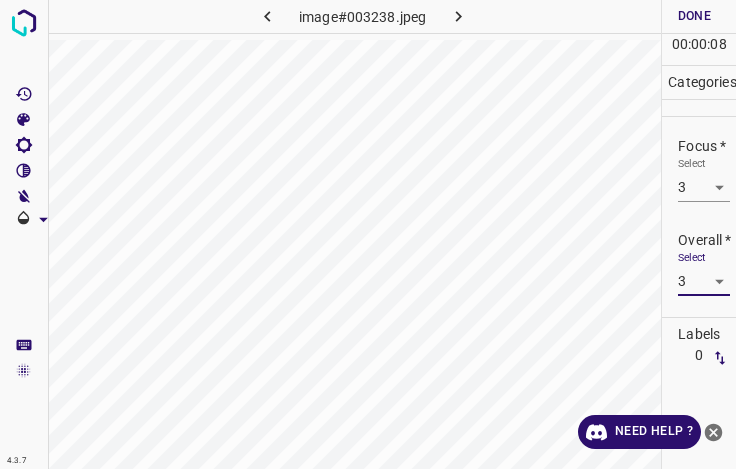 click on "Done" at bounding box center (694, 16) 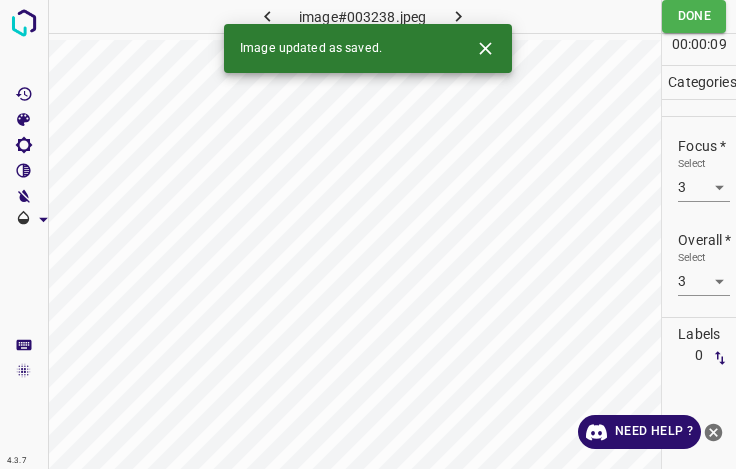 click at bounding box center (458, 16) 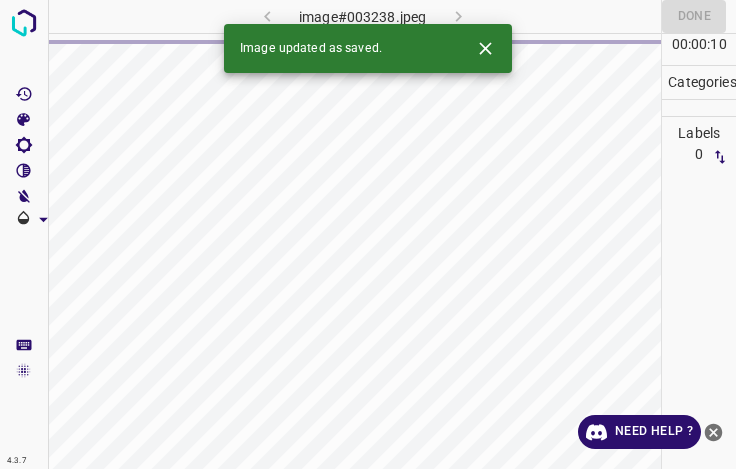 click 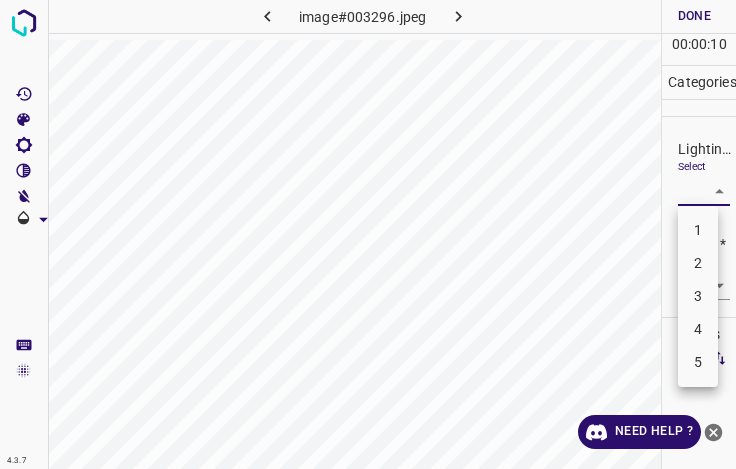 click on "4.3.7 image#003296.jpeg Done Skip 0 00   : 00   : 10   Categories Lighting *  Select ​ Focus *  Select ​ Overall *  Select ​ Labels   0 Categories 1 Lighting 2 Focus 3 Overall Tools Space Change between modes (Draw & Edit) I Auto labeling R Restore zoom M Zoom in N Zoom out Delete Delete selecte label Filters Z Restore filters X Saturation filter C Brightness filter V Contrast filter B Gray scale filter General O Download Need Help ? - Text - Hide - Delete 1 2 3 4 5" at bounding box center [368, 234] 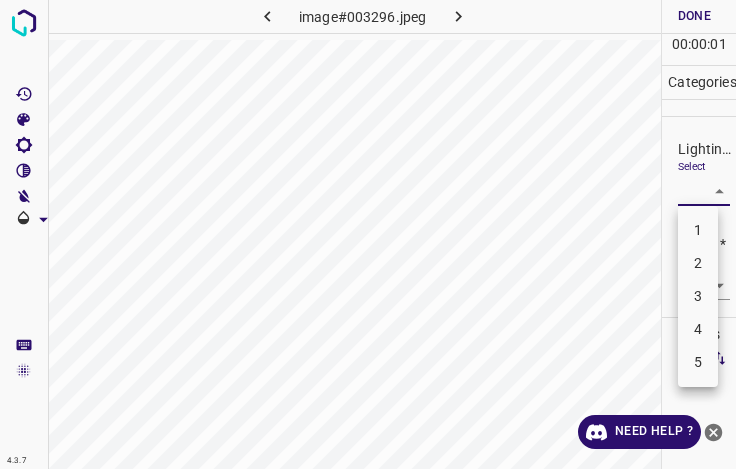 click on "3" at bounding box center [698, 296] 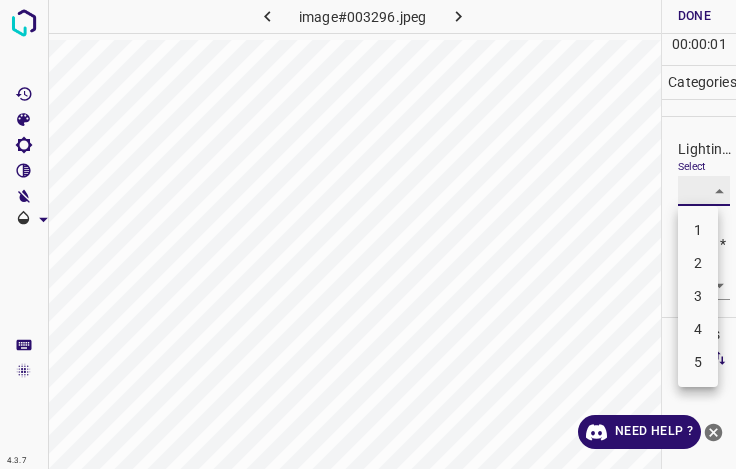 type on "3" 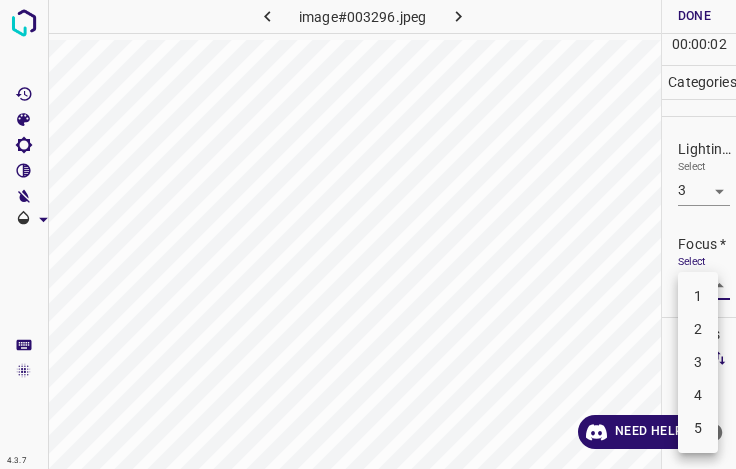 click on "4.3.7 image#003296.jpeg Done Skip 0 00   : 00   : 02   Categories Lighting *  Select 3 3 Focus *  Select ​ Overall *  Select ​ Labels   0 Categories 1 Lighting 2 Focus 3 Overall Tools Space Change between modes (Draw & Edit) I Auto labeling R Restore zoom M Zoom in N Zoom out Delete Delete selecte label Filters Z Restore filters X Saturation filter C Brightness filter V Contrast filter B Gray scale filter General O Download Need Help ? - Text - Hide - Delete 1 2 3 4 5" at bounding box center (368, 234) 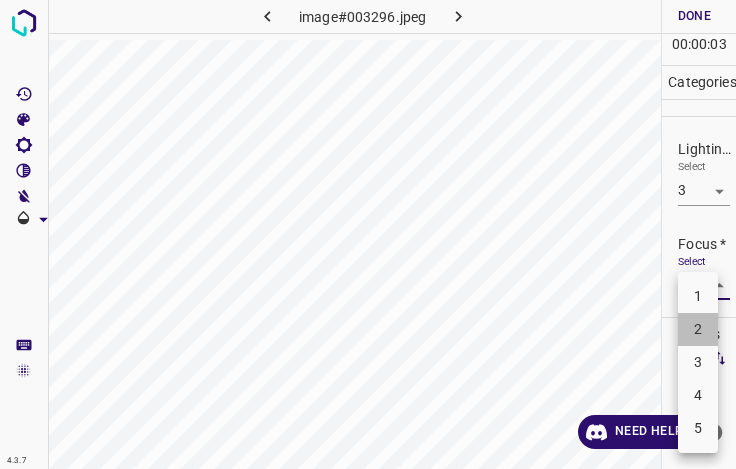 click on "2" at bounding box center [698, 329] 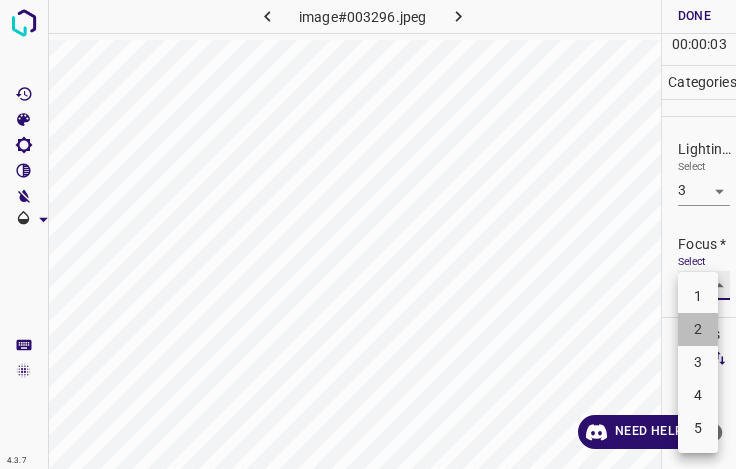 type on "2" 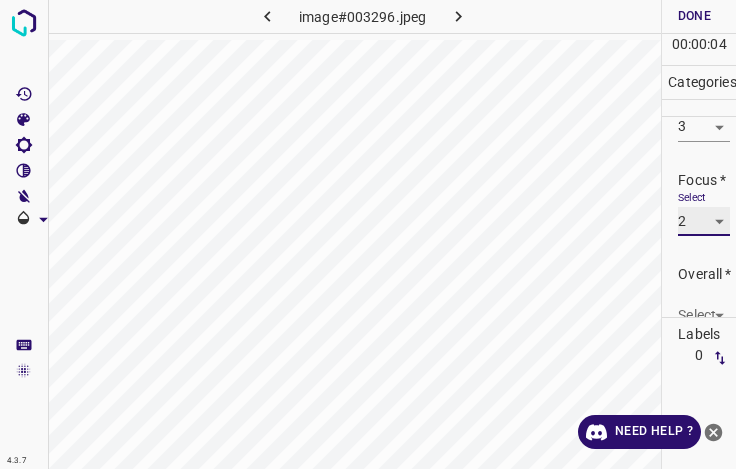 scroll, scrollTop: 98, scrollLeft: 0, axis: vertical 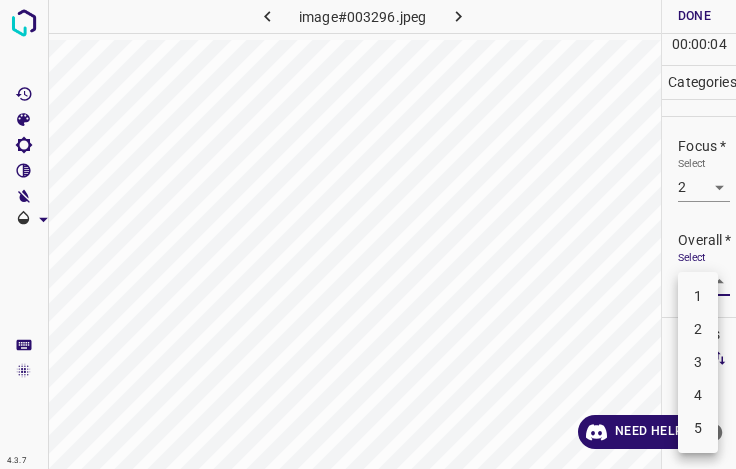 click on "4.3.7 image#003296.jpeg Done Skip 0 00   : 00   : 04   Categories Lighting *  Select 3 3 Focus *  Select 2 2 Overall *  Select ​ Labels   0 Categories 1 Lighting 2 Focus 3 Overall Tools Space Change between modes (Draw & Edit) I Auto labeling R Restore zoom M Zoom in N Zoom out Delete Delete selecte label Filters Z Restore filters X Saturation filter C Brightness filter V Contrast filter B Gray scale filter General O Download Need Help ? - Text - Hide - Delete 1 2 3 4 5" at bounding box center (368, 234) 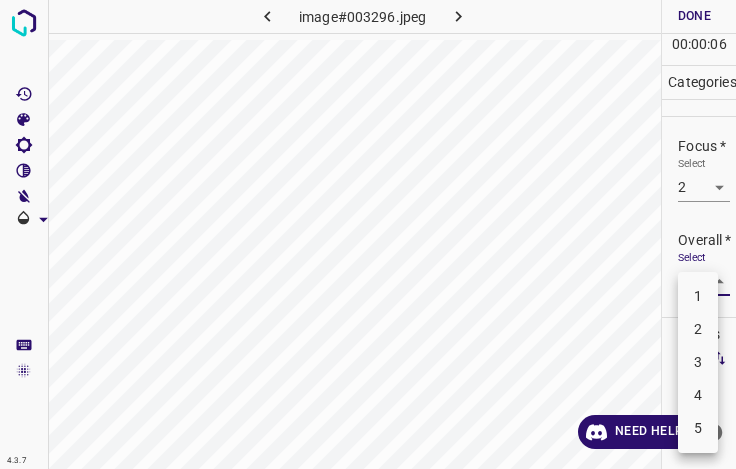 click on "2" at bounding box center (698, 329) 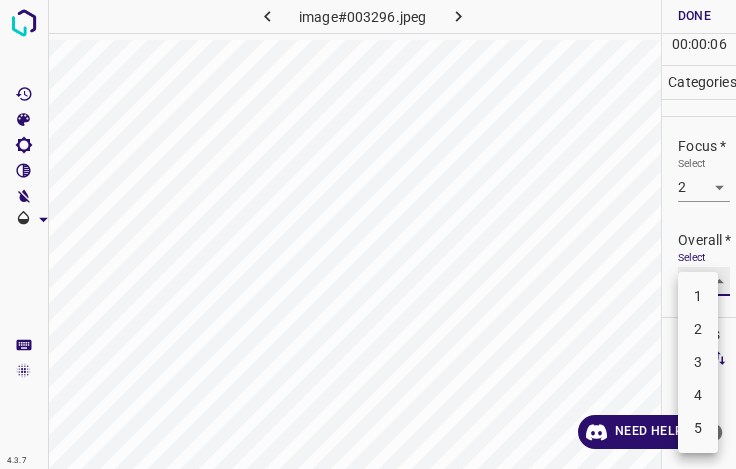 type on "2" 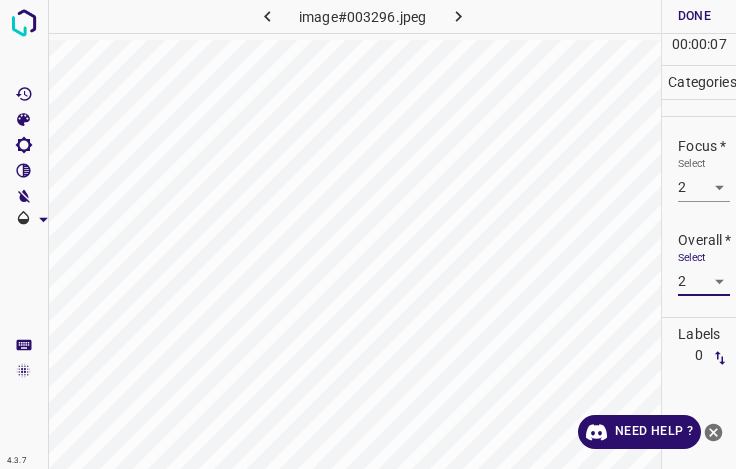 click on "Done" at bounding box center [694, 16] 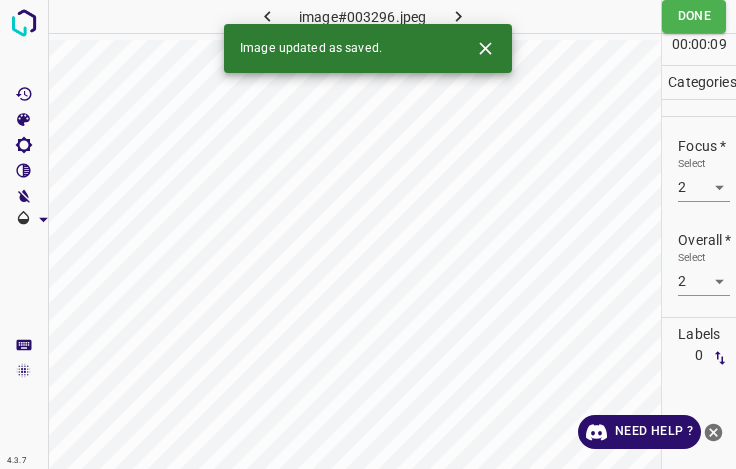 click 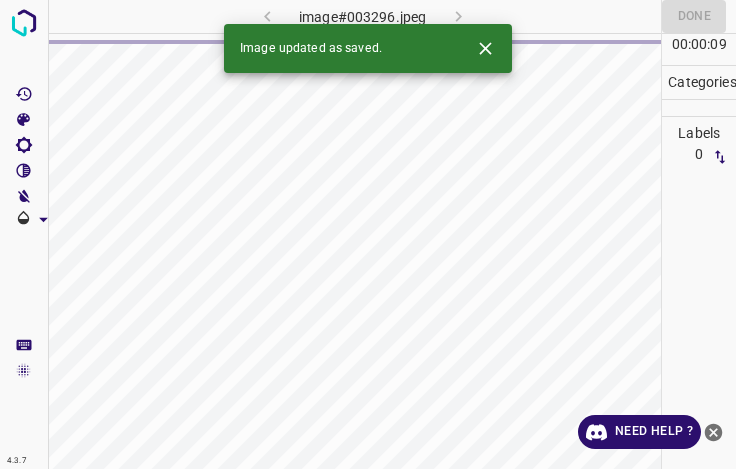 click 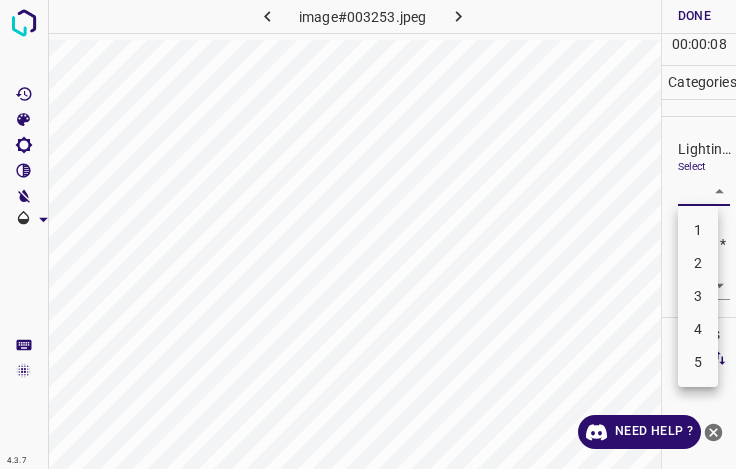 click on "4.3.7 image#003253.jpeg Done Skip 0 00   : 00   : 08   Categories Lighting *  Select ​ Focus *  Select ​ Overall *  Select ​ Labels   0 Categories 1 Lighting 2 Focus 3 Overall Tools Space Change between modes (Draw & Edit) I Auto labeling R Restore zoom M Zoom in N Zoom out Delete Delete selecte label Filters Z Restore filters X Saturation filter C Brightness filter V Contrast filter B Gray scale filter General O Download Need Help ? - Text - Hide - Delete 1 2 3 4 5" at bounding box center [368, 234] 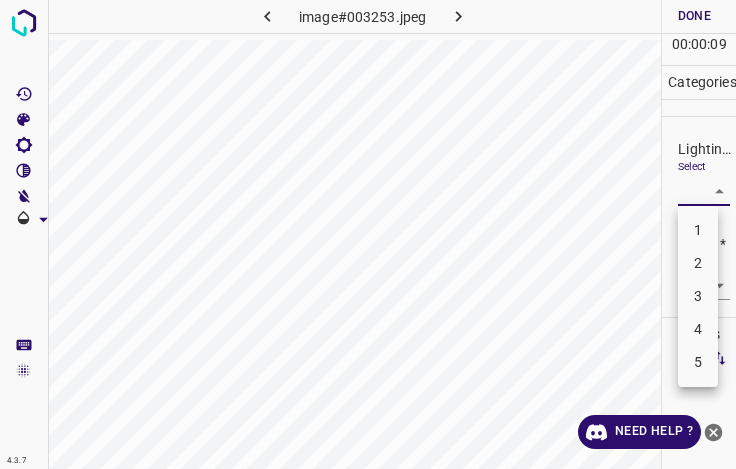 click on "3" at bounding box center [698, 296] 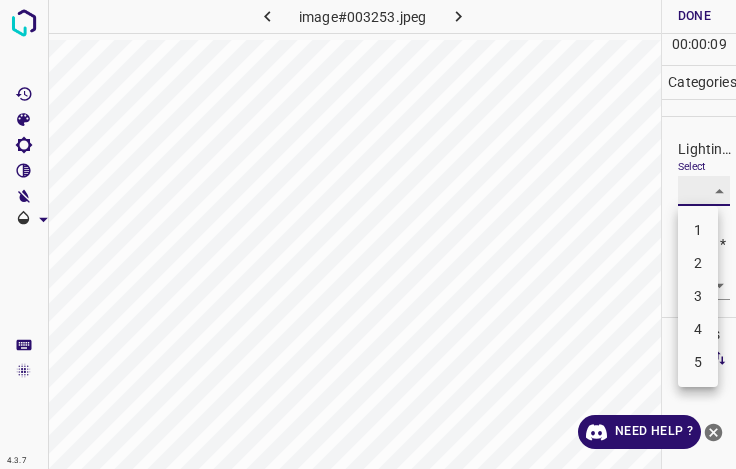 type on "3" 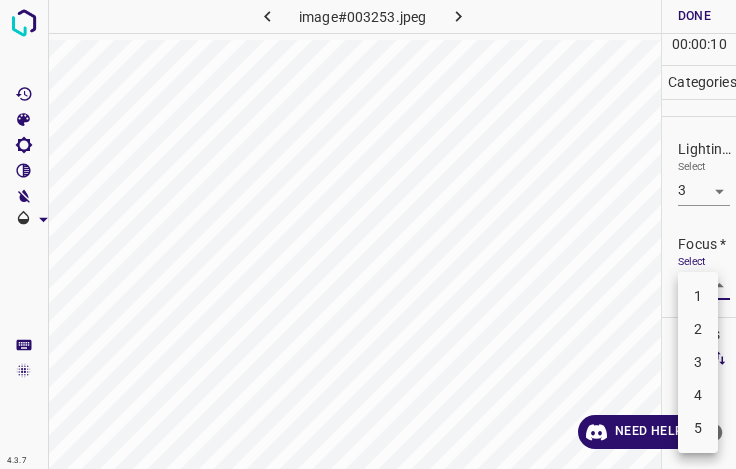 click on "4.3.7 image#003253.jpeg Done Skip 0 00   : 00   : 10   Categories Lighting *  Select 3 3 Focus *  Select ​ Overall *  Select ​ Labels   0 Categories 1 Lighting 2 Focus 3 Overall Tools Space Change between modes (Draw & Edit) I Auto labeling R Restore zoom M Zoom in N Zoom out Delete Delete selecte label Filters Z Restore filters X Saturation filter C Brightness filter V Contrast filter B Gray scale filter General O Download Need Help ? - Text - Hide - Delete 1 2 3 4 5" at bounding box center (368, 234) 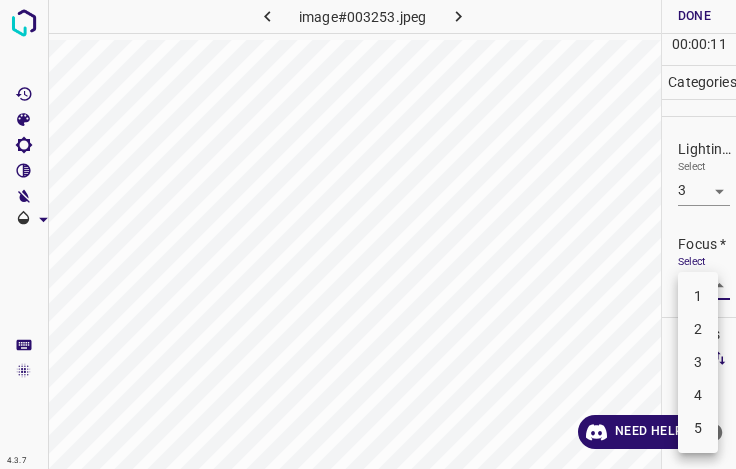 click on "3" at bounding box center [698, 362] 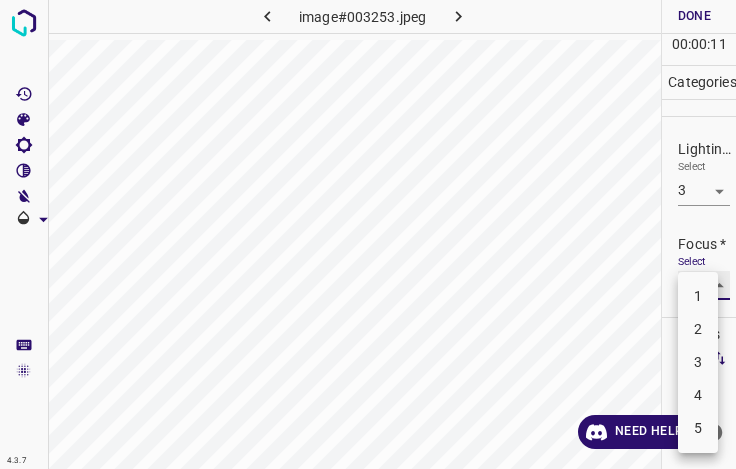 type on "3" 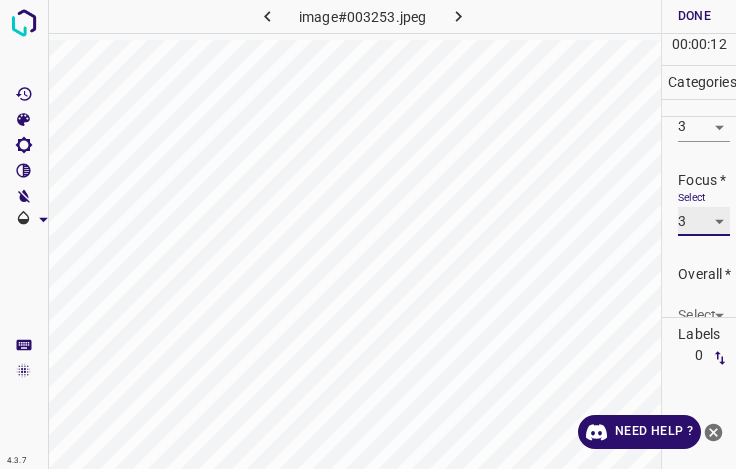 scroll, scrollTop: 98, scrollLeft: 0, axis: vertical 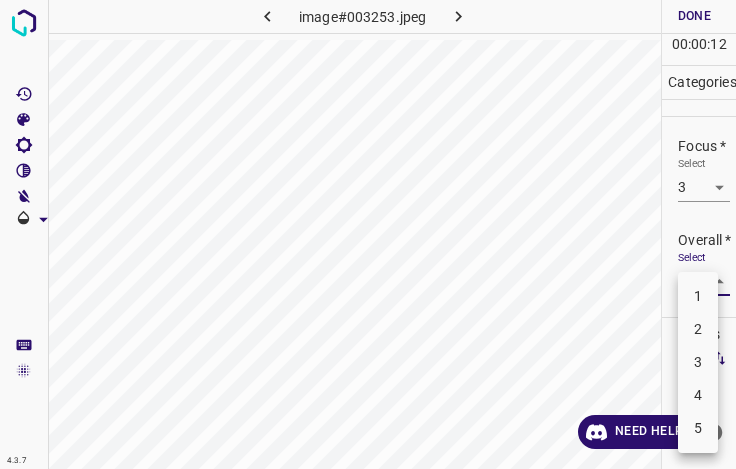 click on "4.3.7 image#003253.jpeg Done Skip 0 00   : 00   : 12   Categories Lighting *  Select 3 3 Focus *  Select 3 3 Overall *  Select ​ Labels   0 Categories 1 Lighting 2 Focus 3 Overall Tools Space Change between modes (Draw & Edit) I Auto labeling R Restore zoom M Zoom in N Zoom out Delete Delete selecte label Filters Z Restore filters X Saturation filter C Brightness filter V Contrast filter B Gray scale filter General O Download Need Help ? - Text - Hide - Delete 1 2 3 4 5" at bounding box center (368, 234) 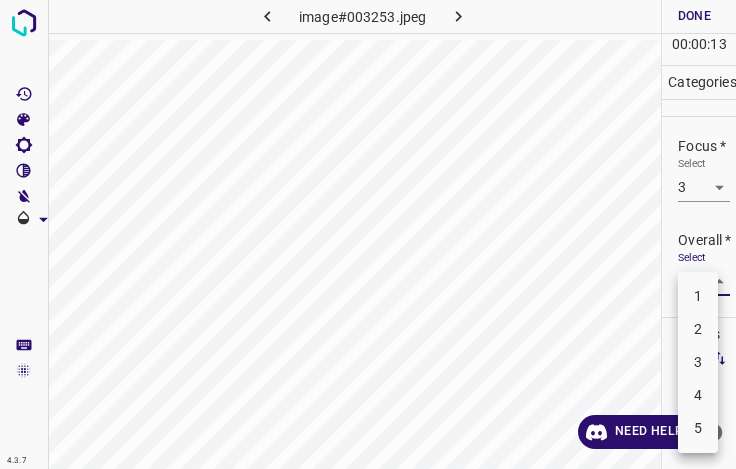 click on "3" at bounding box center [698, 362] 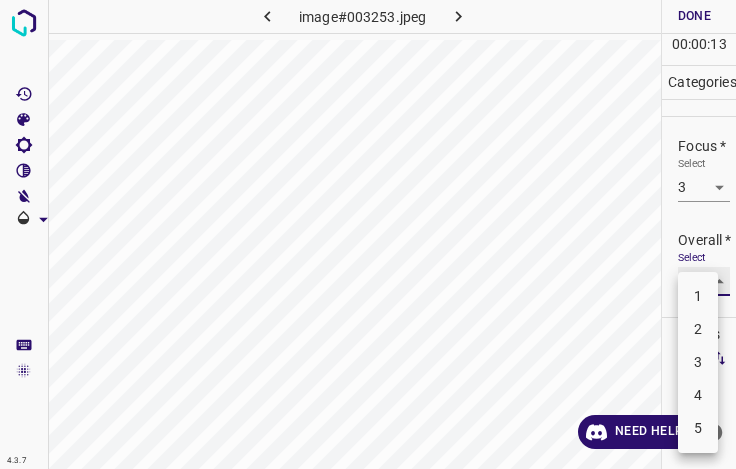 type on "3" 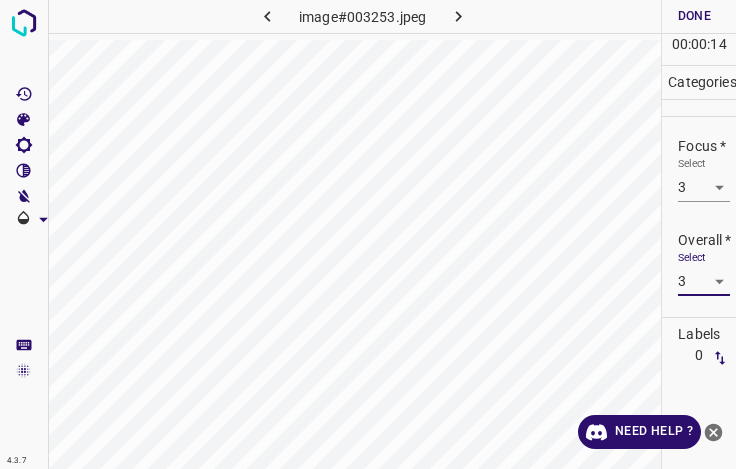 click on "Done" at bounding box center [694, 16] 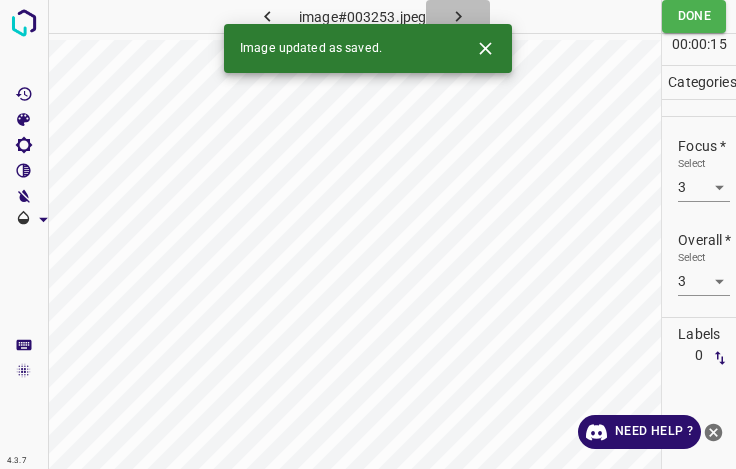 drag, startPoint x: 465, startPoint y: 15, endPoint x: 475, endPoint y: 32, distance: 19.723083 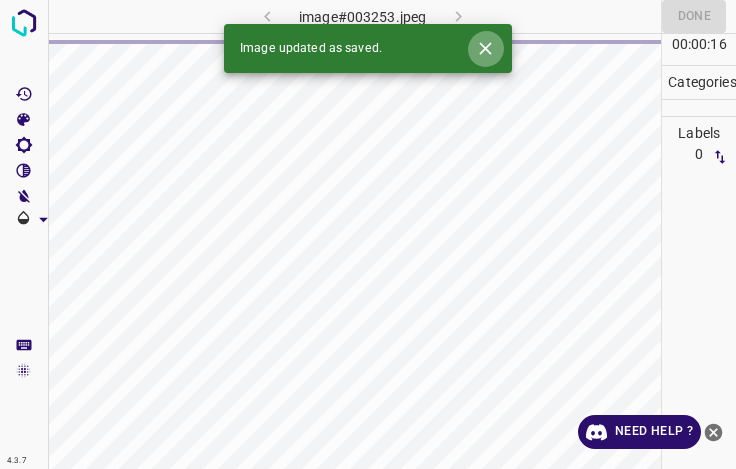 click 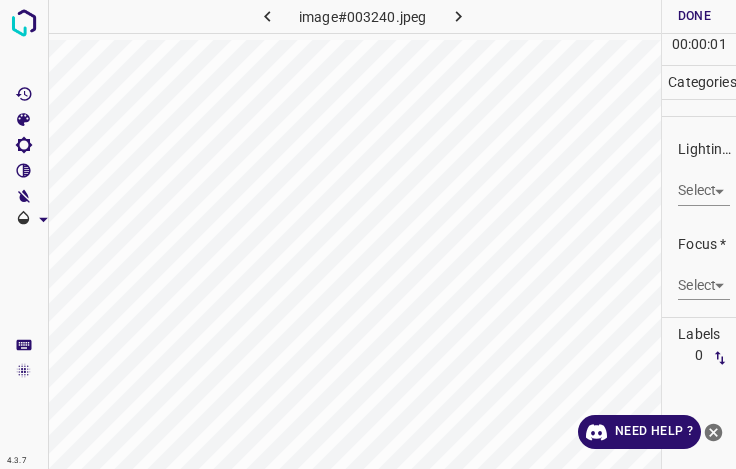 click on "4.3.7 image#003240.jpeg Done Skip 0 00   : 00   : 01   Categories Lighting *  Select ​ Focus *  Select ​ Overall *  Select ​ Labels   0 Categories 1 Lighting 2 Focus 3 Overall Tools Space Change between modes (Draw & Edit) I Auto labeling R Restore zoom M Zoom in N Zoom out Delete Delete selecte label Filters Z Restore filters X Saturation filter C Brightness filter V Contrast filter B Gray scale filter General O Download Need Help ? - Text - Hide - Delete" at bounding box center (368, 234) 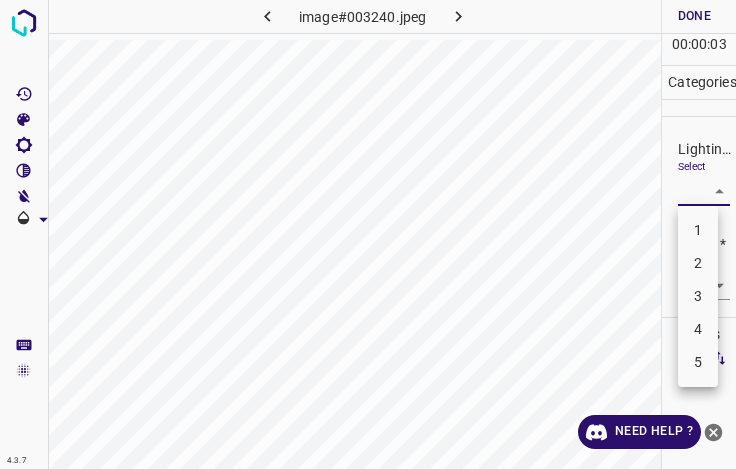 click on "3" at bounding box center [698, 296] 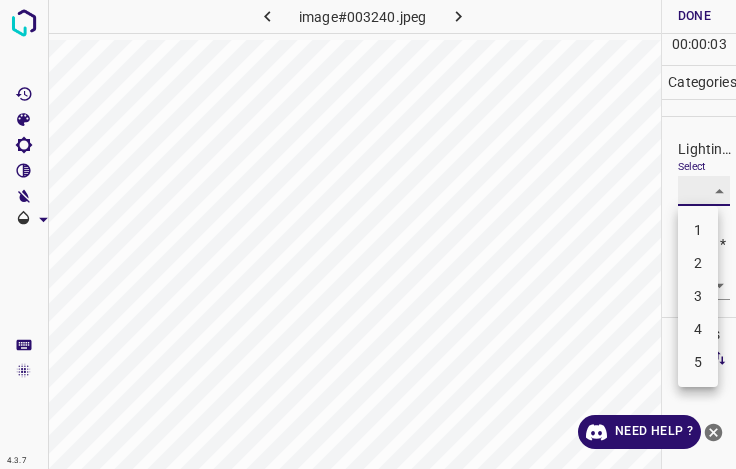 type on "3" 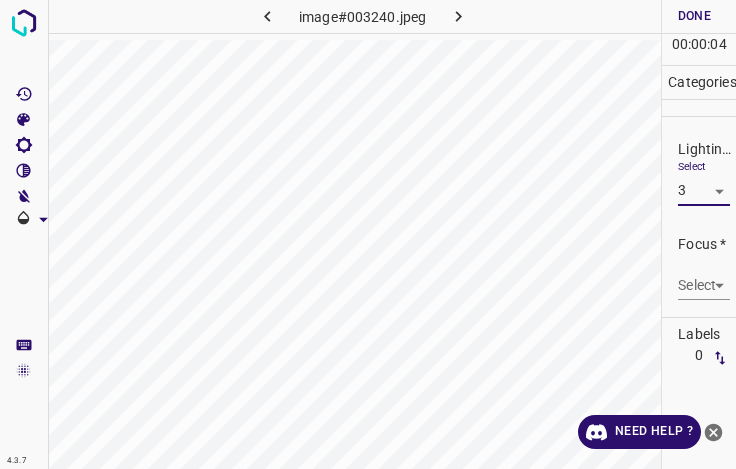 click on "4.3.7 image#003240.jpeg Done Skip 0 00   : 00   : 04   Categories Lighting *  Select 3 3 Focus *  Select ​ Overall *  Select ​ Labels   0 Categories 1 Lighting 2 Focus 3 Overall Tools Space Change between modes (Draw & Edit) I Auto labeling R Restore zoom M Zoom in N Zoom out Delete Delete selecte label Filters Z Restore filters X Saturation filter C Brightness filter V Contrast filter B Gray scale filter General O Download Need Help ? - Text - Hide - Delete" at bounding box center [368, 234] 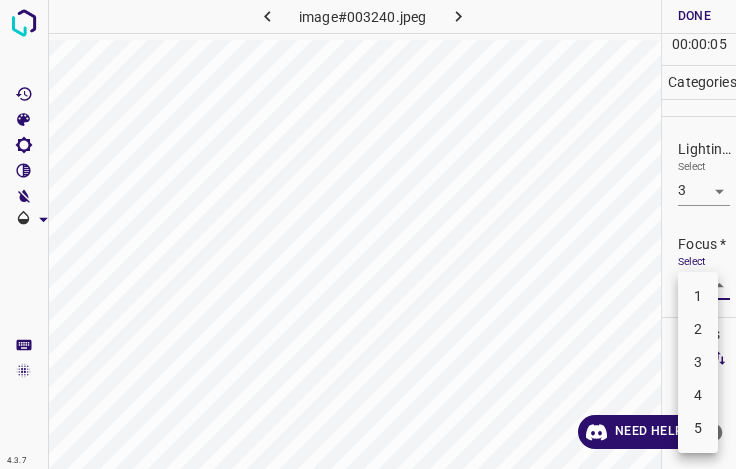 click on "3" at bounding box center (698, 362) 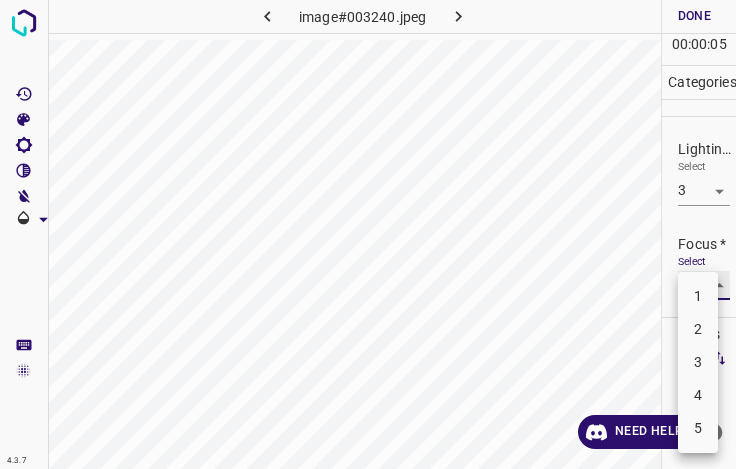 type on "3" 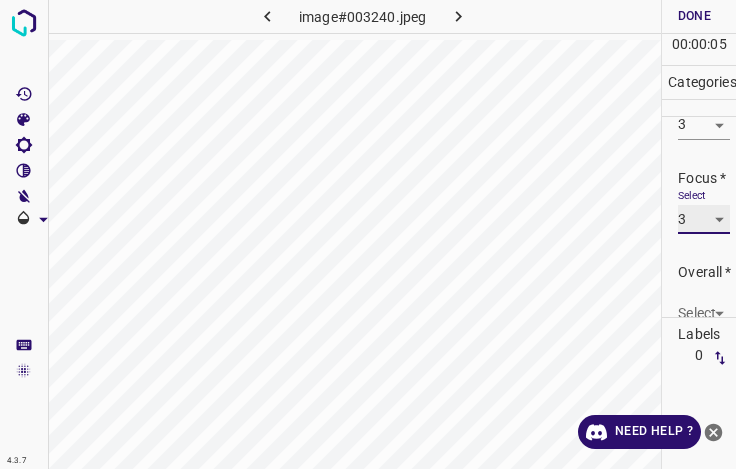 scroll, scrollTop: 98, scrollLeft: 0, axis: vertical 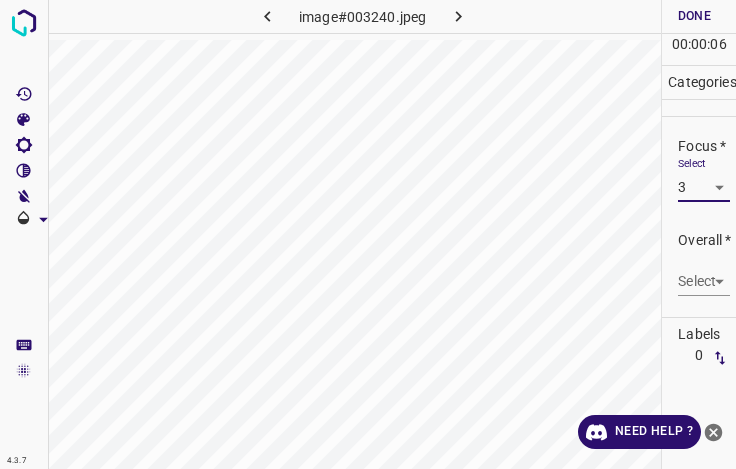 click on "4.3.7 image#003240.jpeg Done Skip 0 00   : 00   : 06   Categories Lighting *  Select 3 3 Focus *  Select 3 3 Overall *  Select ​ Labels   0 Categories 1 Lighting 2 Focus 3 Overall Tools Space Change between modes (Draw & Edit) I Auto labeling R Restore zoom M Zoom in N Zoom out Delete Delete selecte label Filters Z Restore filters X Saturation filter C Brightness filter V Contrast filter B Gray scale filter General O Download Need Help ? - Text - Hide - Delete" at bounding box center (368, 234) 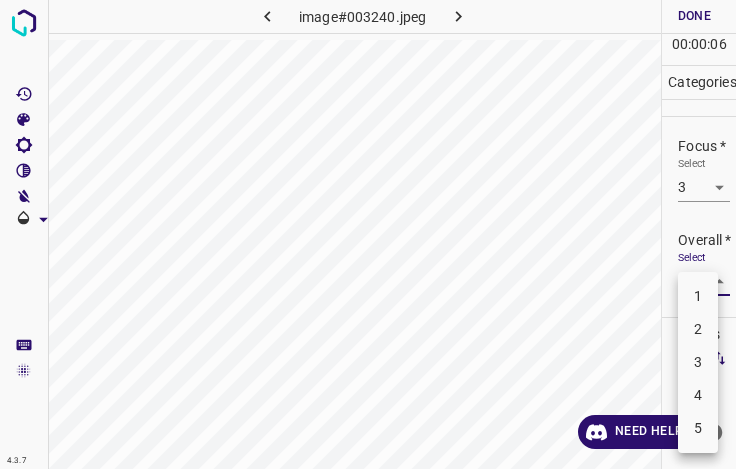 click on "3" at bounding box center (698, 362) 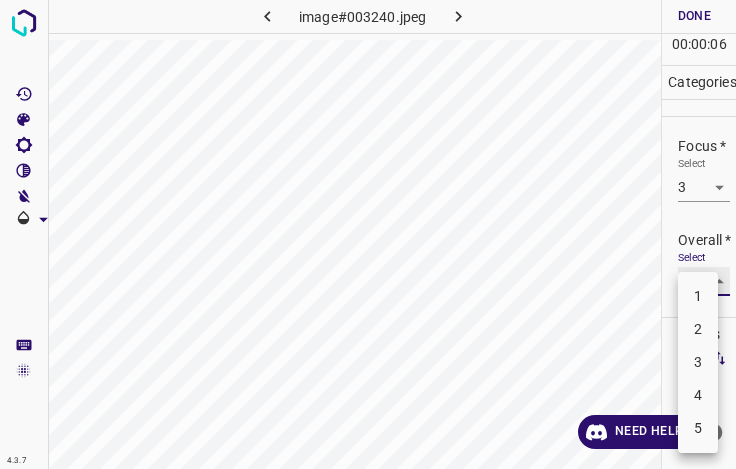 type on "3" 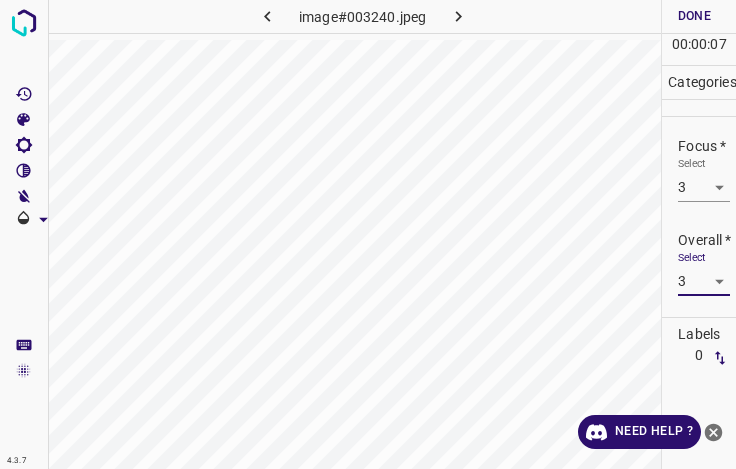 click on "Done" at bounding box center (694, 16) 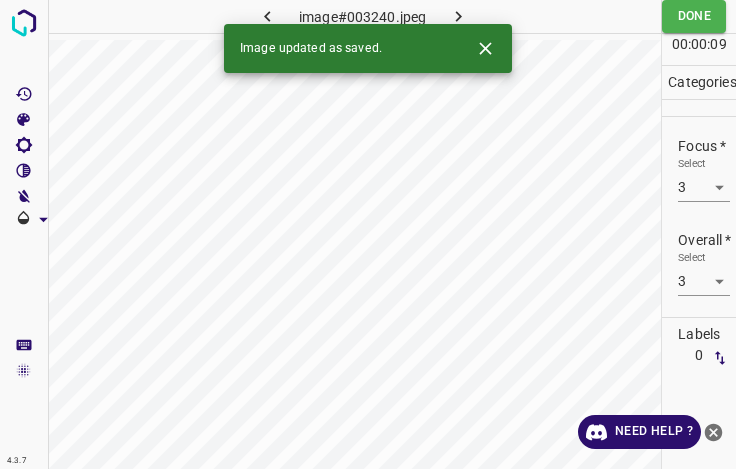 click 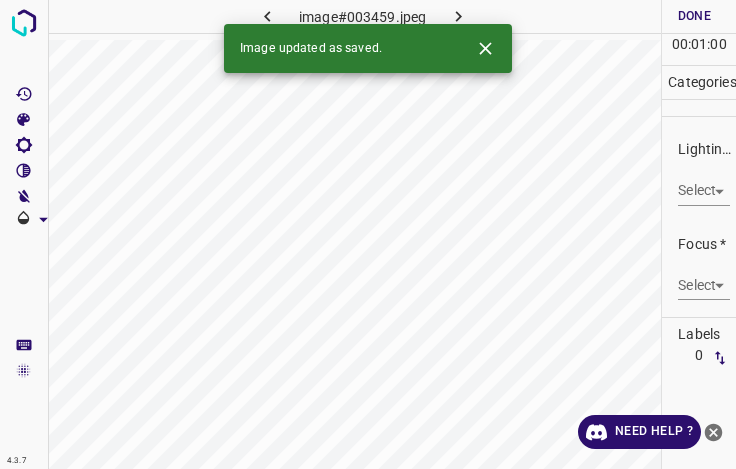 click on "4.3.7 image#003459.jpeg Done Skip 0 00   : 01   : 00   Categories Lighting *  Select ​ Focus *  Select ​ Overall *  Select ​ Labels   0 Categories 1 Lighting 2 Focus 3 Overall Tools Space Change between modes (Draw & Edit) I Auto labeling R Restore zoom M Zoom in N Zoom out Delete Delete selecte label Filters Z Restore filters X Saturation filter C Brightness filter V Contrast filter B Gray scale filter General O Download Image updated as saved. Need Help ? - Text - Hide - Delete" at bounding box center (368, 234) 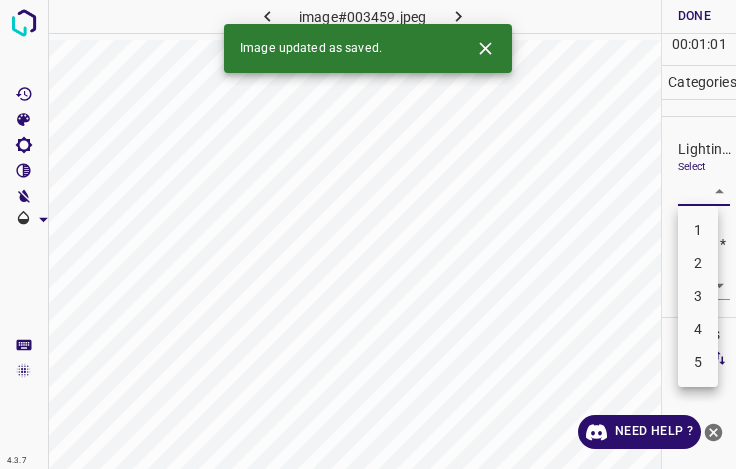 click on "3" at bounding box center [698, 296] 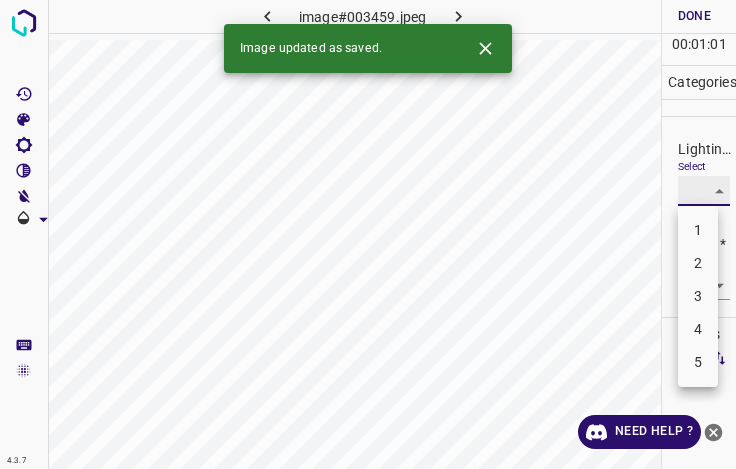 type on "3" 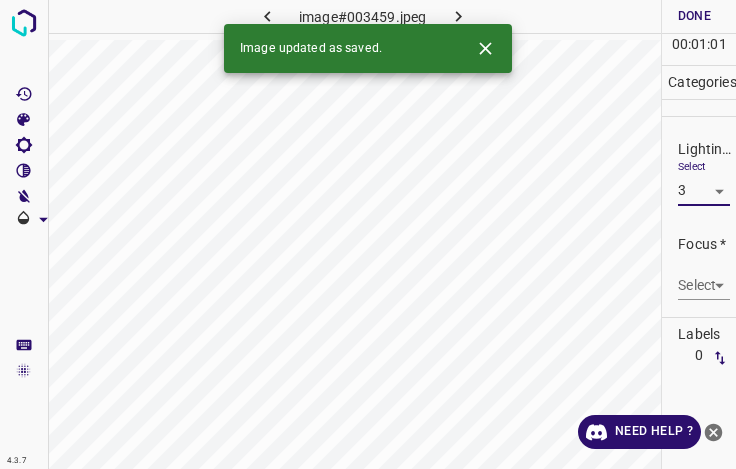 click on "4.3.7 image#003459.jpeg Done Skip 0 00   : 01   : 01   Categories Lighting *  Select 3 3 Focus *  Select ​ Overall *  Select ​ Labels   0 Categories 1 Lighting 2 Focus 3 Overall Tools Space Change between modes (Draw & Edit) I Auto labeling R Restore zoom M Zoom in N Zoom out Delete Delete selecte label Filters Z Restore filters X Saturation filter C Brightness filter V Contrast filter B Gray scale filter General O Download Image updated as saved. Need Help ? - Text - Hide - Delete 1 2 3 4 5" at bounding box center [368, 234] 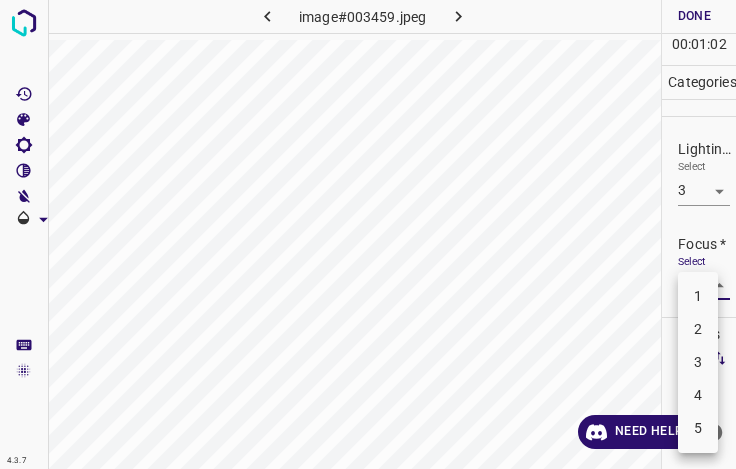 click on "2" at bounding box center [698, 329] 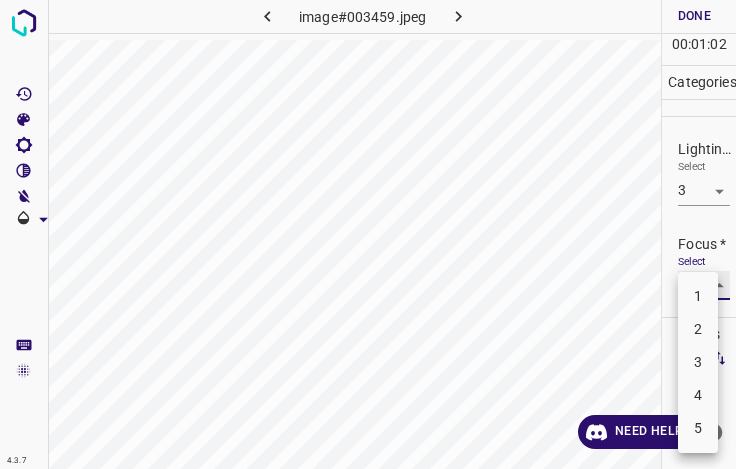 type on "2" 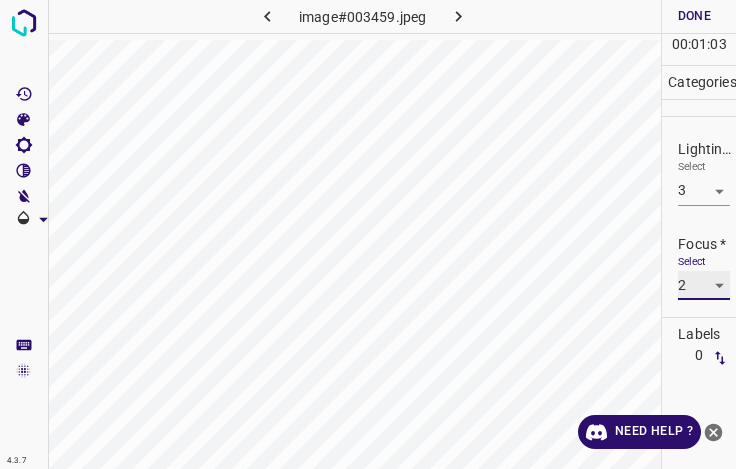 scroll, scrollTop: 98, scrollLeft: 0, axis: vertical 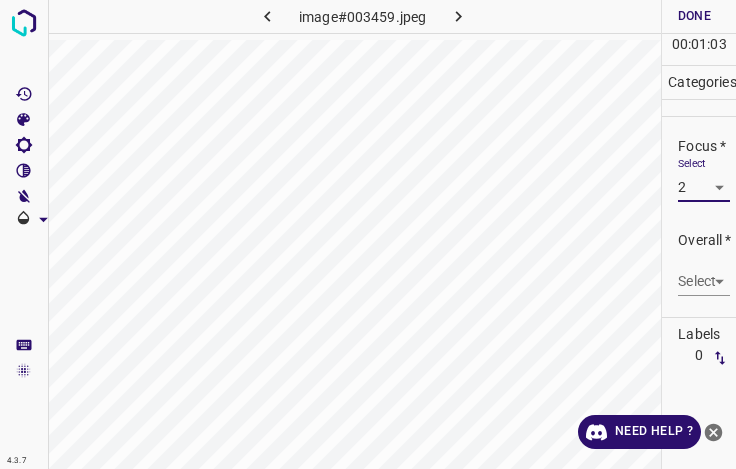 click on "4.3.7 image#003459.jpeg Done Skip 0 00   : 01   : 03   Categories Lighting *  Select 3 3 Focus *  Select 2 2 Overall *  Select ​ Labels   0 Categories 1 Lighting 2 Focus 3 Overall Tools Space Change between modes (Draw & Edit) I Auto labeling R Restore zoom M Zoom in N Zoom out Delete Delete selecte label Filters Z Restore filters X Saturation filter C Brightness filter V Contrast filter B Gray scale filter General O Download Need Help ? - Text - Hide - Delete" at bounding box center [368, 234] 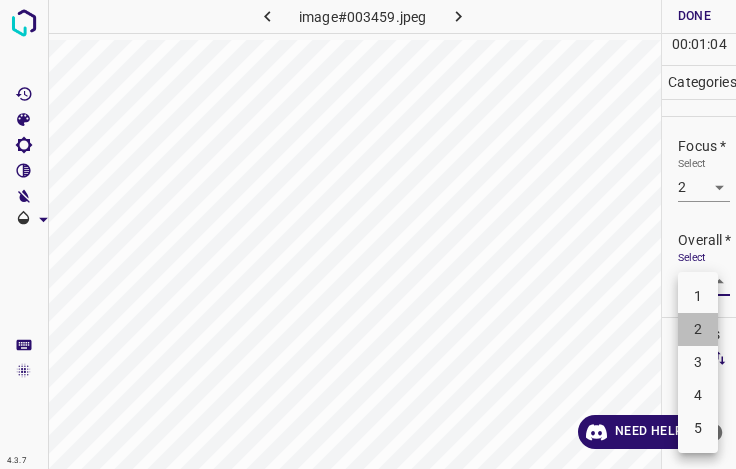 click on "2" at bounding box center [698, 329] 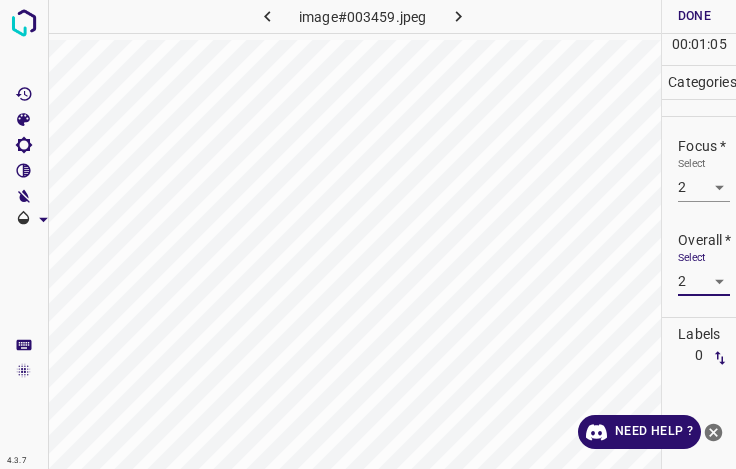 click on "4.3.7 image#003459.jpeg Done Skip 0 00   : 01   : 05   Categories Lighting *  Select 3 3 Focus *  Select 2 2 Overall *  Select 2 2 Labels   0 Categories 1 Lighting 2 Focus 3 Overall Tools Space Change between modes (Draw & Edit) I Auto labeling R Restore zoom M Zoom in N Zoom out Delete Delete selecte label Filters Z Restore filters X Saturation filter C Brightness filter V Contrast filter B Gray scale filter General O Download Need Help ? - Text - Hide - Delete" at bounding box center [368, 234] 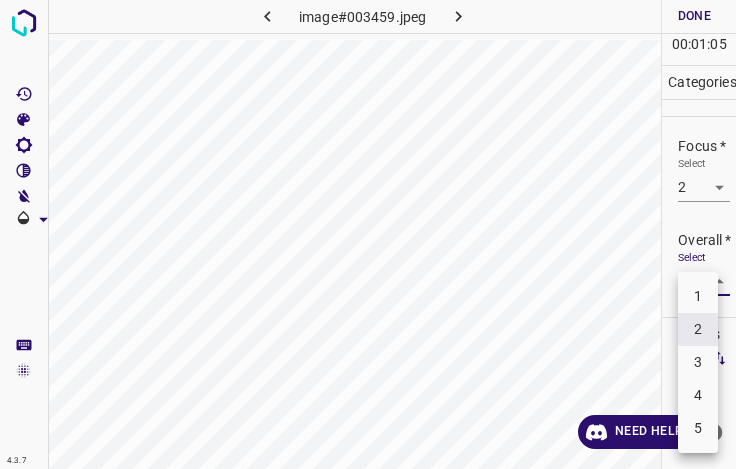 click on "3" at bounding box center [698, 362] 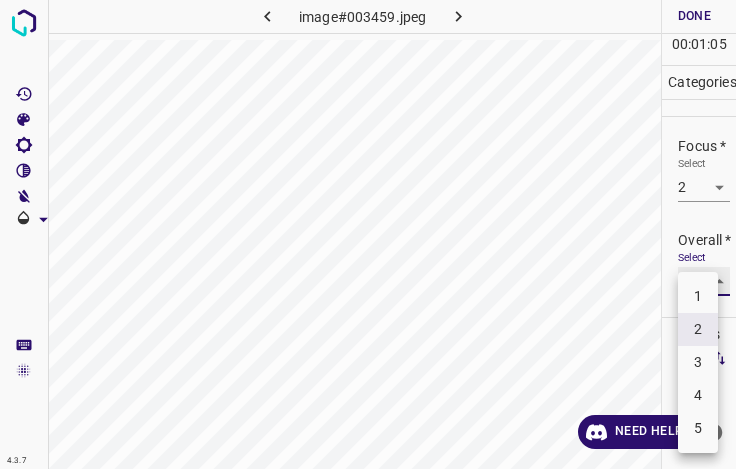 type on "3" 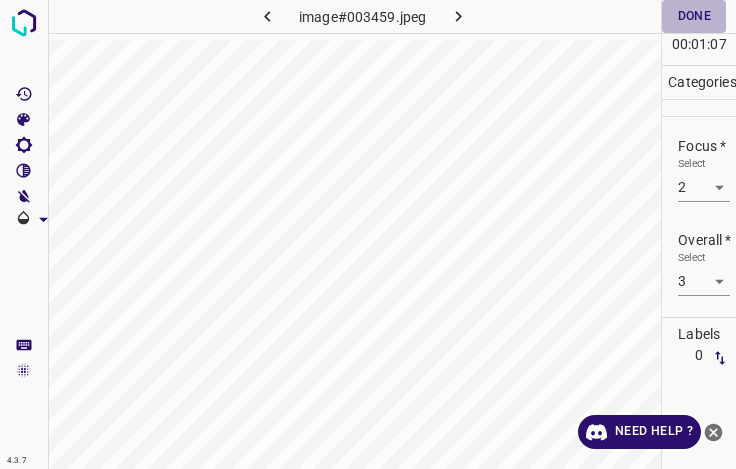 click on "Done" at bounding box center (694, 16) 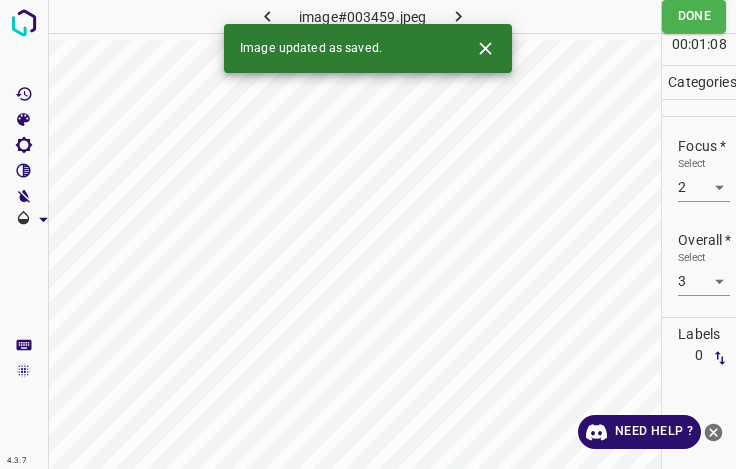 click 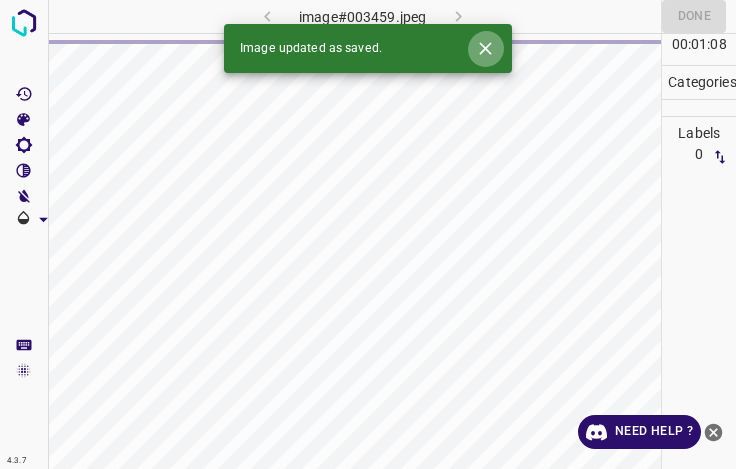 click 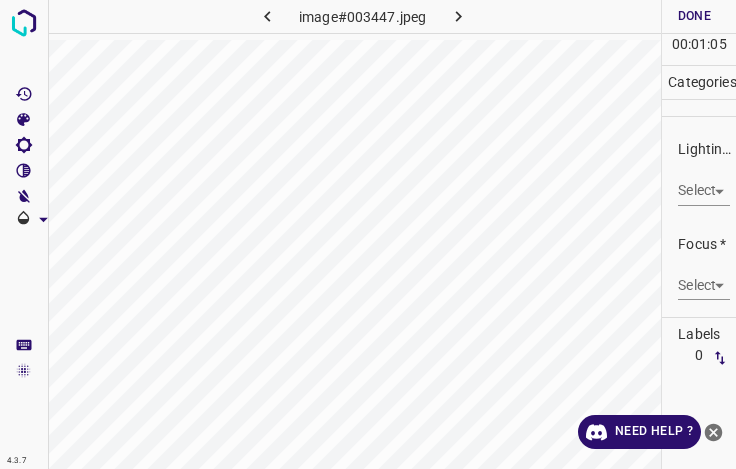 click on "4.3.7 image#003447.jpeg Done Skip 0 00   : 01   : 05   Categories Lighting *  Select ​ Focus *  Select ​ Overall *  Select ​ Labels   0 Categories 1 Lighting 2 Focus 3 Overall Tools Space Change between modes (Draw & Edit) I Auto labeling R Restore zoom M Zoom in N Zoom out Delete Delete selecte label Filters Z Restore filters X Saturation filter C Brightness filter V Contrast filter B Gray scale filter General O Download Need Help ? - Text - Hide - Delete" at bounding box center (368, 234) 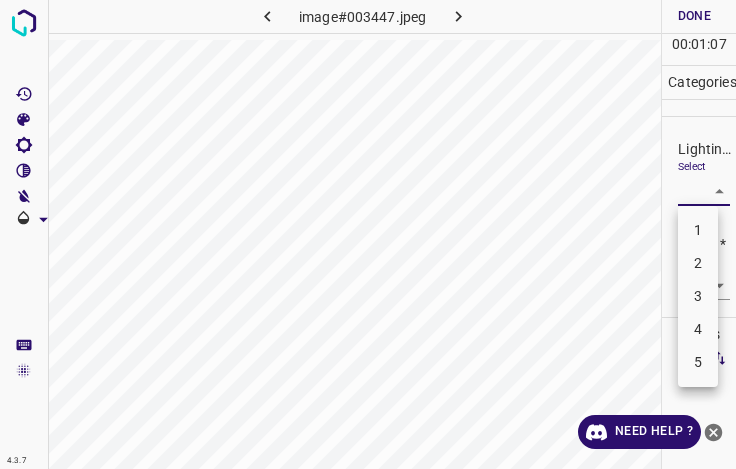 click on "3" at bounding box center (698, 296) 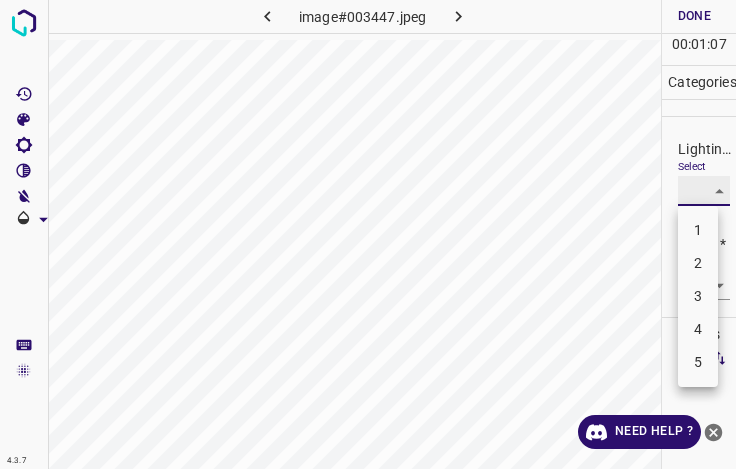 type on "3" 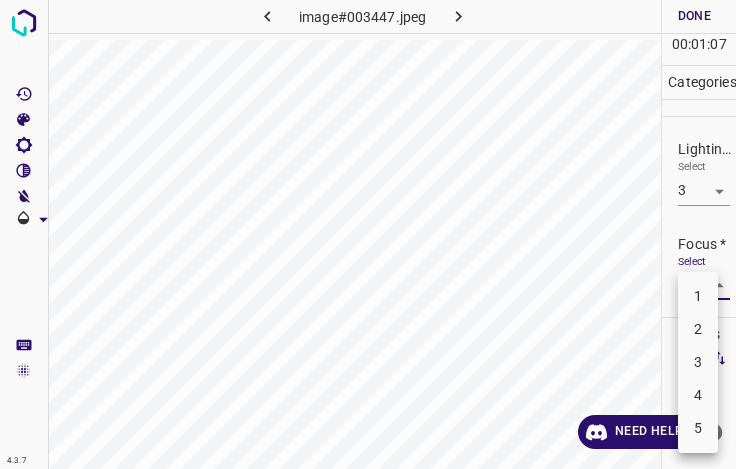 click on "4.3.7 image#003447.jpeg Done Skip 0 00   : 01   : 07   Categories Lighting *  Select 3 3 Focus *  Select ​ Overall *  Select ​ Labels   0 Categories 1 Lighting 2 Focus 3 Overall Tools Space Change between modes (Draw & Edit) I Auto labeling R Restore zoom M Zoom in N Zoom out Delete Delete selecte label Filters Z Restore filters X Saturation filter C Brightness filter V Contrast filter B Gray scale filter General O Download Need Help ? - Text - Hide - Delete 1 2 3 4 5" at bounding box center [368, 234] 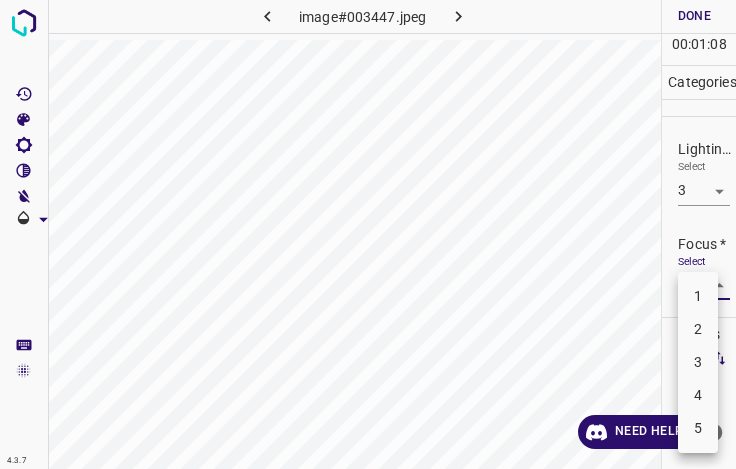 drag, startPoint x: 709, startPoint y: 336, endPoint x: 706, endPoint y: 325, distance: 11.401754 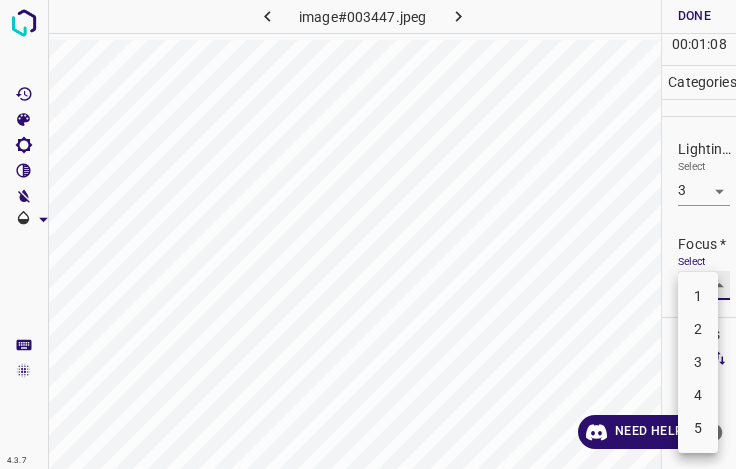 type on "2" 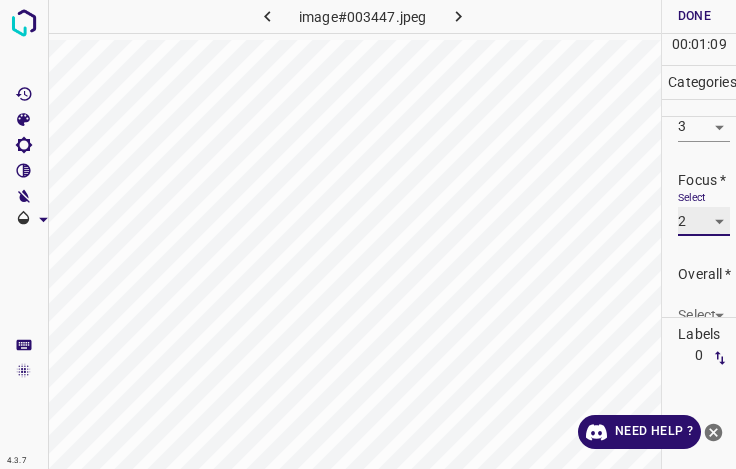 scroll, scrollTop: 98, scrollLeft: 0, axis: vertical 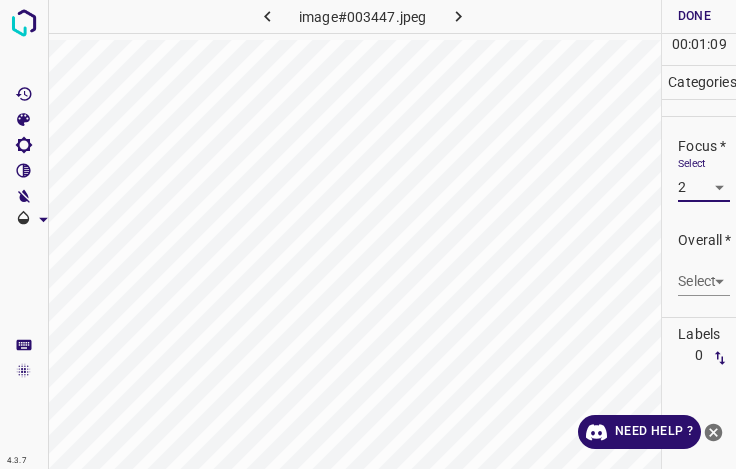 click on "4.3.7 image#003447.jpeg Done Skip 0 00   : 01   : 09   Categories Lighting *  Select 3 3 Focus *  Select 2 2 Overall *  Select ​ Labels   0 Categories 1 Lighting 2 Focus 3 Overall Tools Space Change between modes (Draw & Edit) I Auto labeling R Restore zoom M Zoom in N Zoom out Delete Delete selecte label Filters Z Restore filters X Saturation filter C Brightness filter V Contrast filter B Gray scale filter General O Download Need Help ? - Text - Hide - Delete" at bounding box center (368, 234) 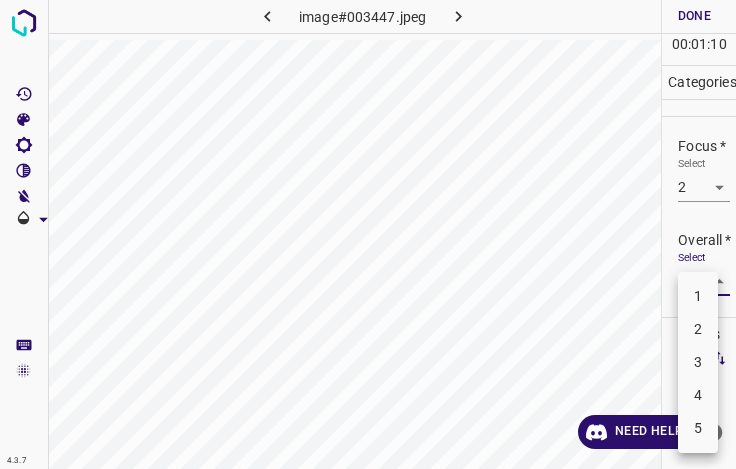 click on "2" at bounding box center [698, 329] 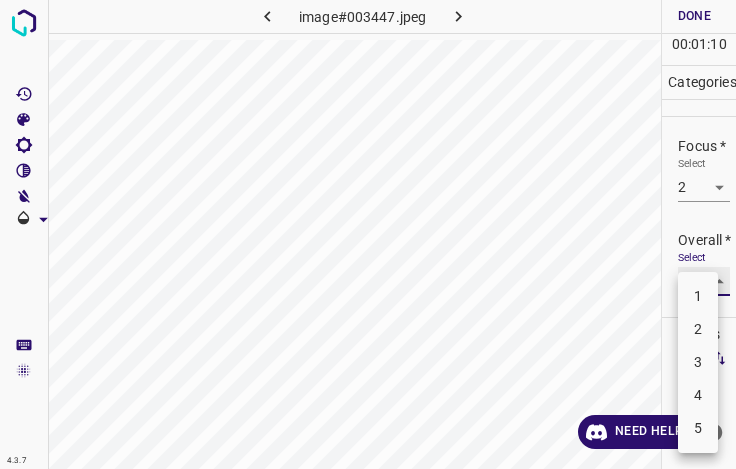 type on "2" 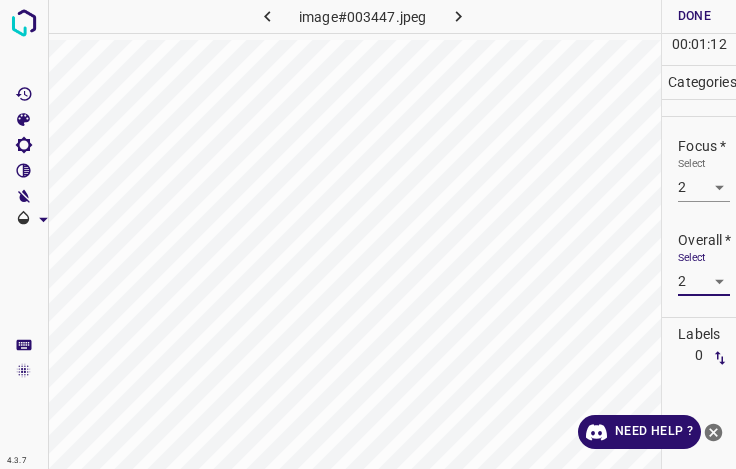 click on "Done" at bounding box center (694, 16) 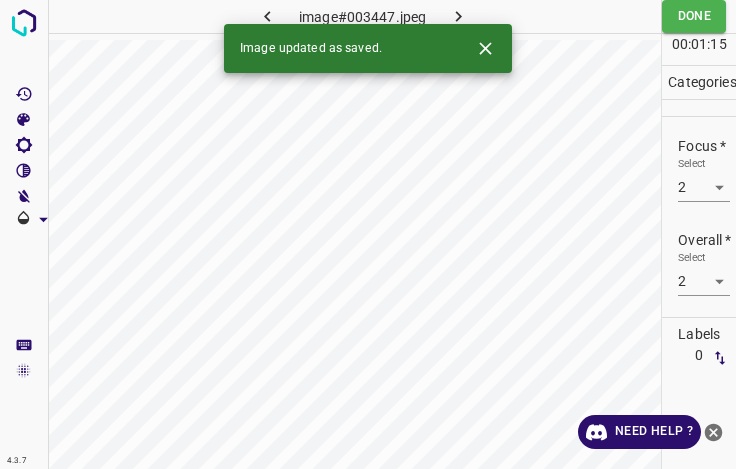 click 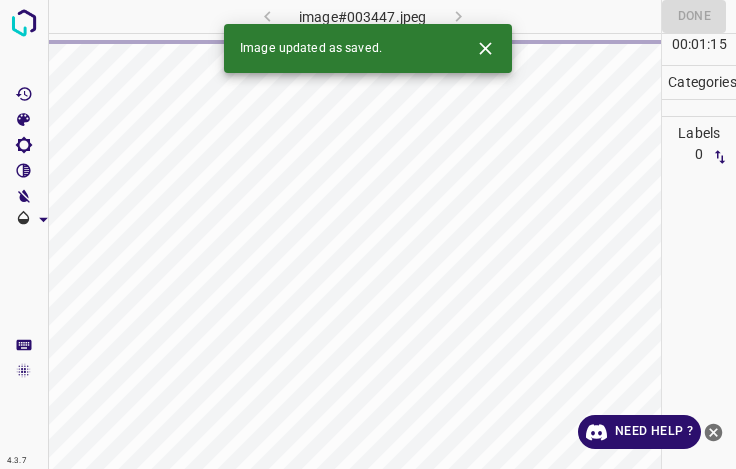 click 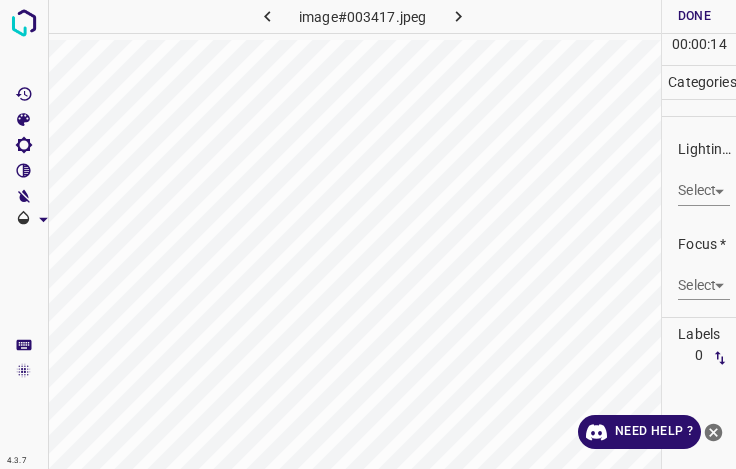 click on "4.3.7 image#003417.jpeg Done Skip 0 00   : 00   : 14   Categories Lighting *  Select ​ Focus *  Select ​ Overall *  Select ​ Labels   0 Categories 1 Lighting 2 Focus 3 Overall Tools Space Change between modes (Draw & Edit) I Auto labeling R Restore zoom M Zoom in N Zoom out Delete Delete selecte label Filters Z Restore filters X Saturation filter C Brightness filter V Contrast filter B Gray scale filter General O Download Need Help ? - Text - Hide - Delete" at bounding box center (368, 234) 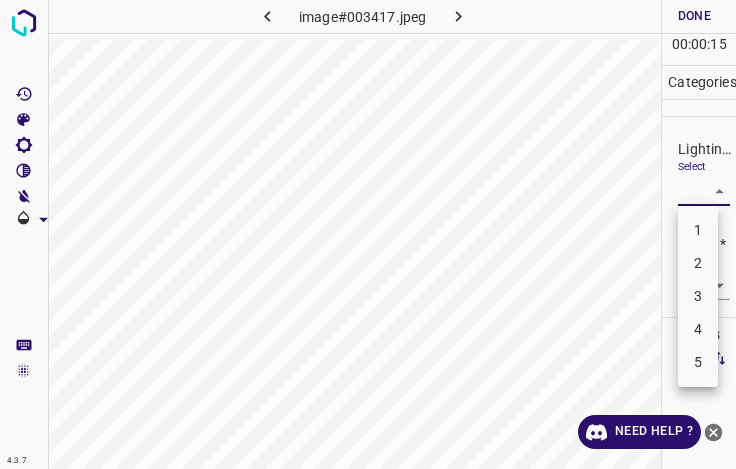 click on "3" at bounding box center [698, 296] 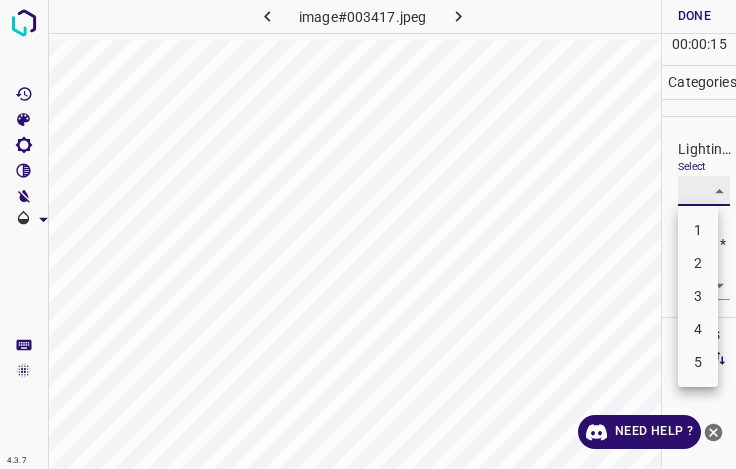 type on "3" 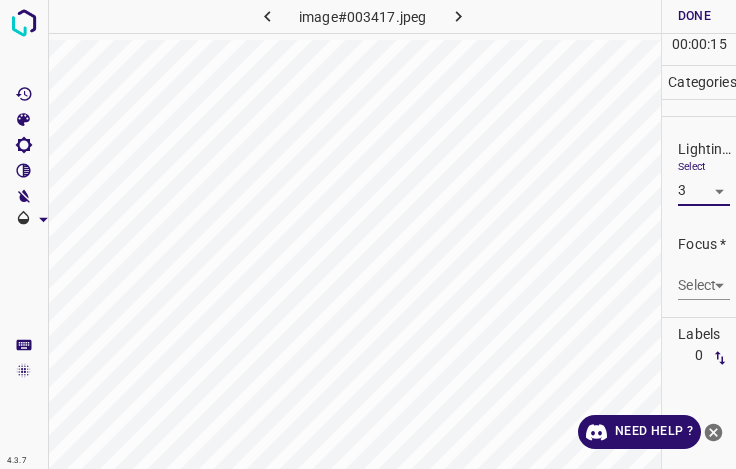 click on "4.3.7 image#003417.jpeg Done Skip 0 00   : 00   : 15   Categories Lighting *  Select 3 3 Focus *  Select ​ Overall *  Select ​ Labels   0 Categories 1 Lighting 2 Focus 3 Overall Tools Space Change between modes (Draw & Edit) I Auto labeling R Restore zoom M Zoom in N Zoom out Delete Delete selecte label Filters Z Restore filters X Saturation filter C Brightness filter V Contrast filter B Gray scale filter General O Download Need Help ? - Text - Hide - Delete" at bounding box center [368, 234] 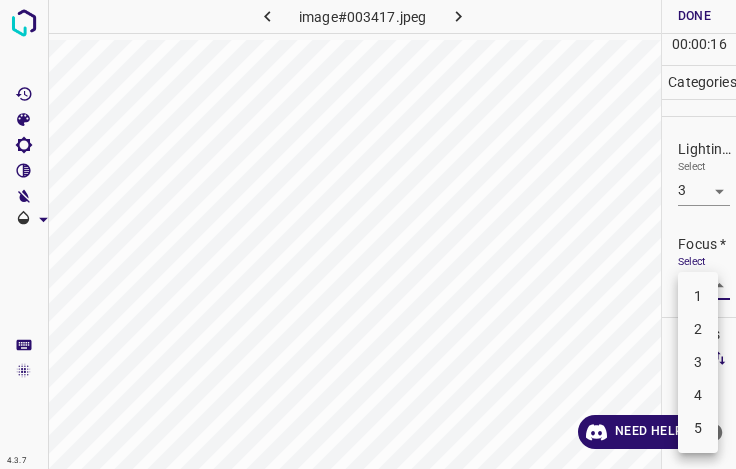 click on "3" at bounding box center (698, 362) 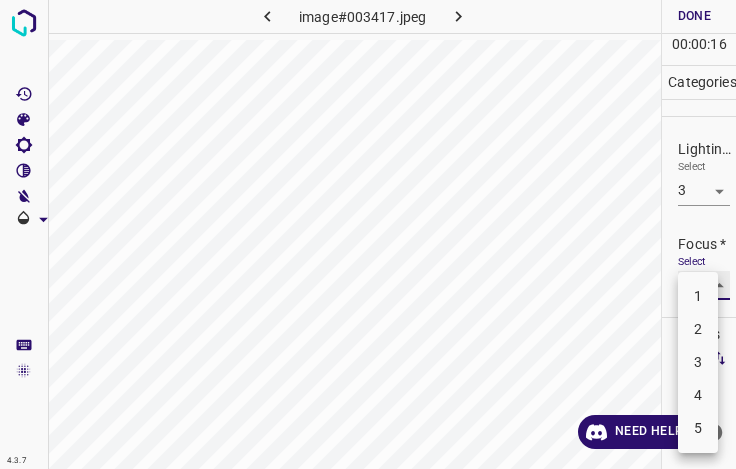 type on "3" 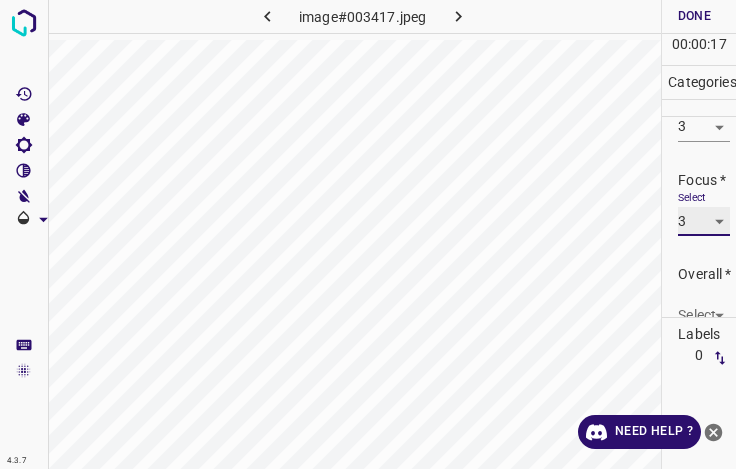 scroll, scrollTop: 98, scrollLeft: 0, axis: vertical 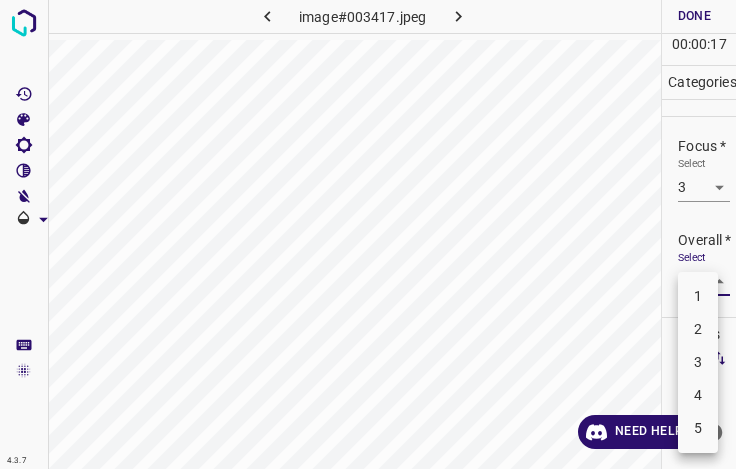 click on "4.3.7 image#003417.jpeg Done Skip 0 00   : 00   : 17   Categories Lighting *  Select 3 3 Focus *  Select 3 3 Overall *  Select ​ Labels   0 Categories 1 Lighting 2 Focus 3 Overall Tools Space Change between modes (Draw & Edit) I Auto labeling R Restore zoom M Zoom in N Zoom out Delete Delete selecte label Filters Z Restore filters X Saturation filter C Brightness filter V Contrast filter B Gray scale filter General O Download Need Help ? - Text - Hide - Delete 1 2 3 4 5" at bounding box center (368, 234) 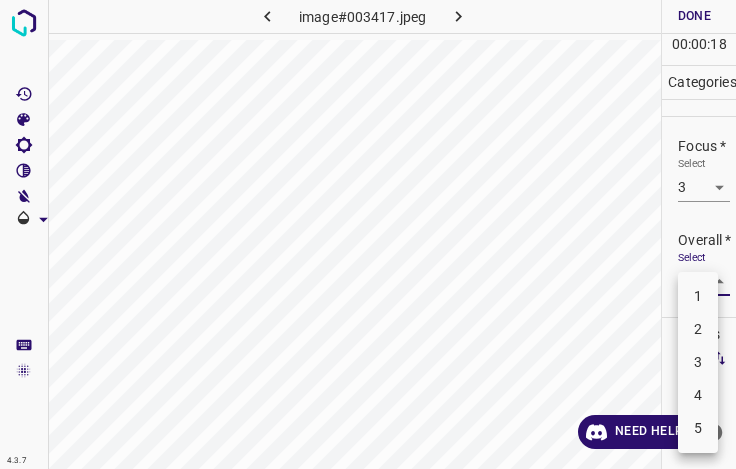 click on "3" at bounding box center (698, 362) 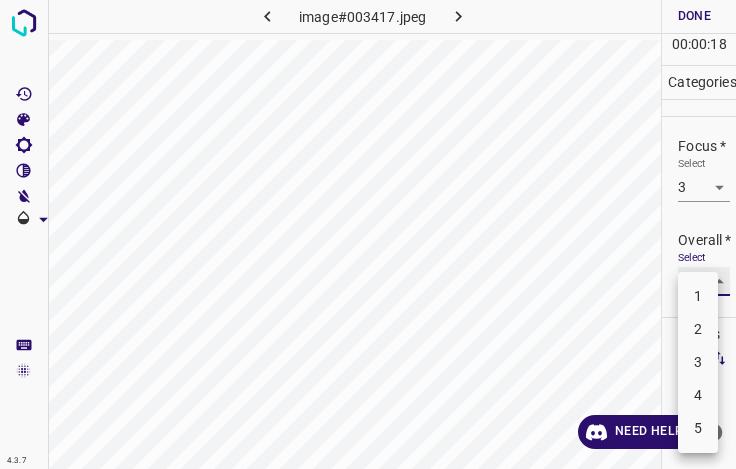 type on "3" 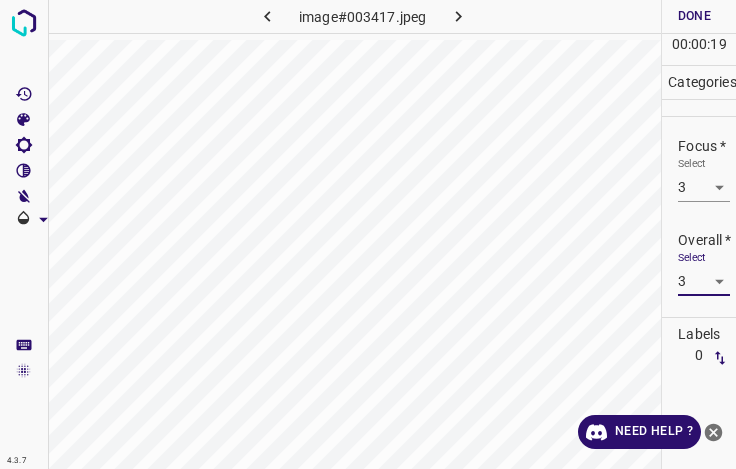 click on "Done" at bounding box center [694, 16] 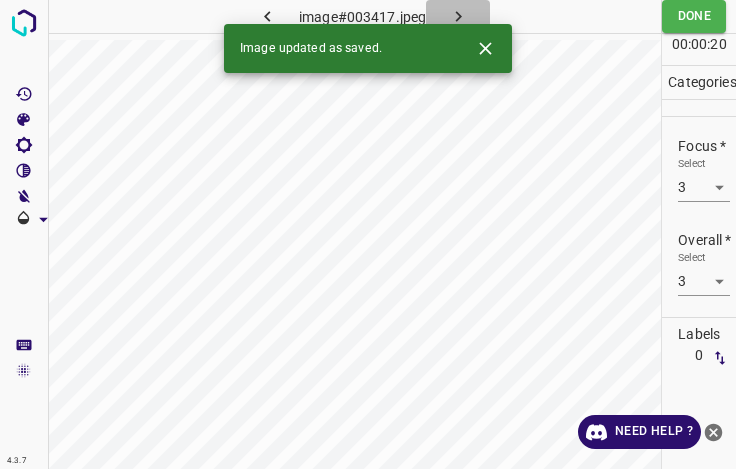 click 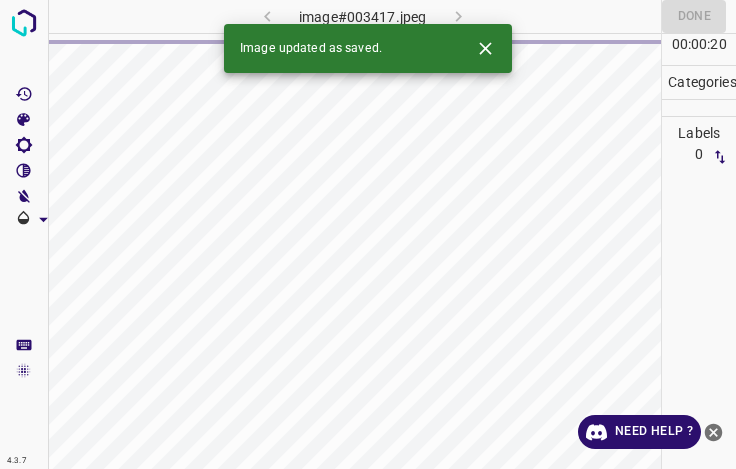 click 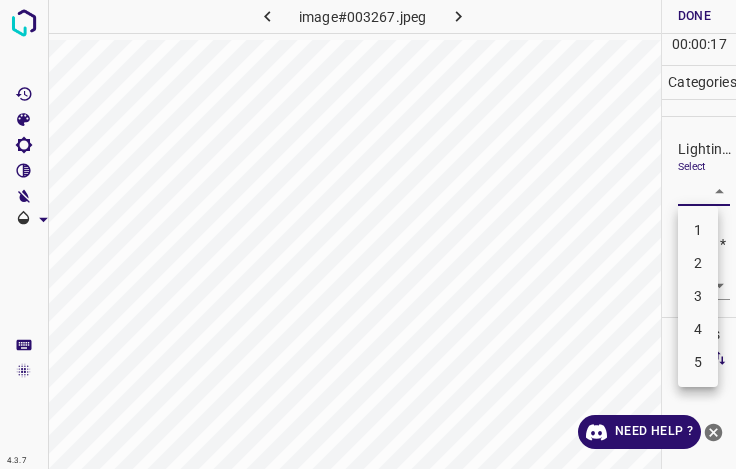 click on "4.3.7 image#003267.jpeg Done Skip 0 00   : 00   : 17   Categories Lighting *  Select ​ Focus *  Select ​ Overall *  Select ​ Labels   0 Categories 1 Lighting 2 Focus 3 Overall Tools Space Change between modes (Draw & Edit) I Auto labeling R Restore zoom M Zoom in N Zoom out Delete Delete selecte label Filters Z Restore filters X Saturation filter C Brightness filter V Contrast filter B Gray scale filter General O Download Need Help ? - Text - Hide - Delete 1 2 3 4 5" at bounding box center [368, 234] 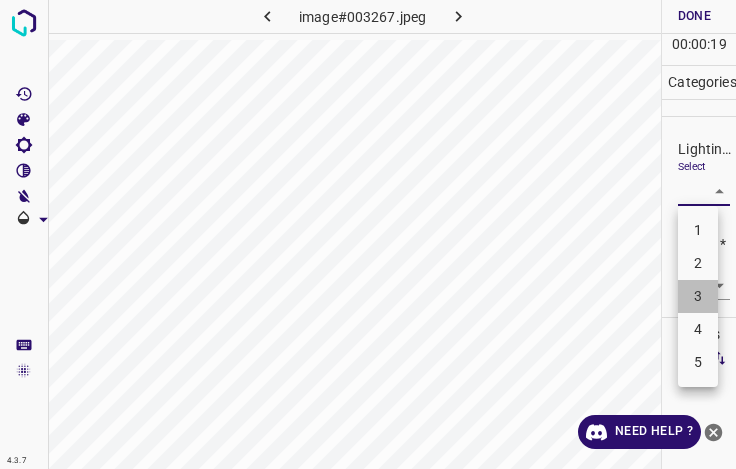click on "3" at bounding box center [698, 296] 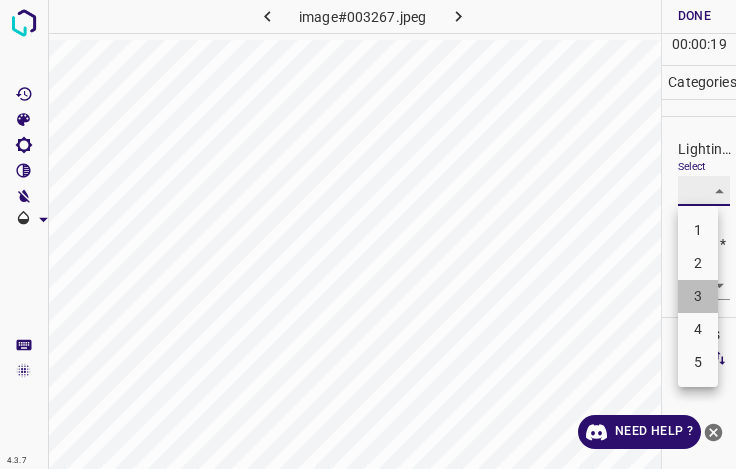 type on "3" 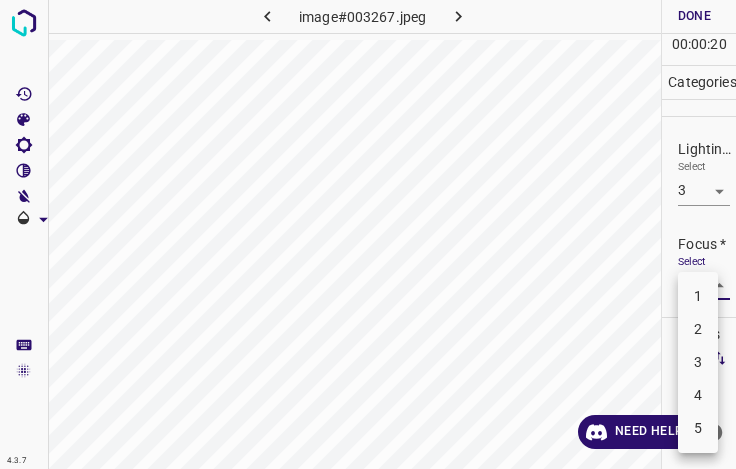 click on "4.3.7 image#003267.jpeg Done Skip 0 00   : 00   : 20   Categories Lighting *  Select 3 3 Focus *  Select ​ Overall *  Select ​ Labels   0 Categories 1 Lighting 2 Focus 3 Overall Tools Space Change between modes (Draw & Edit) I Auto labeling R Restore zoom M Zoom in N Zoom out Delete Delete selecte label Filters Z Restore filters X Saturation filter C Brightness filter V Contrast filter B Gray scale filter General O Download Need Help ? - Text - Hide - Delete 1 2 3 4 5" at bounding box center [368, 234] 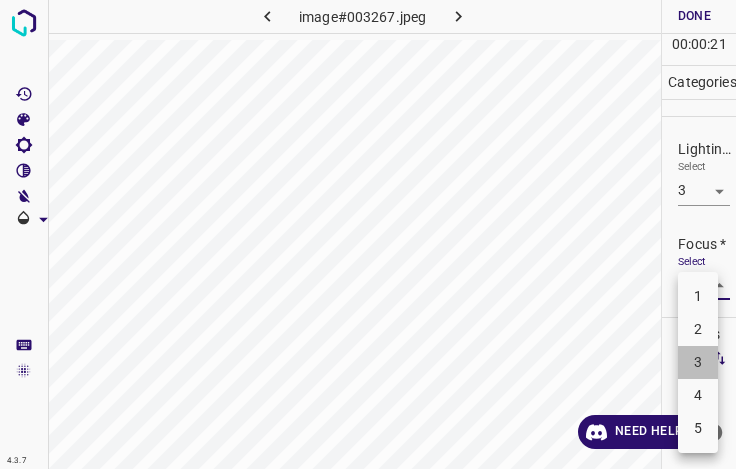 click on "3" at bounding box center (698, 362) 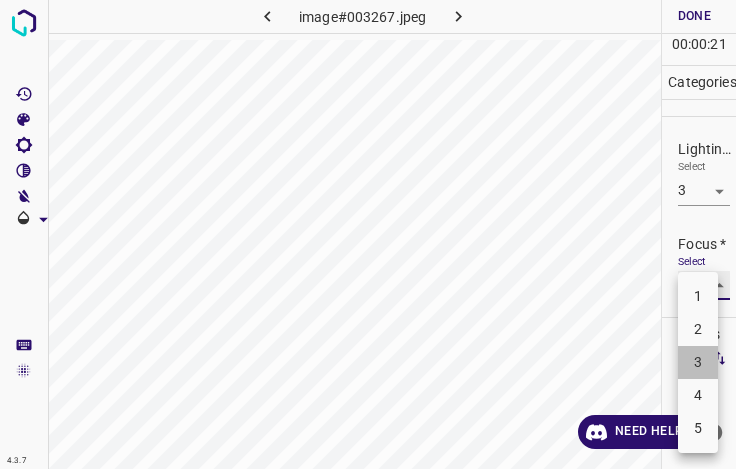 type on "3" 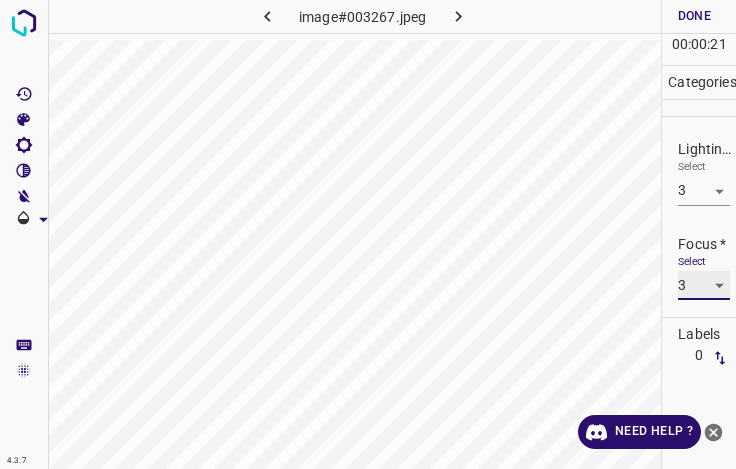 scroll, scrollTop: 98, scrollLeft: 0, axis: vertical 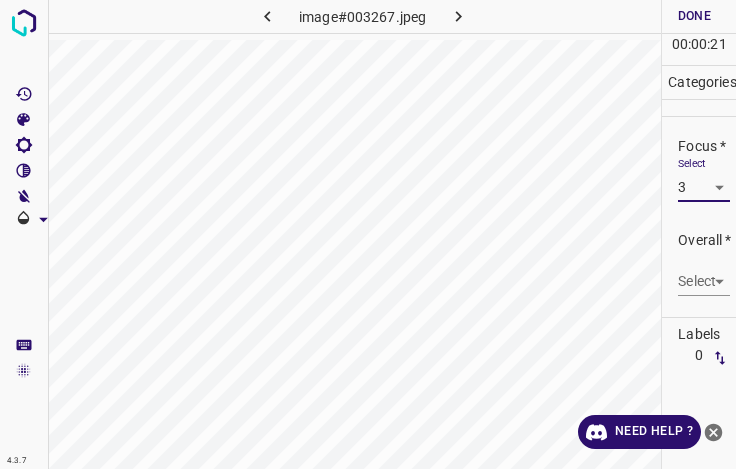 click on "4.3.7 image#003267.jpeg Done Skip 0 00   : 00   : 21   Categories Lighting *  Select 3 3 Focus *  Select 3 3 Overall *  Select ​ Labels   0 Categories 1 Lighting 2 Focus 3 Overall Tools Space Change between modes (Draw & Edit) I Auto labeling R Restore zoom M Zoom in N Zoom out Delete Delete selecte label Filters Z Restore filters X Saturation filter C Brightness filter V Contrast filter B Gray scale filter General O Download Need Help ? - Text - Hide - Delete" at bounding box center [368, 234] 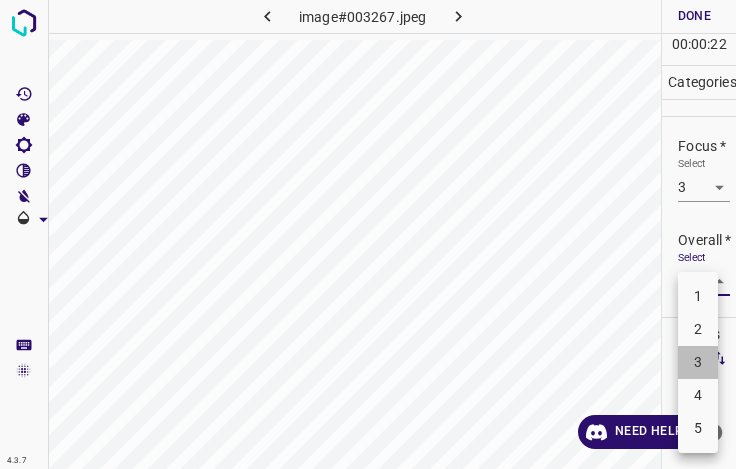 click on "3" at bounding box center [698, 362] 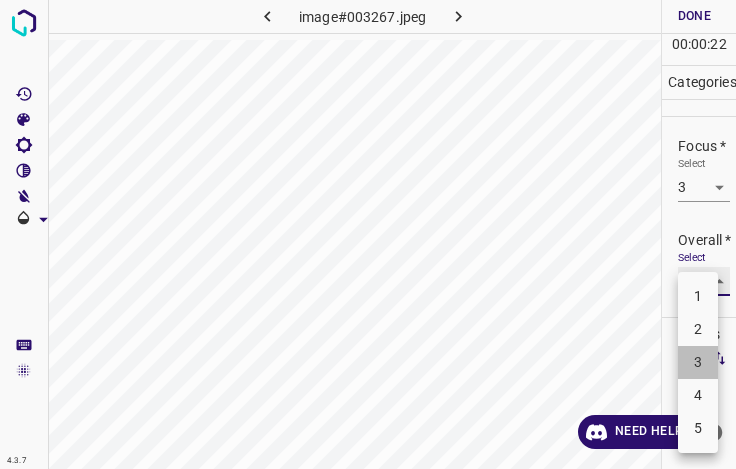 type on "3" 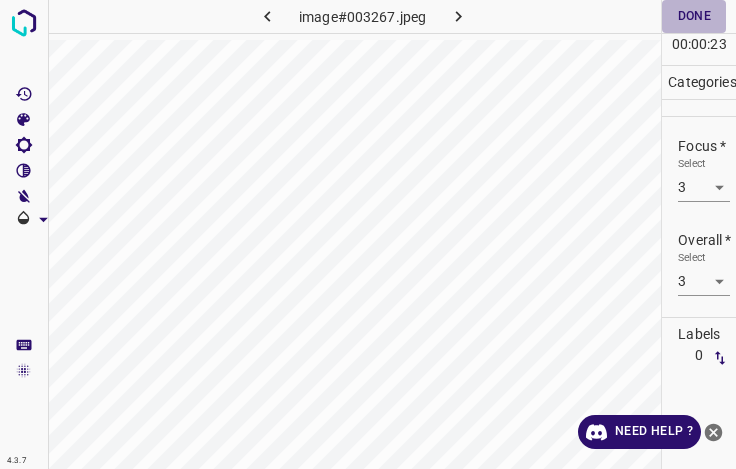 click on "Done" at bounding box center [694, 16] 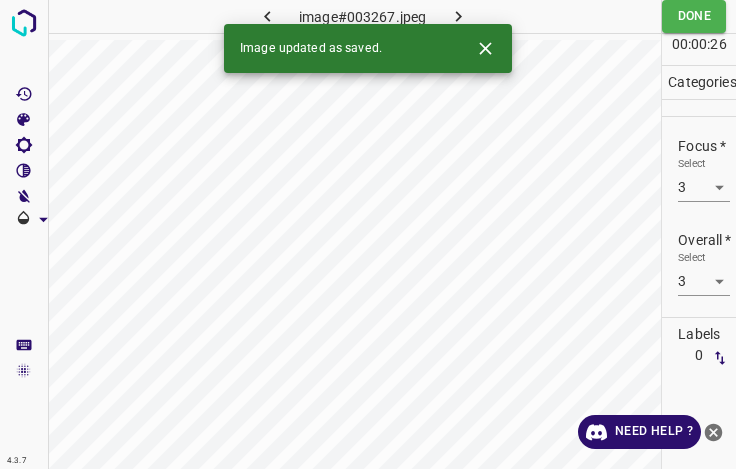 click 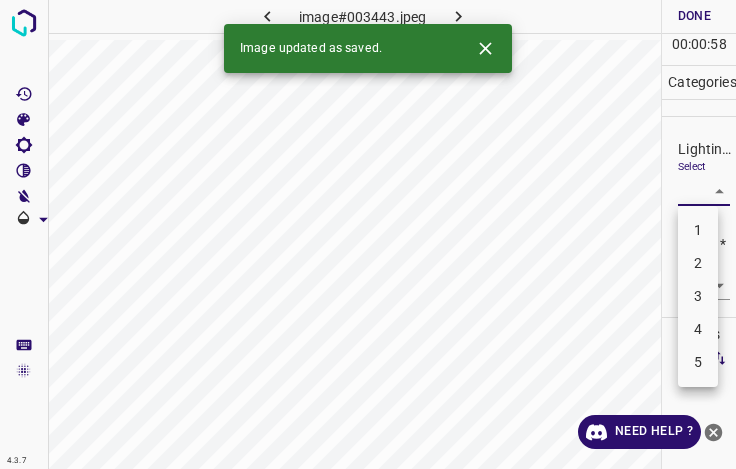 click on "4.3.7 image#003443.jpeg Done Skip 0 00   : 00   : 58   Categories Lighting *  Select ​ Focus *  Select ​ Overall *  Select ​ Labels   0 Categories 1 Lighting 2 Focus 3 Overall Tools Space Change between modes (Draw & Edit) I Auto labeling R Restore zoom M Zoom in N Zoom out Delete Delete selecte label Filters Z Restore filters X Saturation filter C Brightness filter V Contrast filter B Gray scale filter General O Download Image updated as saved. Need Help ? - Text - Hide - Delete 1 2 3 4 5" at bounding box center (368, 234) 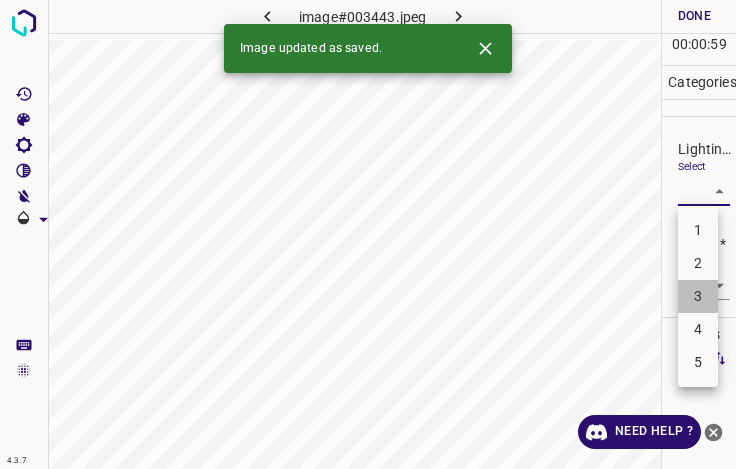 click on "3" at bounding box center (698, 296) 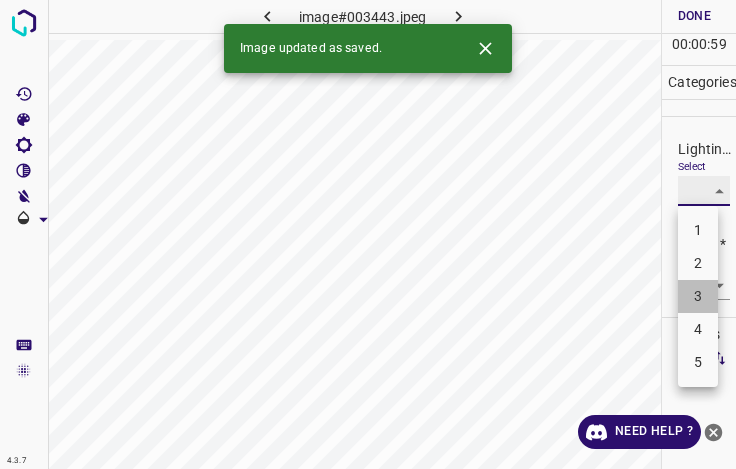 type on "3" 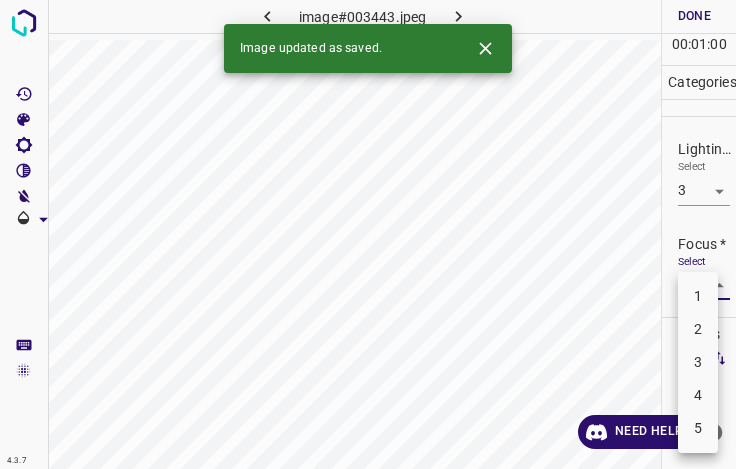 click on "4.3.7 image#003443.jpeg Done Skip 0 00   : 01   : 00   Categories Lighting *  Select 3 3 Focus *  Select ​ Overall *  Select ​ Labels   0 Categories 1 Lighting 2 Focus 3 Overall Tools Space Change between modes (Draw & Edit) I Auto labeling R Restore zoom M Zoom in N Zoom out Delete Delete selecte label Filters Z Restore filters X Saturation filter C Brightness filter V Contrast filter B Gray scale filter General O Download Image updated as saved. Need Help ? - Text - Hide - Delete 1 2 3 4 5" at bounding box center (368, 234) 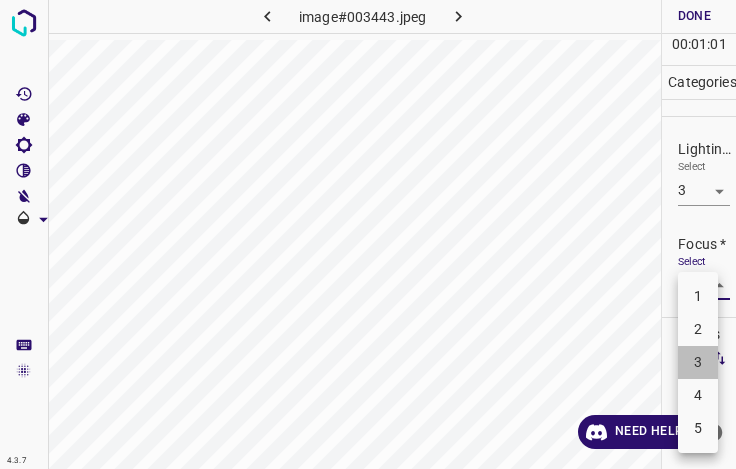 click on "3" at bounding box center (698, 362) 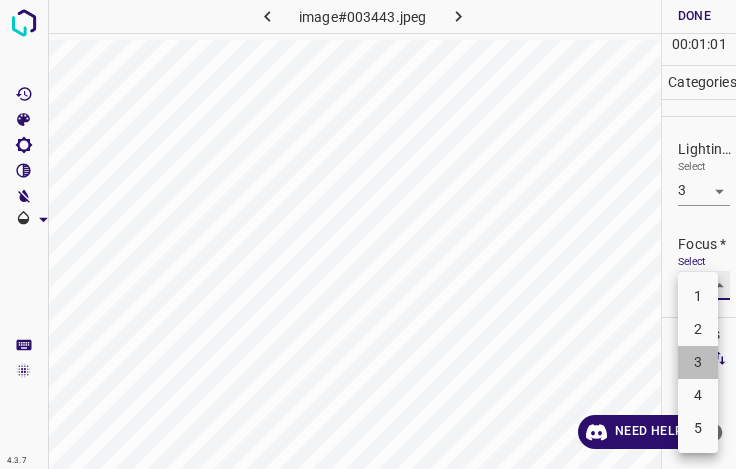 type on "3" 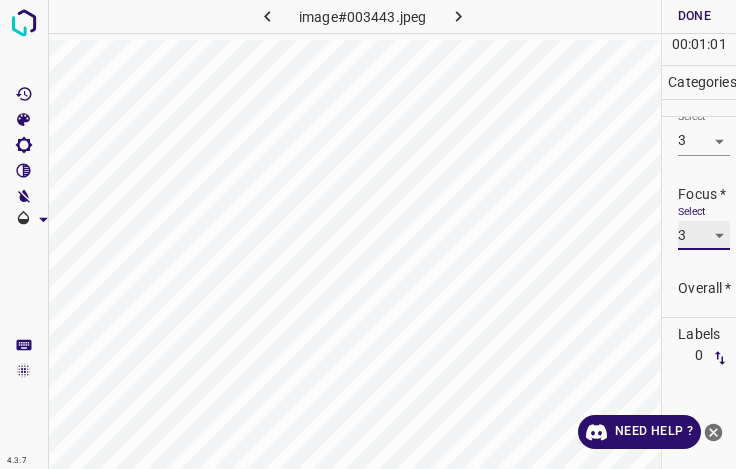 scroll, scrollTop: 98, scrollLeft: 0, axis: vertical 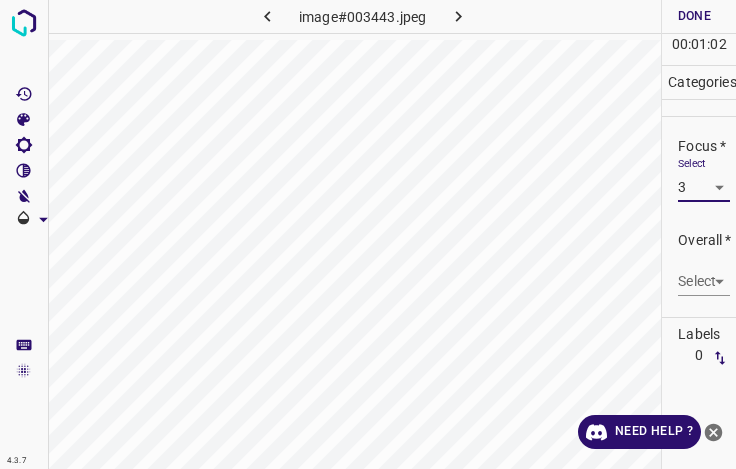 click on "4.3.7 image#003443.jpeg Done Skip 0 00   : 01   : 02   Categories Lighting *  Select 3 3 Focus *  Select 3 3 Overall *  Select ​ Labels   0 Categories 1 Lighting 2 Focus 3 Overall Tools Space Change between modes (Draw & Edit) I Auto labeling R Restore zoom M Zoom in N Zoom out Delete Delete selecte label Filters Z Restore filters X Saturation filter C Brightness filter V Contrast filter B Gray scale filter General O Download Need Help ? - Text - Hide - Delete" at bounding box center (368, 234) 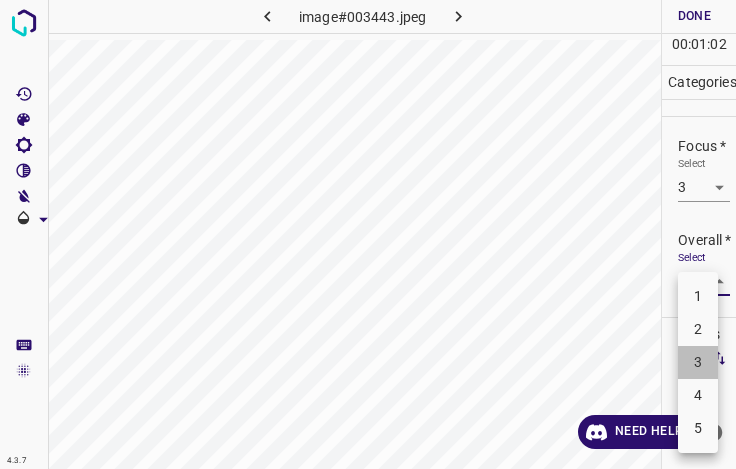 click on "3" at bounding box center (698, 362) 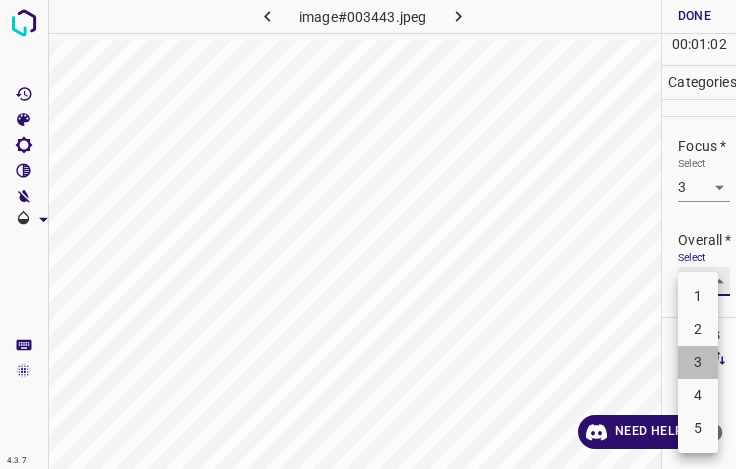 type on "3" 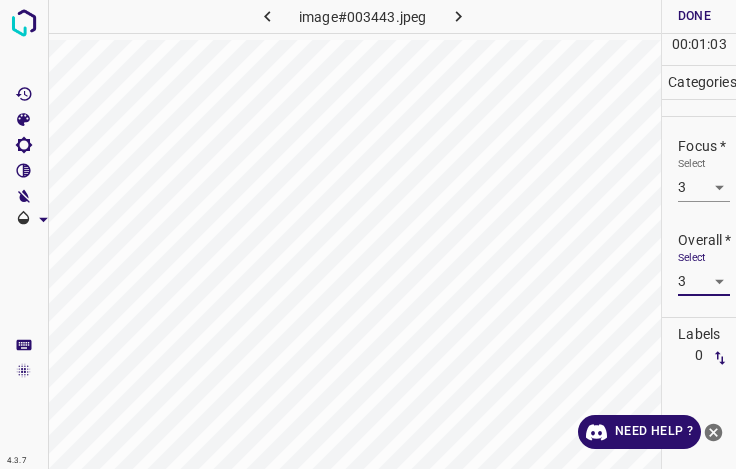 click on "Done" at bounding box center (694, 16) 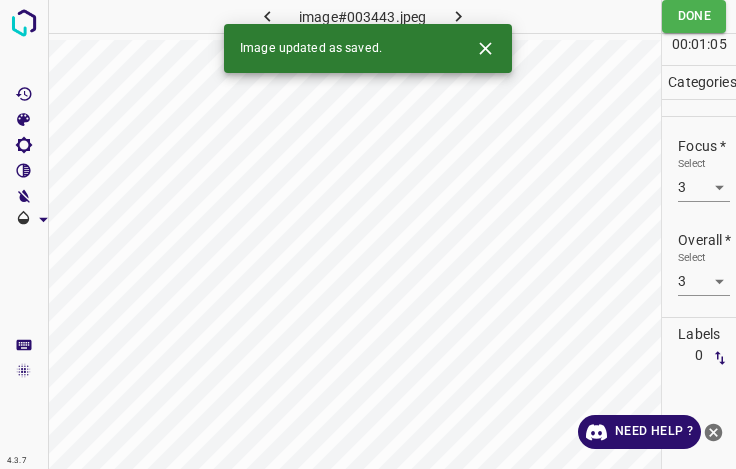 click 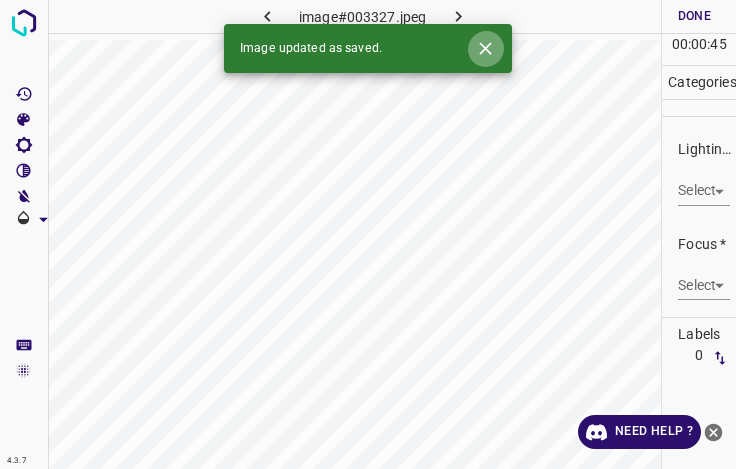click 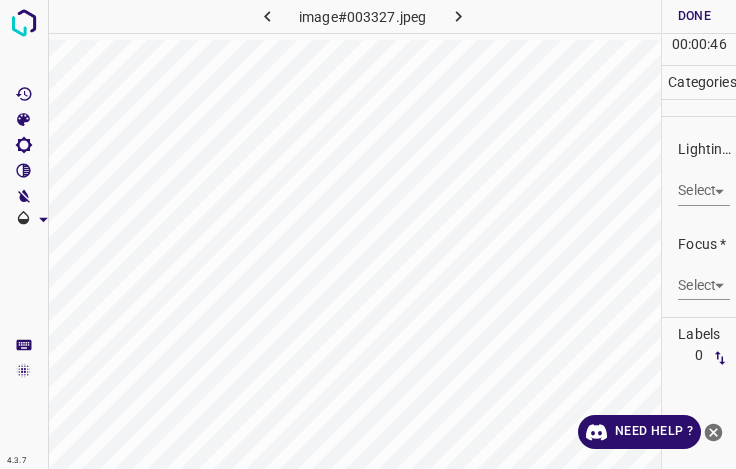 click on "4.3.7 image#003327.jpeg Done Skip 0 00   : 00   : 46   Categories Lighting *  Select ​ Focus *  Select ​ Overall *  Select ​ Labels   0 Categories 1 Lighting 2 Focus 3 Overall Tools Space Change between modes (Draw & Edit) I Auto labeling R Restore zoom M Zoom in N Zoom out Delete Delete selecte label Filters Z Restore filters X Saturation filter C Brightness filter V Contrast filter B Gray scale filter General O Download Need Help ? - Text - Hide - Delete" at bounding box center (368, 234) 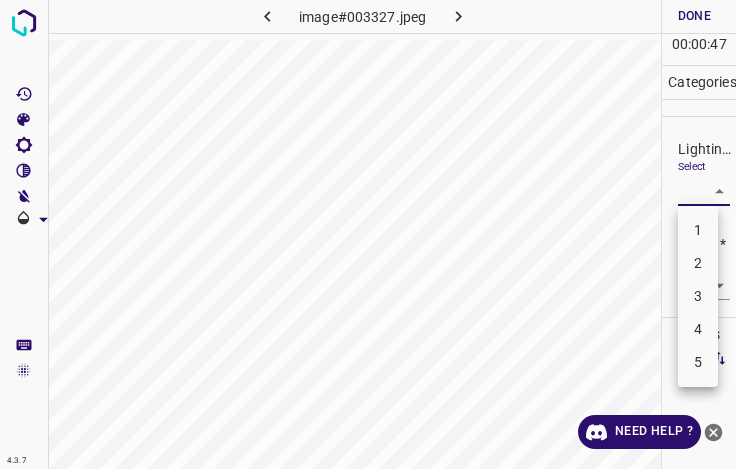 click on "3" at bounding box center [698, 296] 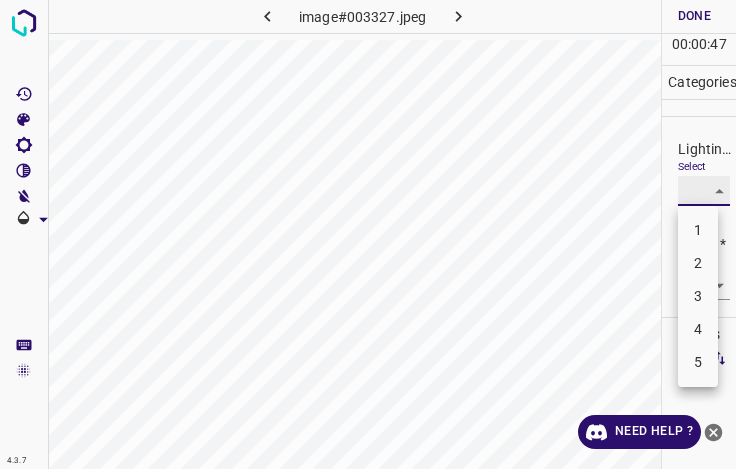 type on "3" 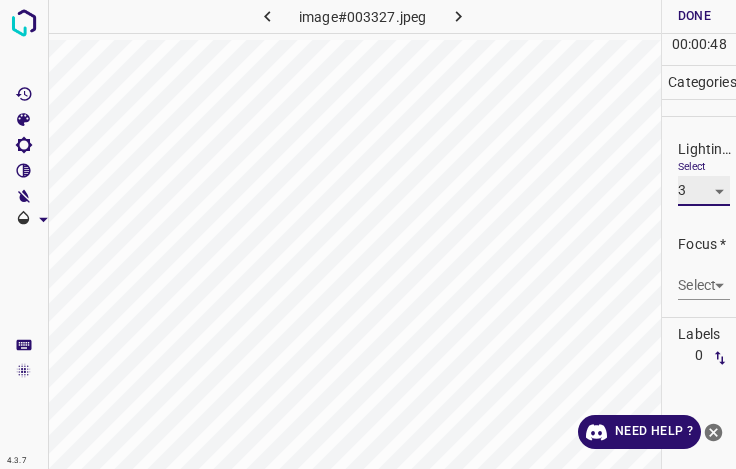 scroll, scrollTop: 98, scrollLeft: 0, axis: vertical 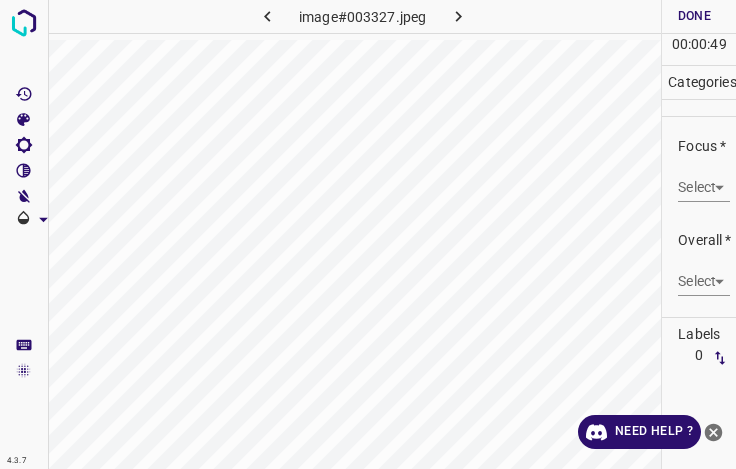 click on "4.3.7 image#003327.jpeg Done Skip 0 00   : 00   : 49   Categories Lighting *  Select 3 3 Focus *  Select ​ Overall *  Select ​ Labels   0 Categories 1 Lighting 2 Focus 3 Overall Tools Space Change between modes (Draw & Edit) I Auto labeling R Restore zoom M Zoom in N Zoom out Delete Delete selecte label Filters Z Restore filters X Saturation filter C Brightness filter V Contrast filter B Gray scale filter General O Download Need Help ? - Text - Hide - Delete" at bounding box center (368, 234) 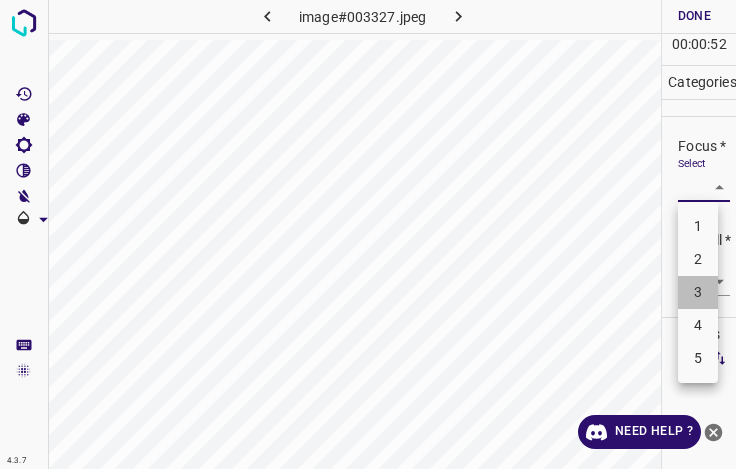 click on "3" at bounding box center (698, 292) 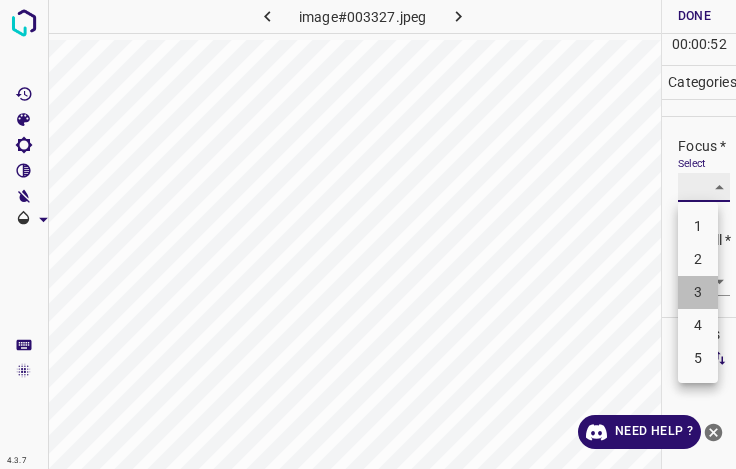 type on "3" 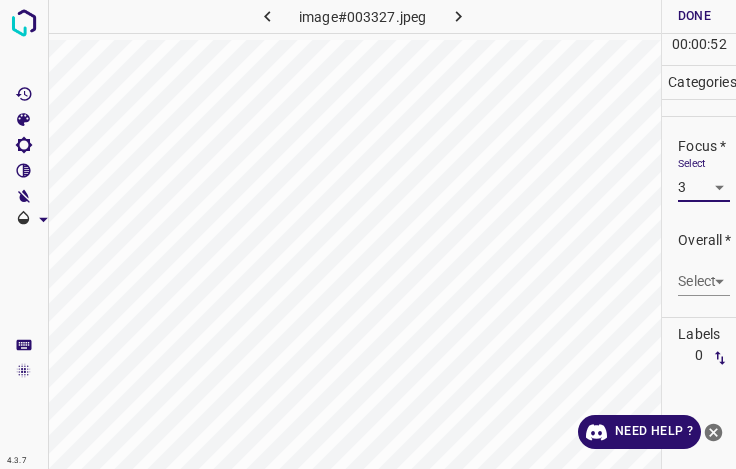 click on "4.3.7 image#003327.jpeg Done Skip 0 00   : 00   : 52   Categories Lighting *  Select 3 3 Focus *  Select 3 3 Overall *  Select ​ Labels   0 Categories 1 Lighting 2 Focus 3 Overall Tools Space Change between modes (Draw & Edit) I Auto labeling R Restore zoom M Zoom in N Zoom out Delete Delete selecte label Filters Z Restore filters X Saturation filter C Brightness filter V Contrast filter B Gray scale filter General O Download Need Help ? - Text - Hide - Delete" at bounding box center [368, 234] 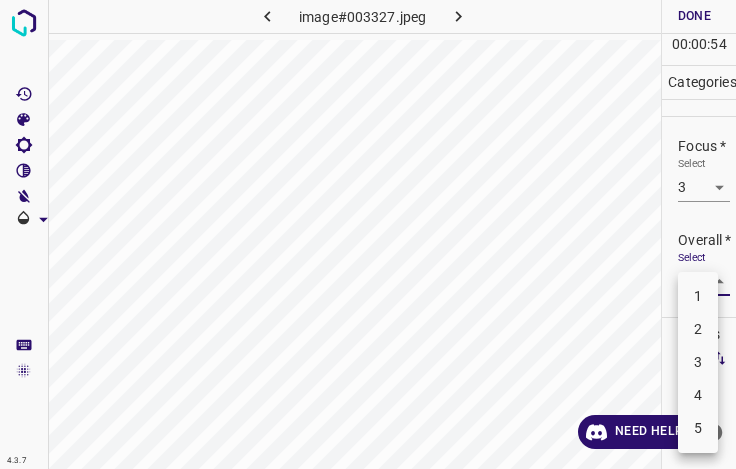 click on "3" at bounding box center (698, 362) 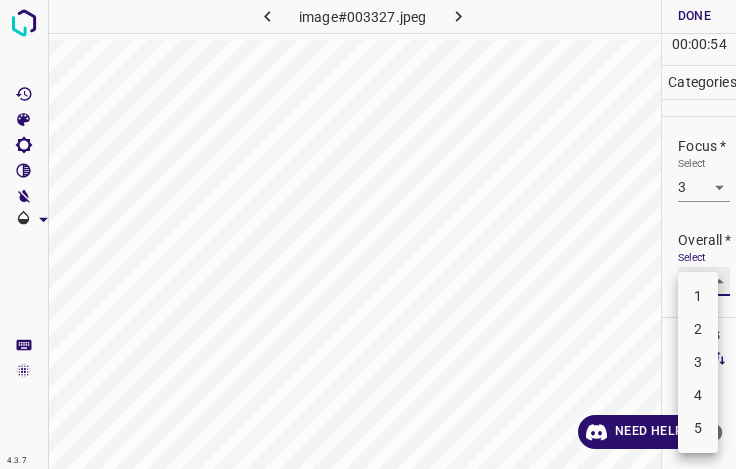 type on "3" 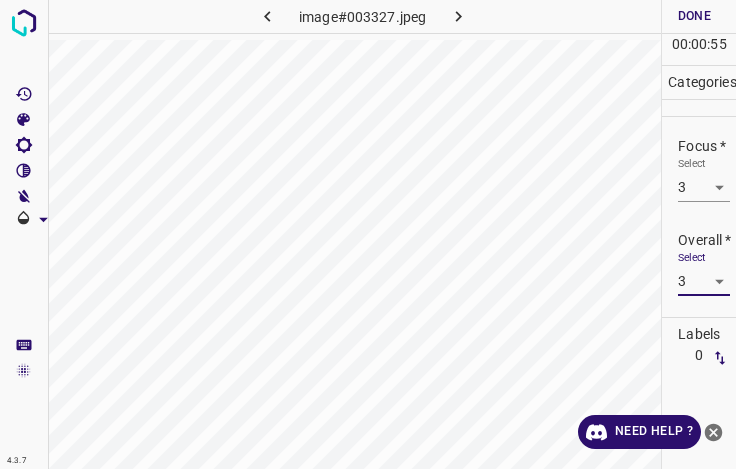 click on "Done" at bounding box center (694, 16) 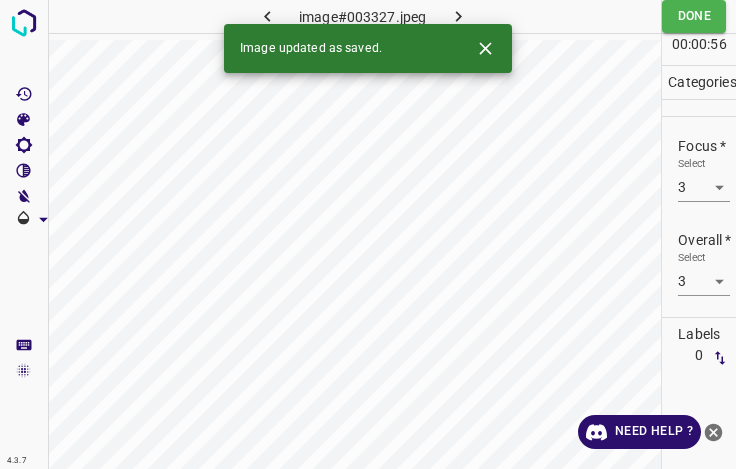 click 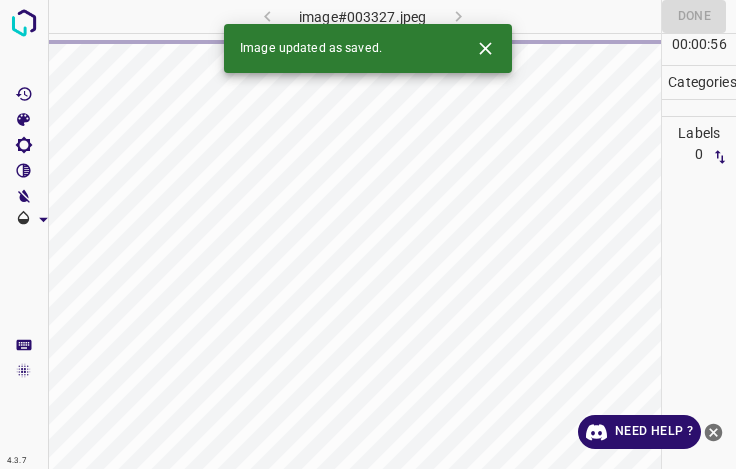click 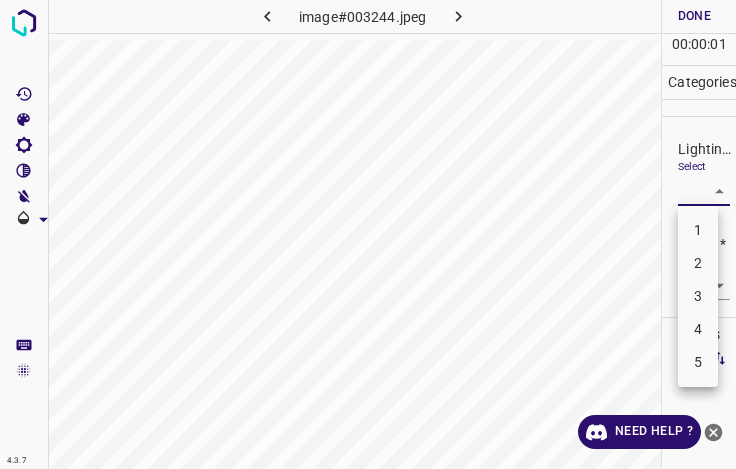 click on "4.3.7 image#003244.jpeg Done Skip 0 00   : 00   : 01   Categories Lighting *  Select ​ Focus *  Select ​ Overall *  Select ​ Labels   0 Categories 1 Lighting 2 Focus 3 Overall Tools Space Change between modes (Draw & Edit) I Auto labeling R Restore zoom M Zoom in N Zoom out Delete Delete selecte label Filters Z Restore filters X Saturation filter C Brightness filter V Contrast filter B Gray scale filter General O Download Need Help ? - Text - Hide - Delete 1 2 3 4 5" at bounding box center (368, 234) 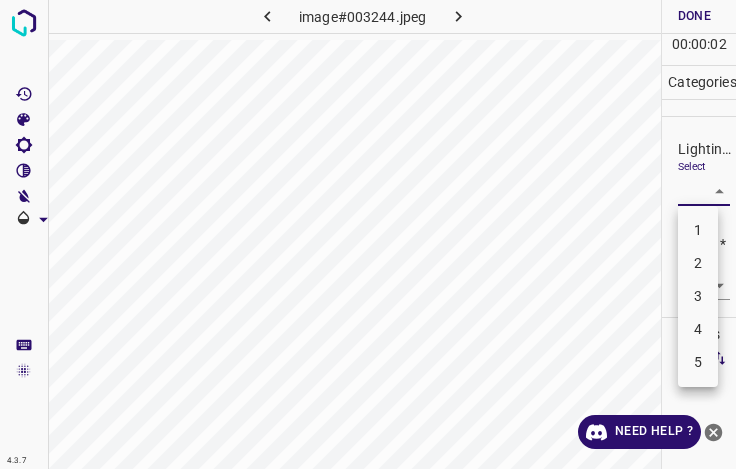 click on "3" at bounding box center [698, 296] 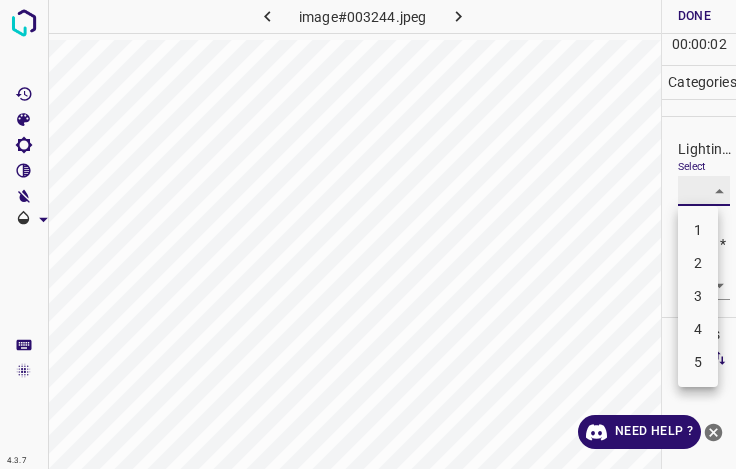 type on "3" 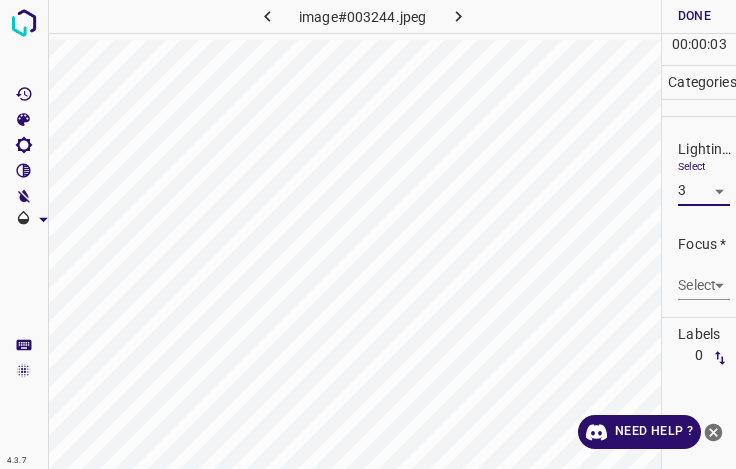 click on "4.3.7 image#003244.jpeg Done Skip 0 00   : 00   : 03   Categories Lighting *  Select 3 3 Focus *  Select ​ Overall *  Select ​ Labels   0 Categories 1 Lighting 2 Focus 3 Overall Tools Space Change between modes (Draw & Edit) I Auto labeling R Restore zoom M Zoom in N Zoom out Delete Delete selecte label Filters Z Restore filters X Saturation filter C Brightness filter V Contrast filter B Gray scale filter General O Download Need Help ? - Text - Hide - Delete" at bounding box center (368, 234) 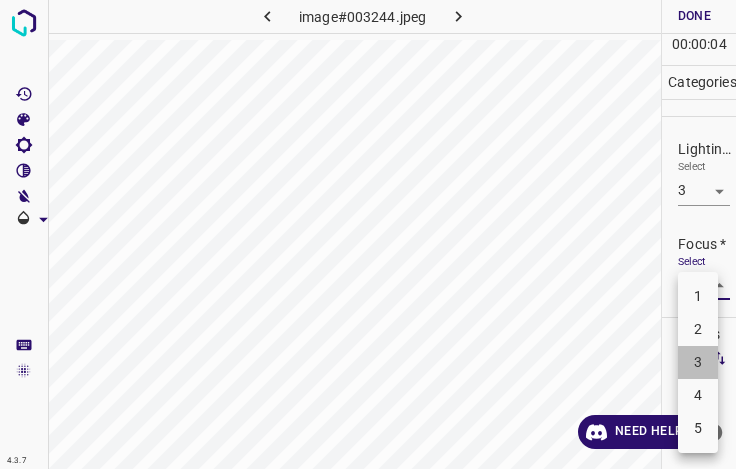 click on "3" at bounding box center (698, 362) 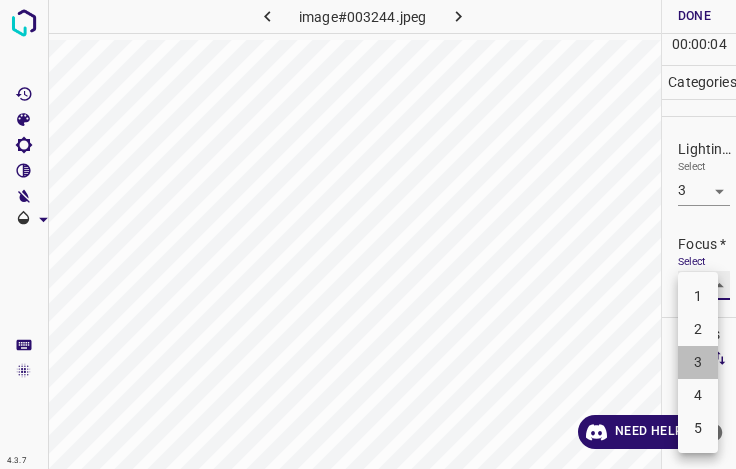 type on "3" 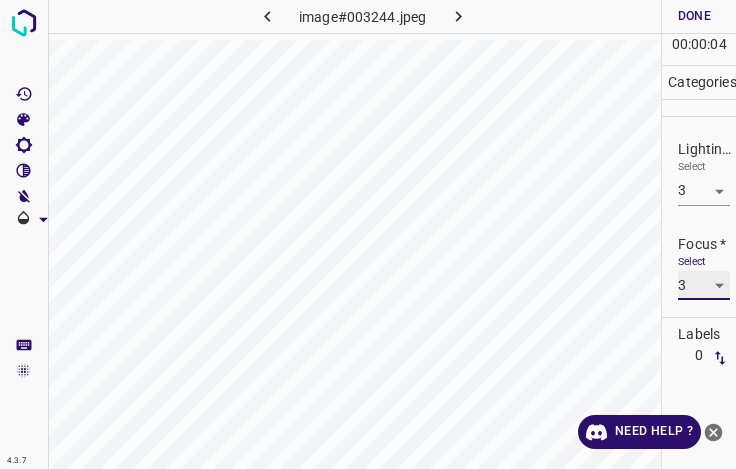 scroll, scrollTop: 98, scrollLeft: 0, axis: vertical 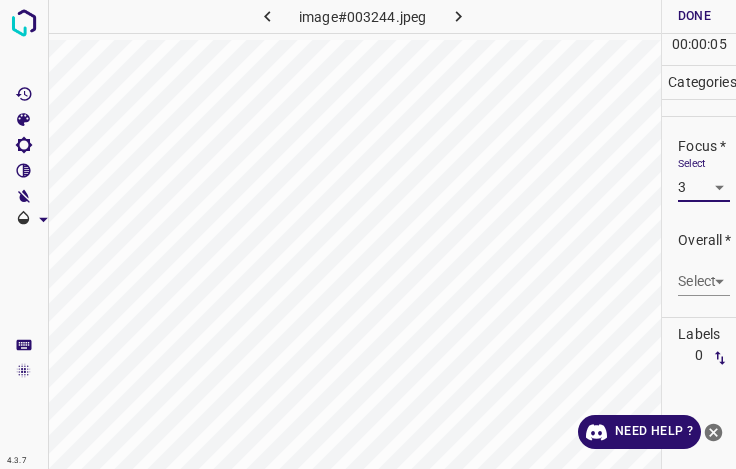 click on "4.3.7 image#003244.jpeg Done Skip 0 00   : 00   : 05   Categories Lighting *  Select 3 3 Focus *  Select 3 3 Overall *  Select ​ Labels   0 Categories 1 Lighting 2 Focus 3 Overall Tools Space Change between modes (Draw & Edit) I Auto labeling R Restore zoom M Zoom in N Zoom out Delete Delete selecte label Filters Z Restore filters X Saturation filter C Brightness filter V Contrast filter B Gray scale filter General O Download Need Help ? - Text - Hide - Delete" at bounding box center [368, 234] 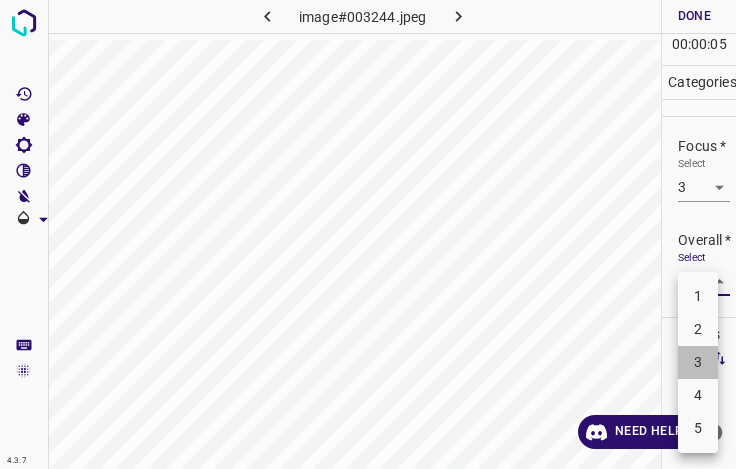 click on "3" at bounding box center (698, 362) 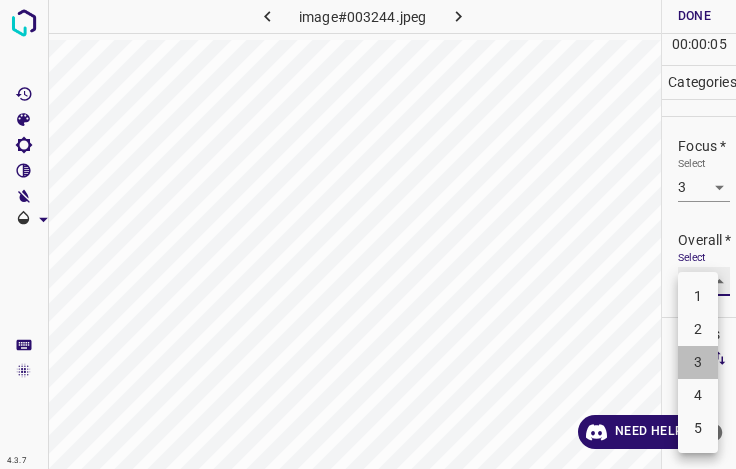 type on "3" 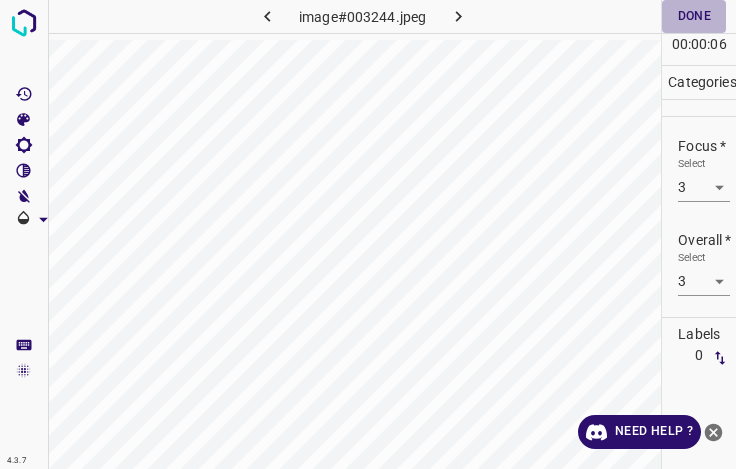 click on "Done" at bounding box center (694, 16) 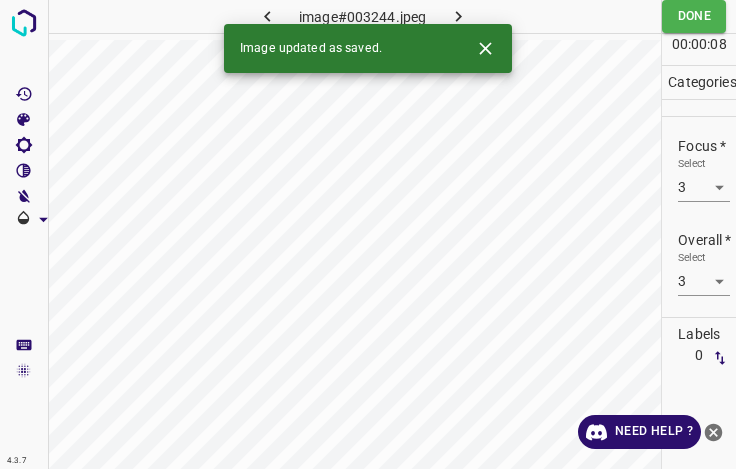 click 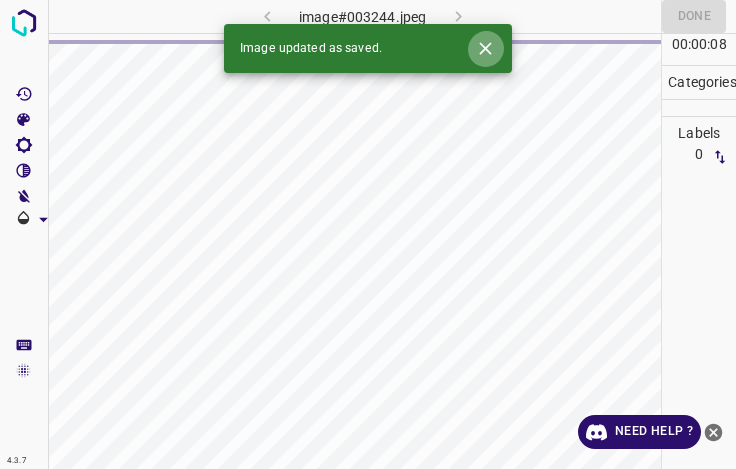 click 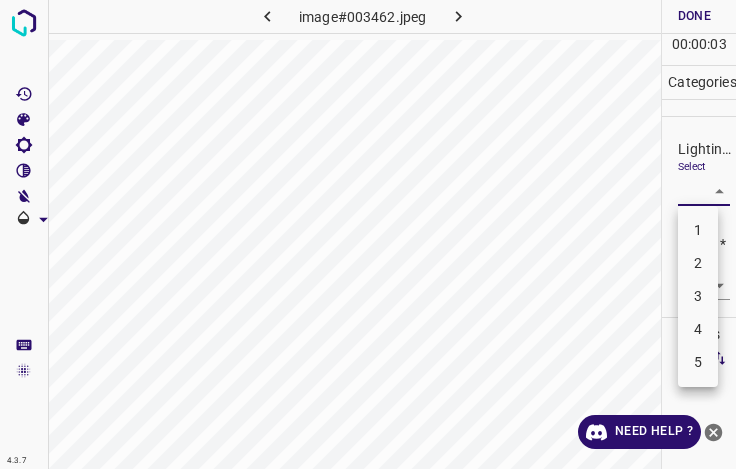 click on "4.3.7 image#003462.jpeg Done Skip 0 00   : 00   : 03   Categories Lighting *  Select ​ Focus *  Select ​ Overall *  Select ​ Labels   0 Categories 1 Lighting 2 Focus 3 Overall Tools Space Change between modes (Draw & Edit) I Auto labeling R Restore zoom M Zoom in N Zoom out Delete Delete selecte label Filters Z Restore filters X Saturation filter C Brightness filter V Contrast filter B Gray scale filter General O Download Need Help ? - Text - Hide - Delete 1 2 3 4 5" at bounding box center [368, 234] 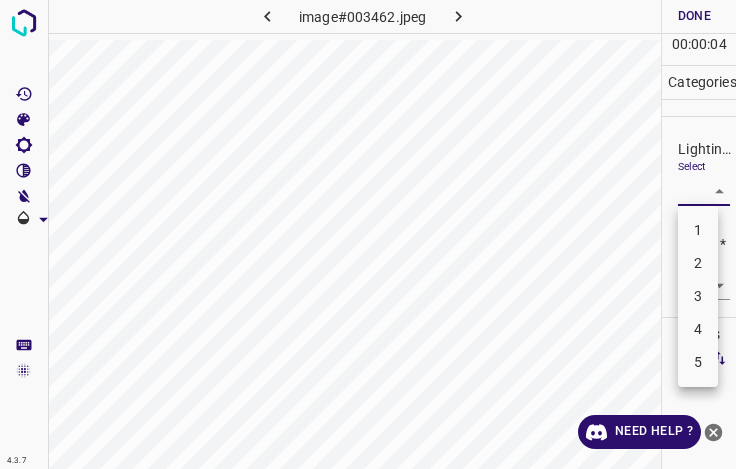 click on "3" at bounding box center (698, 296) 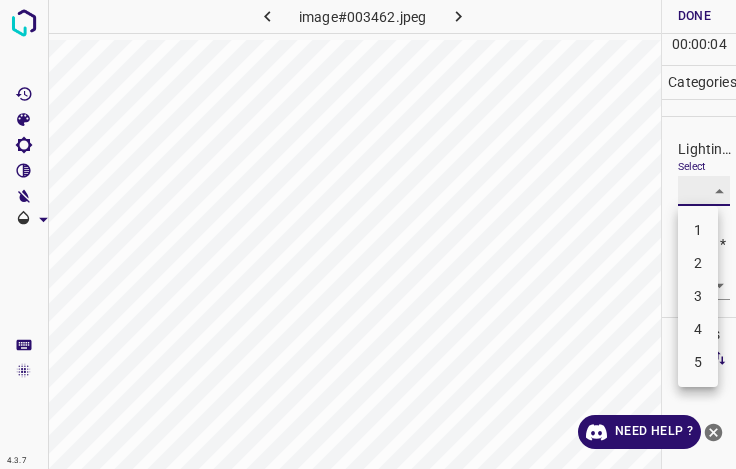 type on "3" 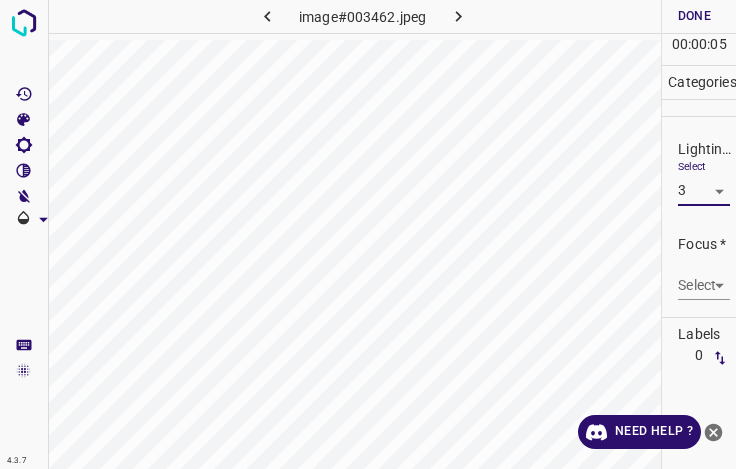 click on "4.3.7 image#003462.jpeg Done Skip 0 00   : 00   : 05   Categories Lighting *  Select 3 3 Focus *  Select ​ Overall *  Select ​ Labels   0 Categories 1 Lighting 2 Focus 3 Overall Tools Space Change between modes (Draw & Edit) I Auto labeling R Restore zoom M Zoom in N Zoom out Delete Delete selecte label Filters Z Restore filters X Saturation filter C Brightness filter V Contrast filter B Gray scale filter General O Download Need Help ? - Text - Hide - Delete" at bounding box center (368, 234) 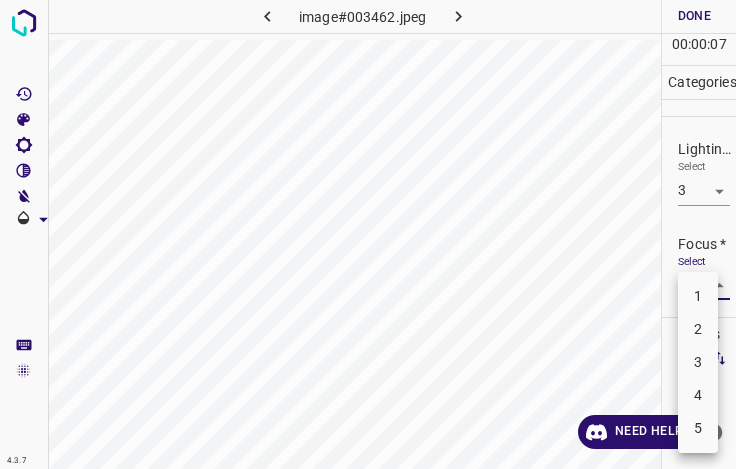 click on "2" at bounding box center (698, 329) 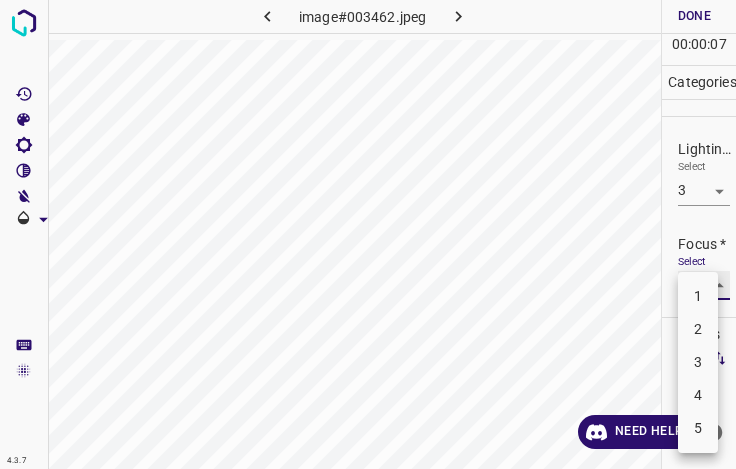 type on "2" 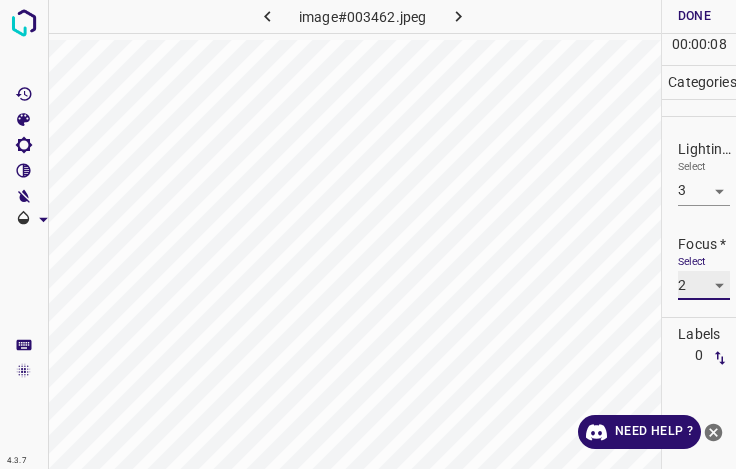 scroll, scrollTop: 98, scrollLeft: 0, axis: vertical 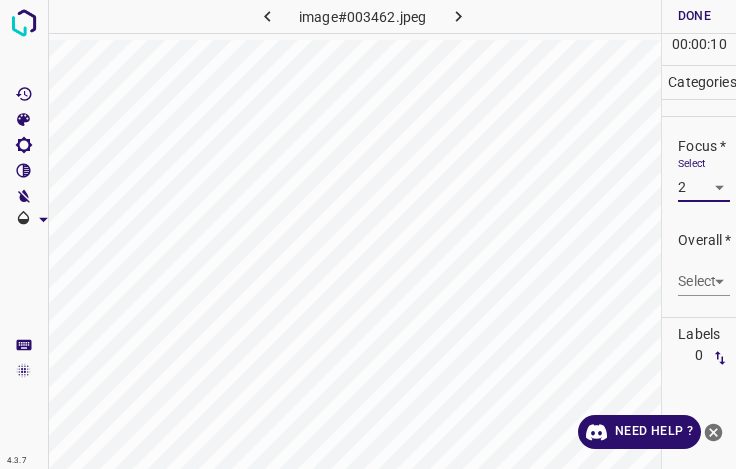 click on "4.3.7 image#003462.jpeg Done Skip 0 00   : 00   : 10   Categories Lighting *  Select 3 3 Focus *  Select 2 2 Overall *  Select ​ Labels   0 Categories 1 Lighting 2 Focus 3 Overall Tools Space Change between modes (Draw & Edit) I Auto labeling R Restore zoom M Zoom in N Zoom out Delete Delete selecte label Filters Z Restore filters X Saturation filter C Brightness filter V Contrast filter B Gray scale filter General O Download Need Help ? - Text - Hide - Delete" at bounding box center (368, 234) 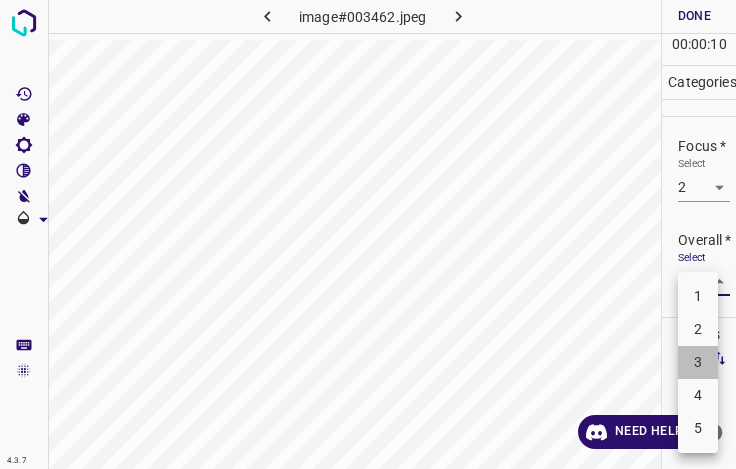 click on "3" at bounding box center [698, 362] 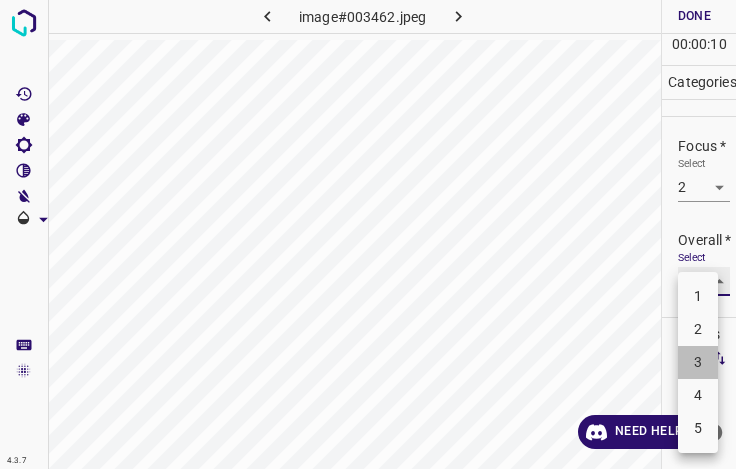 type on "3" 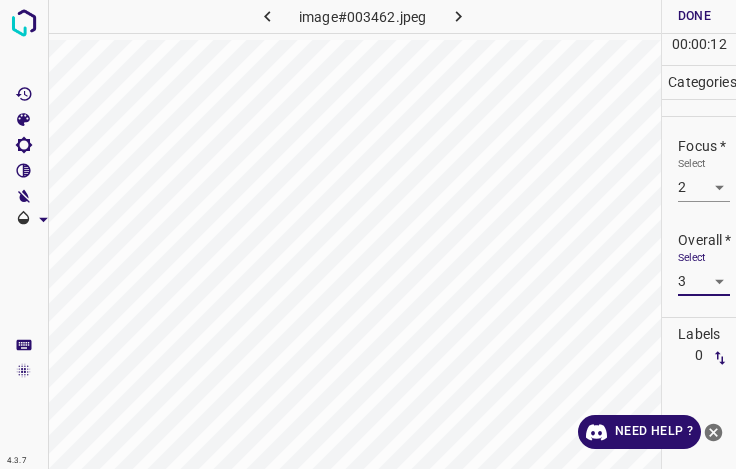 click on "Done" at bounding box center [694, 16] 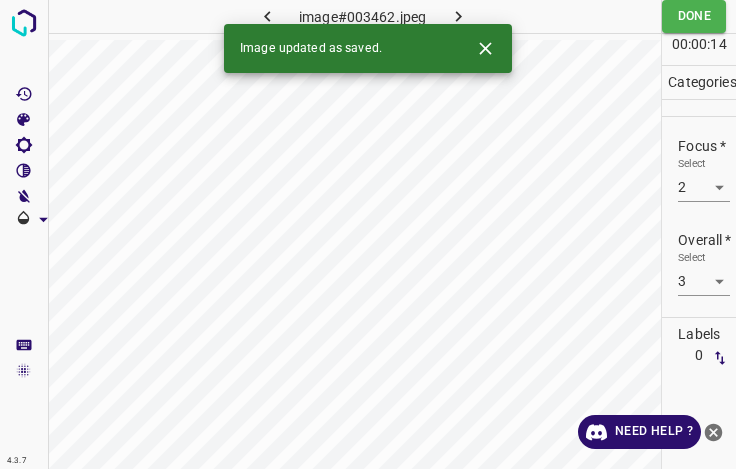 click 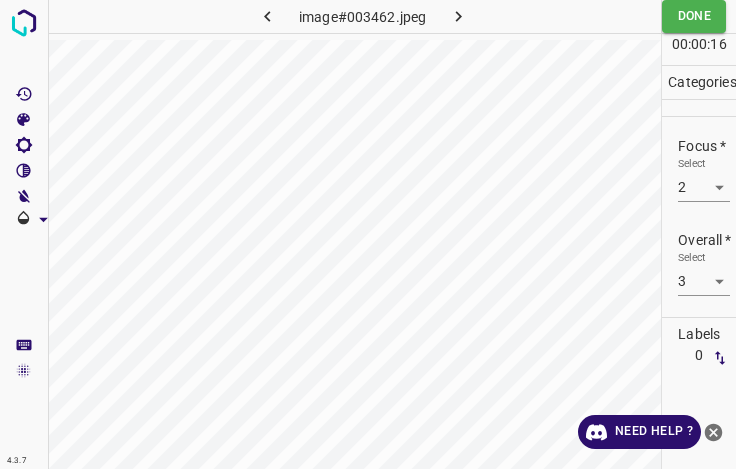 click 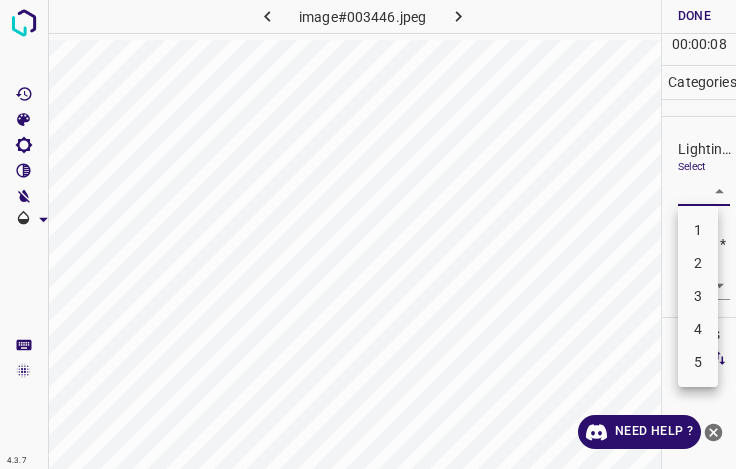 click on "4.3.7 image#003446.jpeg Done Skip 0 00   : 00   : 08   Categories Lighting *  Select ​ Focus *  Select ​ Overall *  Select ​ Labels   0 Categories 1 Lighting 2 Focus 3 Overall Tools Space Change between modes (Draw & Edit) I Auto labeling R Restore zoom M Zoom in N Zoom out Delete Delete selecte label Filters Z Restore filters X Saturation filter C Brightness filter V Contrast filter B Gray scale filter General O Download Need Help ? - Text - Hide - Delete 1 2 3 4 5" at bounding box center (368, 234) 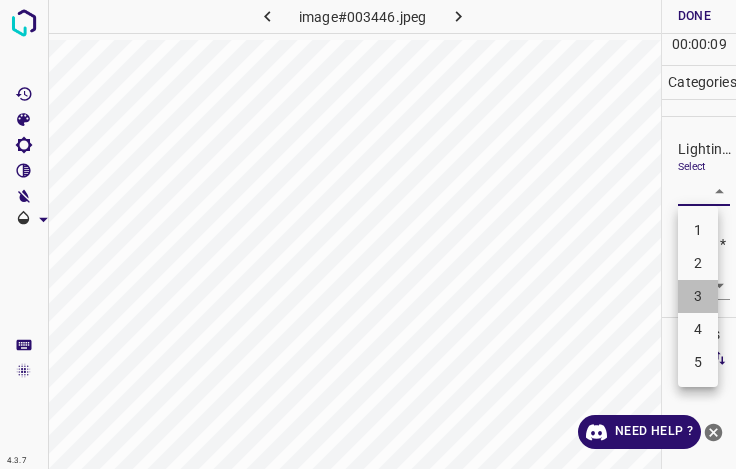 click on "3" at bounding box center (698, 296) 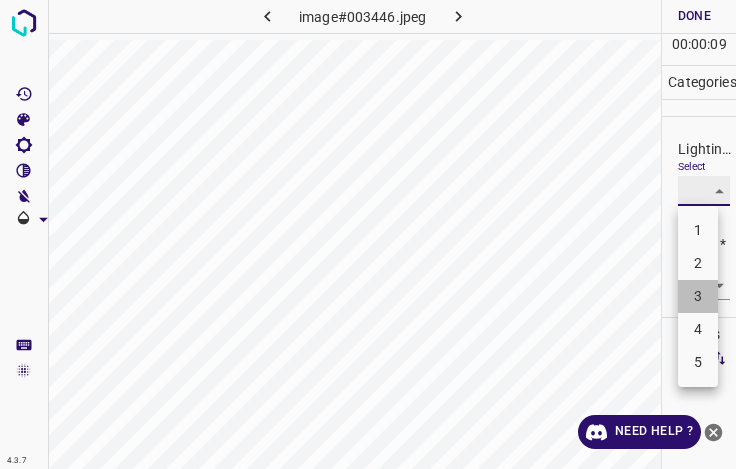 type on "3" 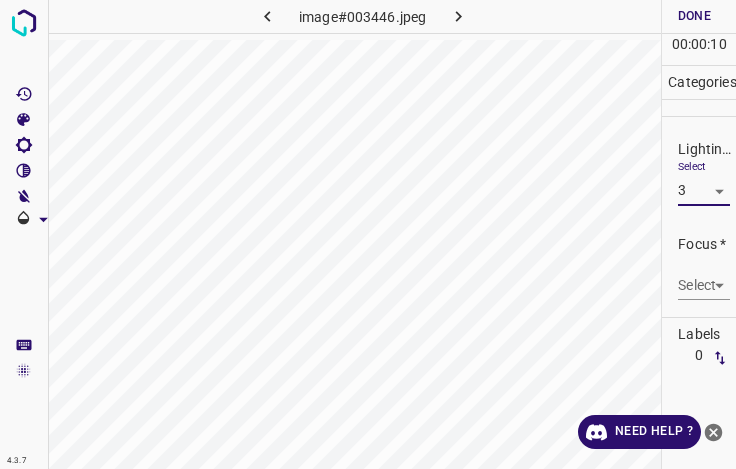 click on "4.3.7 image#003446.jpeg Done Skip 0 00   : 00   : 10   Categories Lighting *  Select 3 3 Focus *  Select ​ Overall *  Select ​ Labels   0 Categories 1 Lighting 2 Focus 3 Overall Tools Space Change between modes (Draw & Edit) I Auto labeling R Restore zoom M Zoom in N Zoom out Delete Delete selecte label Filters Z Restore filters X Saturation filter C Brightness filter V Contrast filter B Gray scale filter General O Download Need Help ? - Text - Hide - Delete" at bounding box center [368, 234] 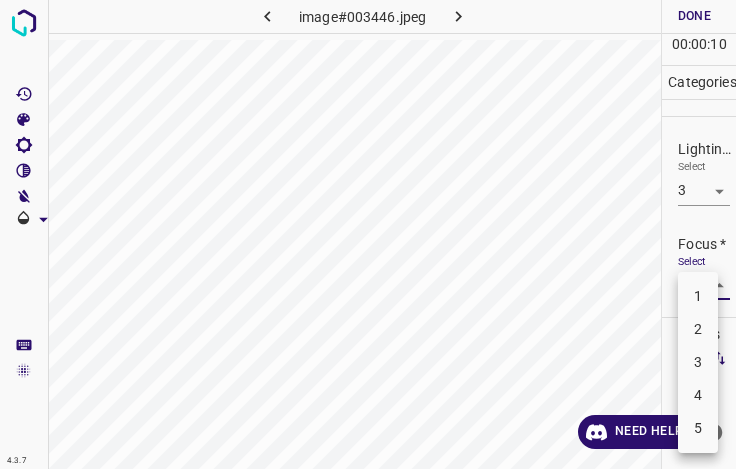click on "2" at bounding box center [698, 329] 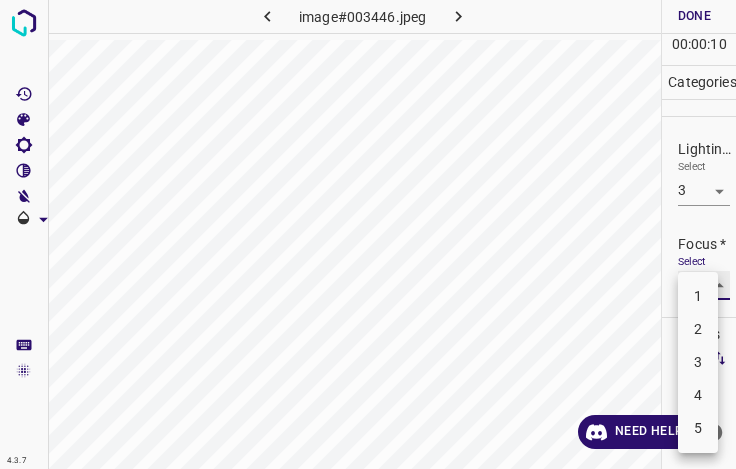 type on "2" 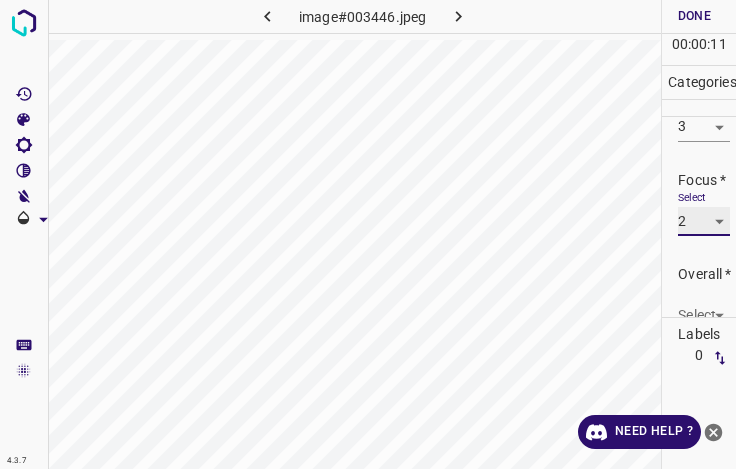 scroll, scrollTop: 98, scrollLeft: 0, axis: vertical 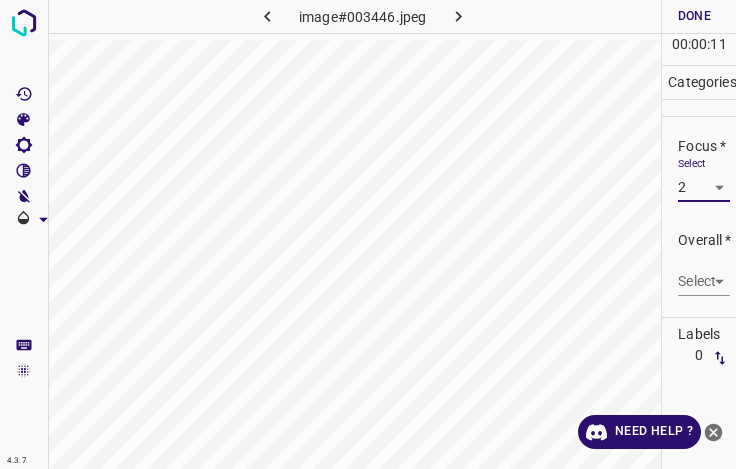 click on "4.3.7 image#003446.jpeg Done Skip 0 00   : 00   : 11   Categories Lighting *  Select 3 3 Focus *  Select 2 2 Overall *  Select ​ Labels   0 Categories 1 Lighting 2 Focus 3 Overall Tools Space Change between modes (Draw & Edit) I Auto labeling R Restore zoom M Zoom in N Zoom out Delete Delete selecte label Filters Z Restore filters X Saturation filter C Brightness filter V Contrast filter B Gray scale filter General O Download Need Help ? - Text - Hide - Delete" at bounding box center (368, 234) 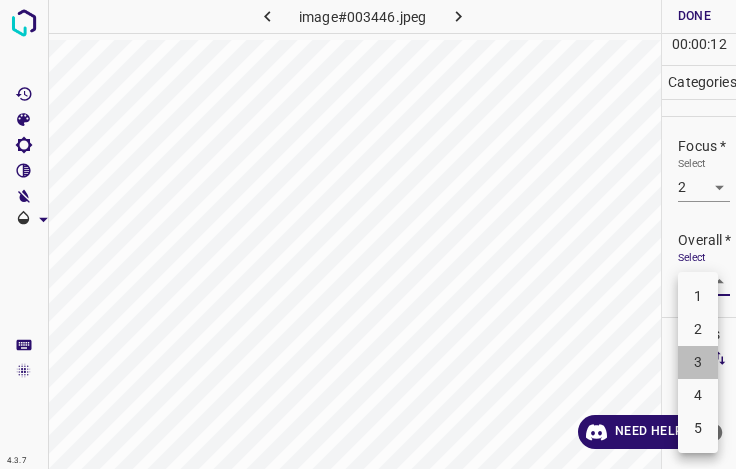 click on "3" at bounding box center (698, 362) 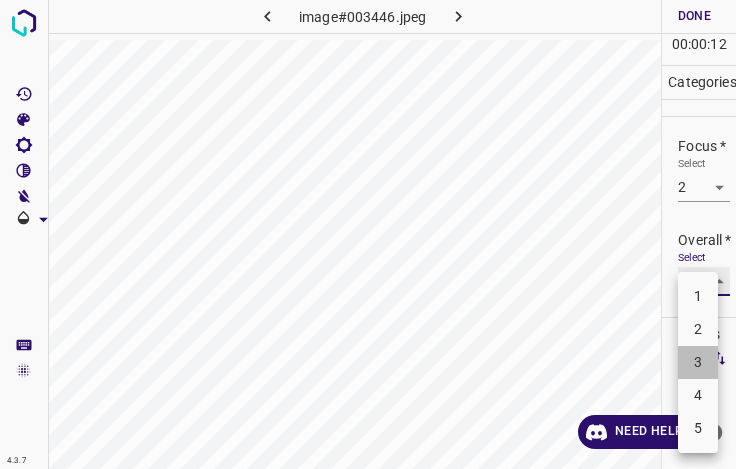 type on "3" 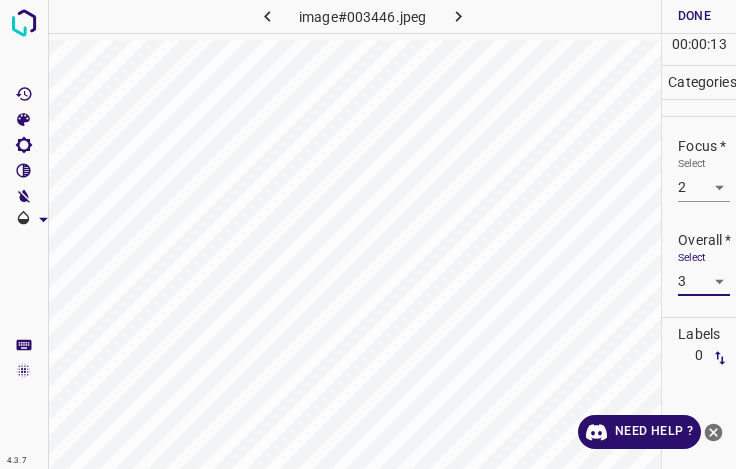 click on "Done" at bounding box center (694, 16) 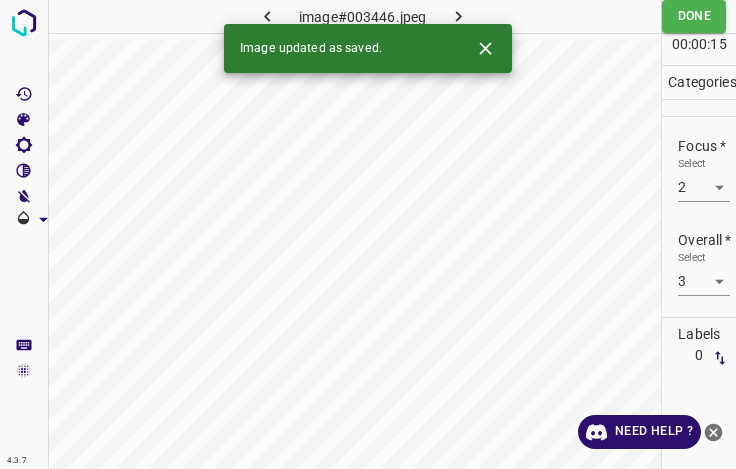 click 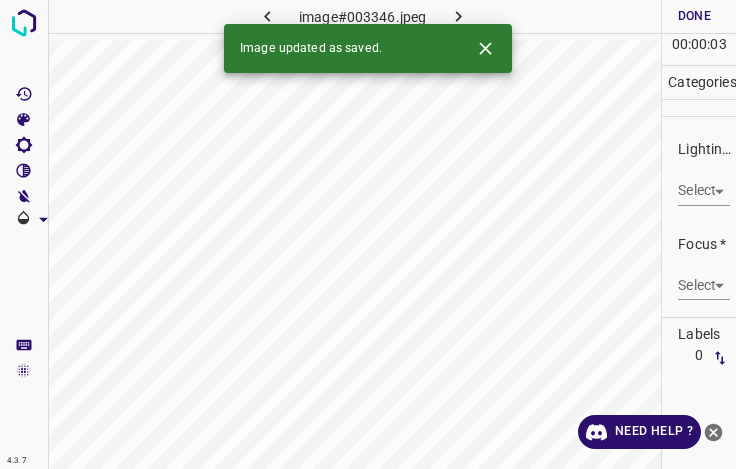 click on "4.3.7 image#003346.jpeg Done Skip 0 00   : 00   : 03   Categories Lighting *  Select ​ Focus *  Select ​ Overall *  Select ​ Labels   0 Categories 1 Lighting 2 Focus 3 Overall Tools Space Change between modes (Draw & Edit) I Auto labeling R Restore zoom M Zoom in N Zoom out Delete Delete selecte label Filters Z Restore filters X Saturation filter C Brightness filter V Contrast filter B Gray scale filter General O Download Image updated as saved. Need Help ? - Text - Hide - Delete" at bounding box center (368, 234) 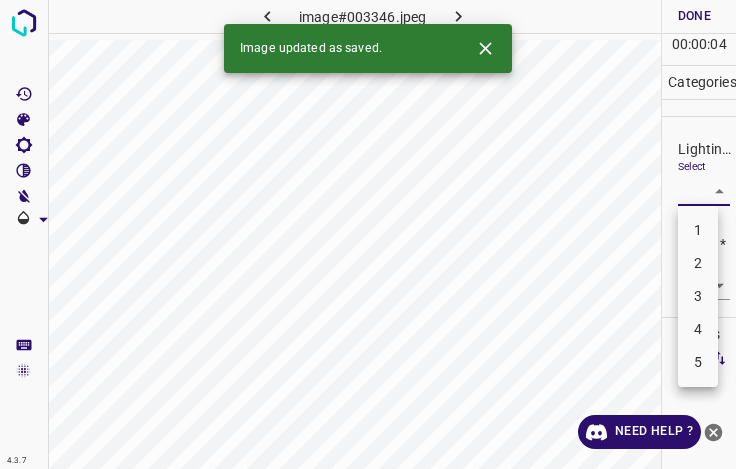 click on "3" at bounding box center [698, 296] 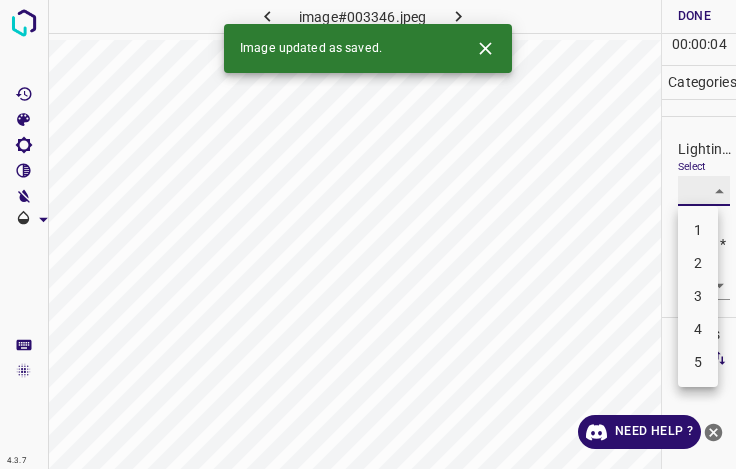 type on "3" 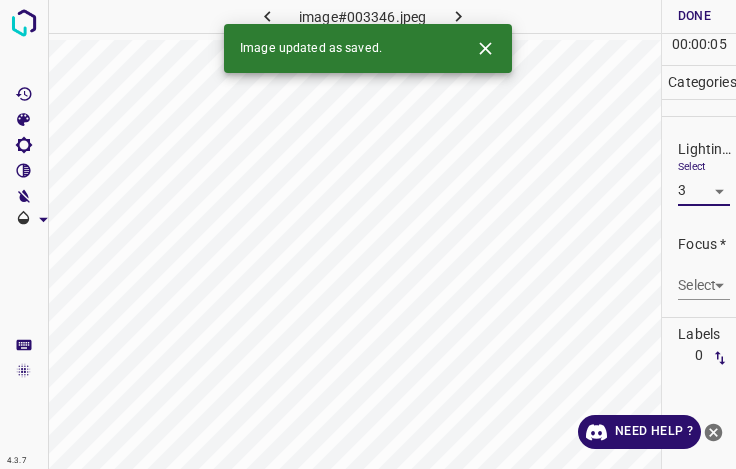 click on "4.3.7 image#003346.jpeg Done Skip 0 00   : 00   : 05   Categories Lighting *  Select 3 3 Focus *  Select ​ Overall *  Select ​ Labels   0 Categories 1 Lighting 2 Focus 3 Overall Tools Space Change between modes (Draw & Edit) I Auto labeling R Restore zoom M Zoom in N Zoom out Delete Delete selecte label Filters Z Restore filters X Saturation filter C Brightness filter V Contrast filter B Gray scale filter General O Download Image updated as saved. Need Help ? - Text - Hide - Delete" at bounding box center [368, 234] 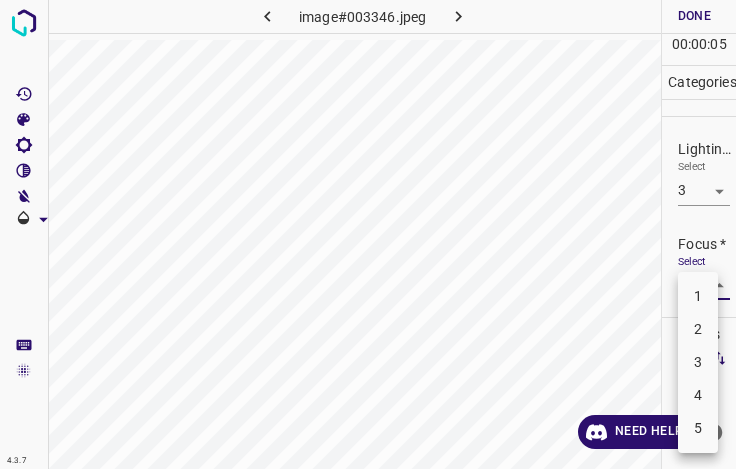 click on "3" at bounding box center (698, 362) 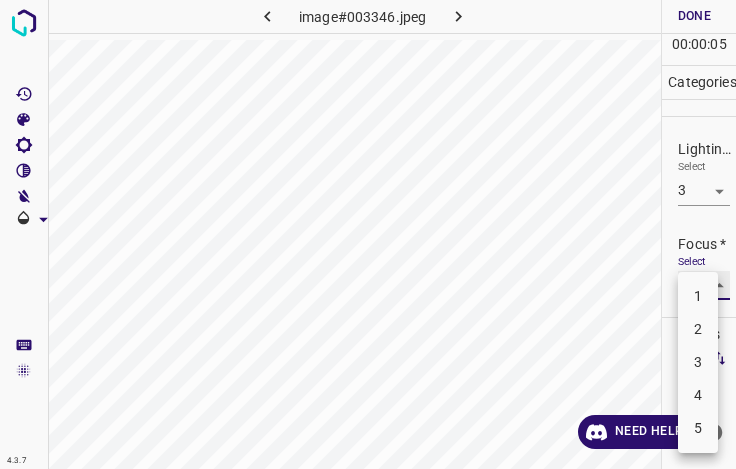 type on "3" 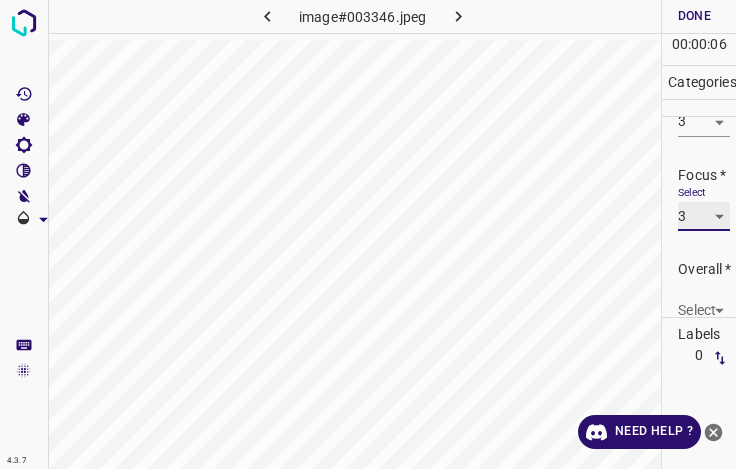 scroll, scrollTop: 98, scrollLeft: 0, axis: vertical 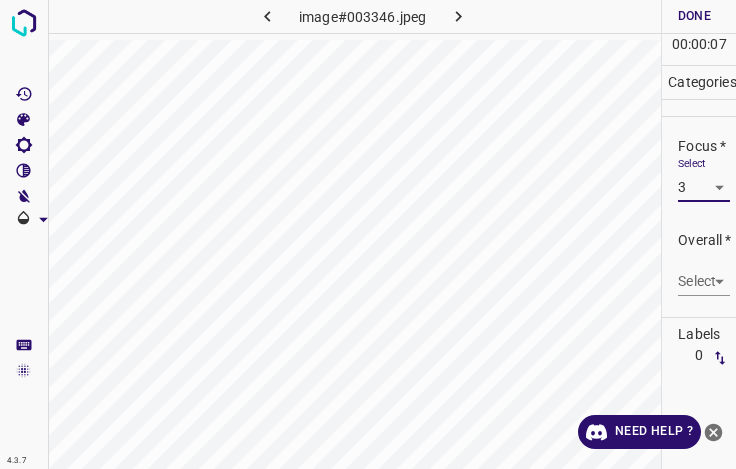 click on "4.3.7 image#003346.jpeg Done Skip 0 00   : 00   : 07   Categories Lighting *  Select 3 3 Focus *  Select 3 3 Overall *  Select ​ Labels   0 Categories 1 Lighting 2 Focus 3 Overall Tools Space Change between modes (Draw & Edit) I Auto labeling R Restore zoom M Zoom in N Zoom out Delete Delete selecte label Filters Z Restore filters X Saturation filter C Brightness filter V Contrast filter B Gray scale filter General O Download Need Help ? - Text - Hide - Delete" at bounding box center (368, 234) 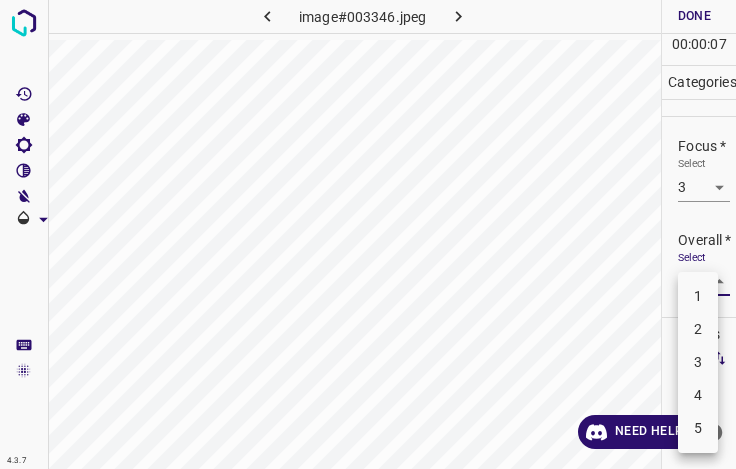 click on "3" at bounding box center [698, 362] 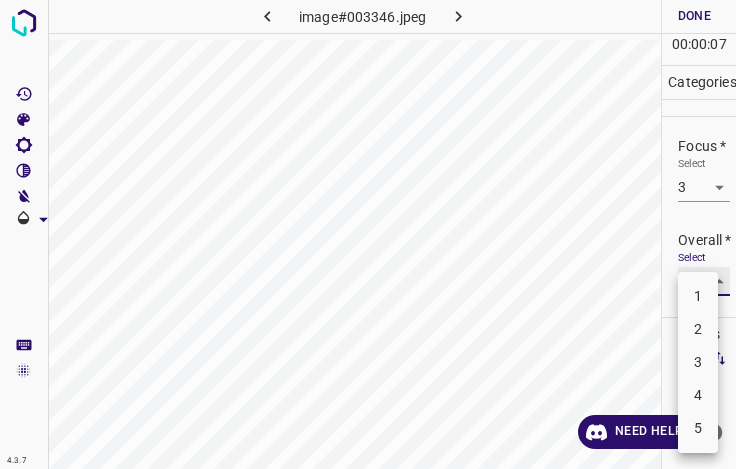 type on "3" 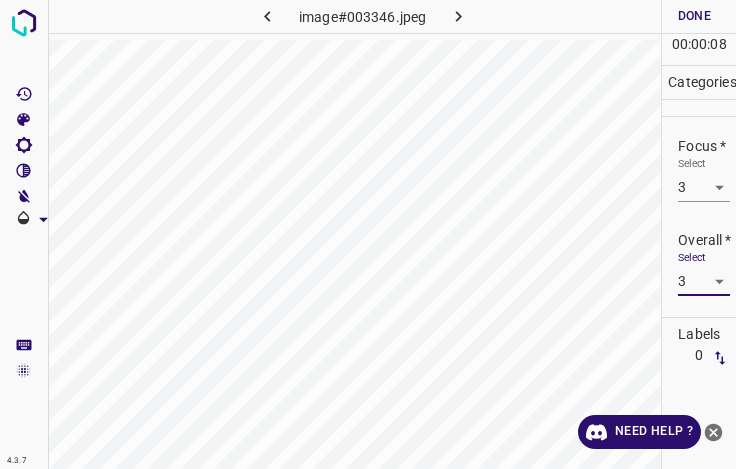 click on "Done" at bounding box center (694, 16) 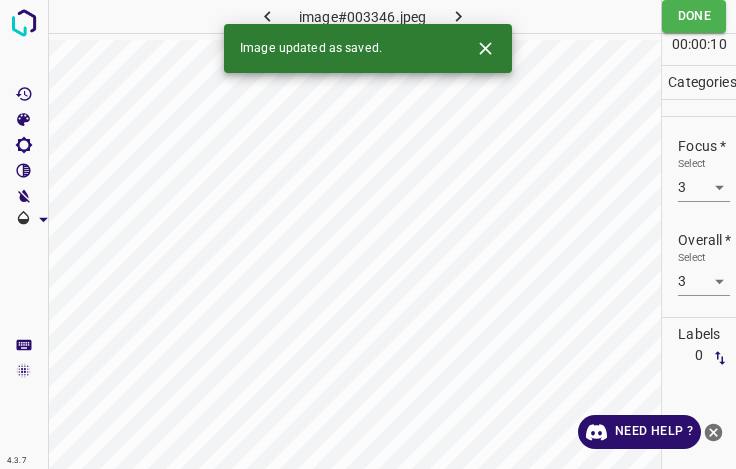 click 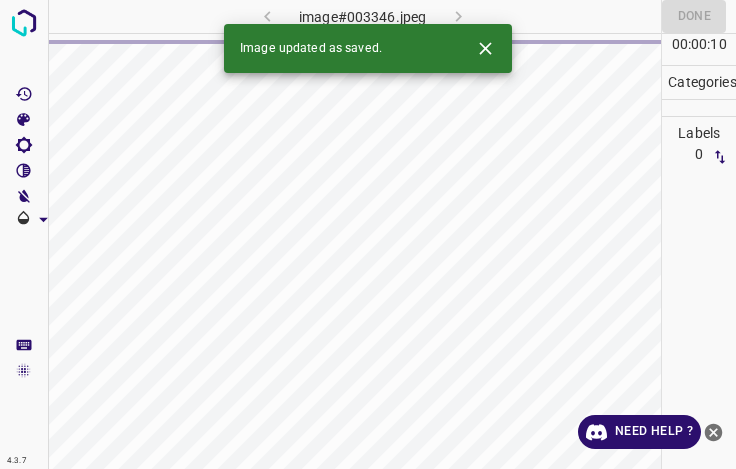 click at bounding box center (485, 48) 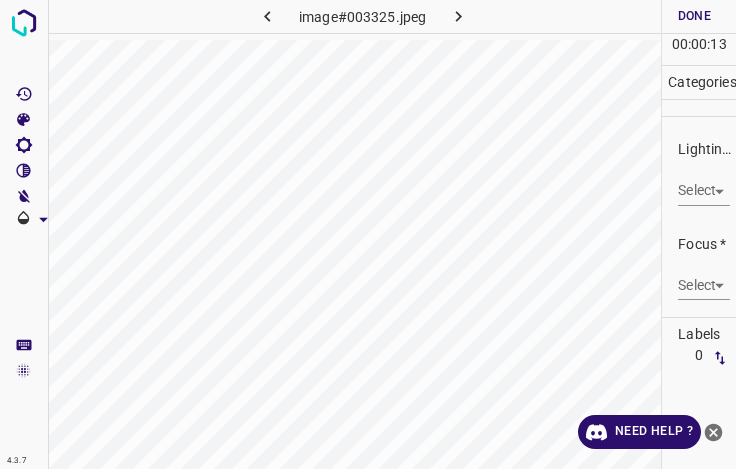 click on "4.3.7 image#003325.jpeg Done Skip 0 00   : 00   : 13   Categories Lighting *  Select ​ Focus *  Select ​ Overall *  Select ​ Labels   0 Categories 1 Lighting 2 Focus 3 Overall Tools Space Change between modes (Draw & Edit) I Auto labeling R Restore zoom M Zoom in N Zoom out Delete Delete selecte label Filters Z Restore filters X Saturation filter C Brightness filter V Contrast filter B Gray scale filter General O Download Need Help ? - Text - Hide - Delete" at bounding box center [368, 234] 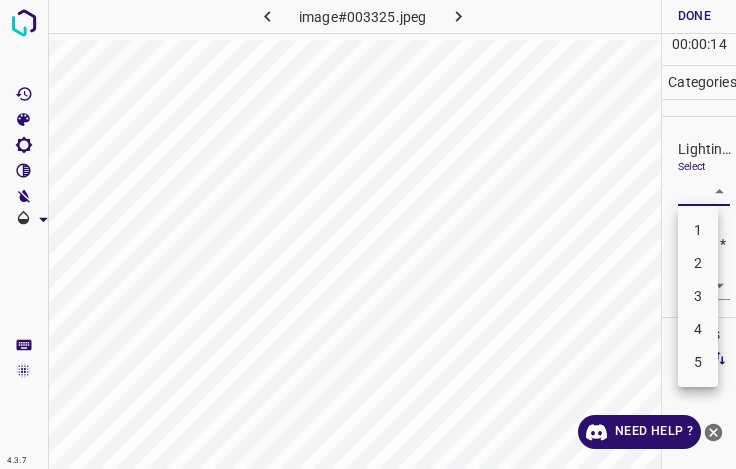 click on "3" at bounding box center (698, 296) 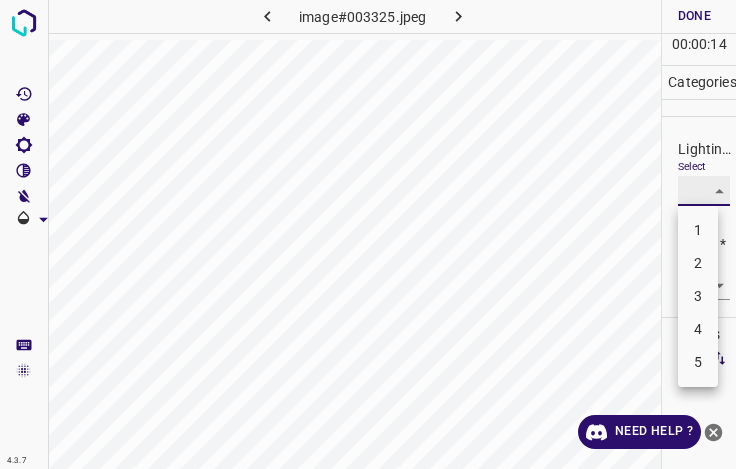 type on "3" 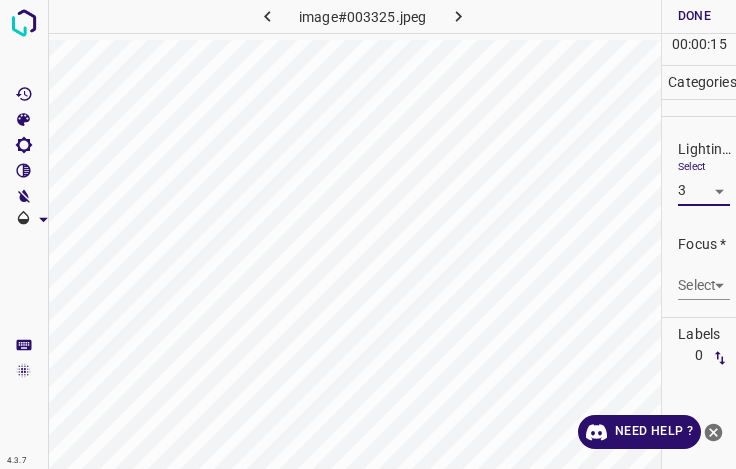 click on "4.3.7 image#003325.jpeg Done Skip 0 00   : 00   : 15   Categories Lighting *  Select 3 3 Focus *  Select ​ Overall *  Select ​ Labels   0 Categories 1 Lighting 2 Focus 3 Overall Tools Space Change between modes (Draw & Edit) I Auto labeling R Restore zoom M Zoom in N Zoom out Delete Delete selecte label Filters Z Restore filters X Saturation filter C Brightness filter V Contrast filter B Gray scale filter General O Download Need Help ? - Text - Hide - Delete" at bounding box center [368, 234] 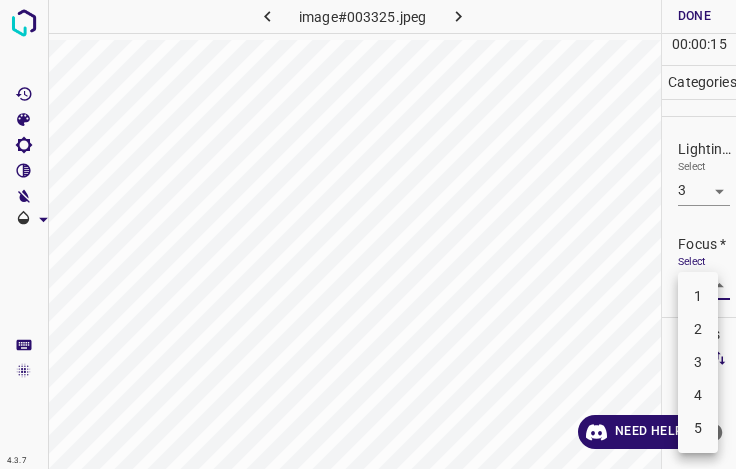 click on "3" at bounding box center [698, 362] 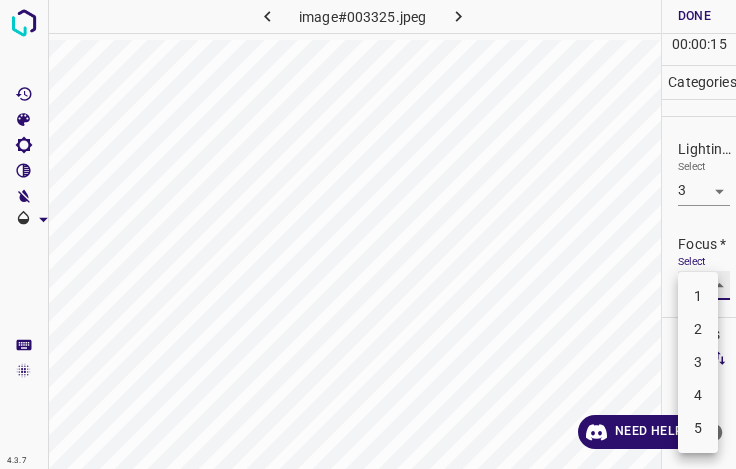 type on "3" 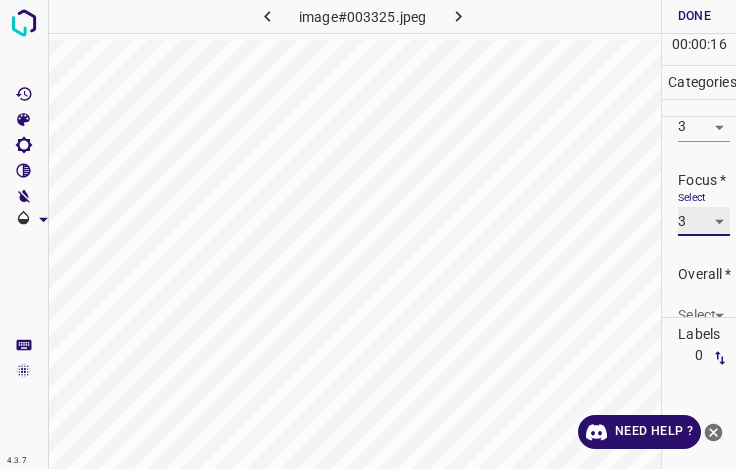 scroll, scrollTop: 98, scrollLeft: 0, axis: vertical 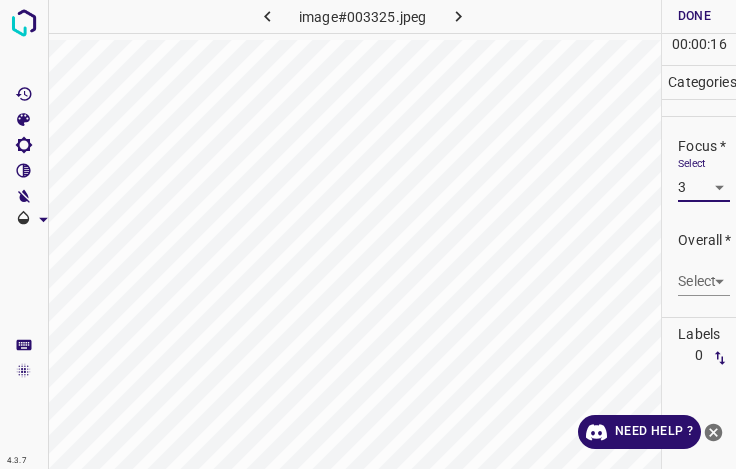 click on "4.3.7 image#003325.jpeg Done Skip 0 00   : 00   : 16   Categories Lighting *  Select 3 3 Focus *  Select 3 3 Overall *  Select ​ Labels   0 Categories 1 Lighting 2 Focus 3 Overall Tools Space Change between modes (Draw & Edit) I Auto labeling R Restore zoom M Zoom in N Zoom out Delete Delete selecte label Filters Z Restore filters X Saturation filter C Brightness filter V Contrast filter B Gray scale filter General O Download Need Help ? - Text - Hide - Delete" at bounding box center (368, 234) 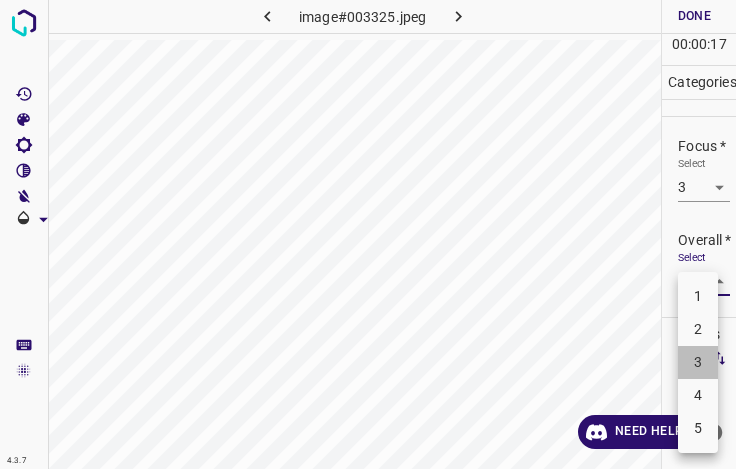 drag, startPoint x: 700, startPoint y: 368, endPoint x: 700, endPoint y: 345, distance: 23 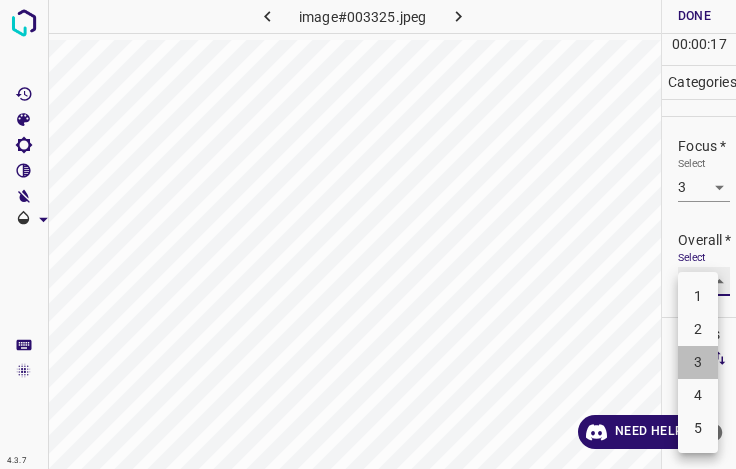 type on "3" 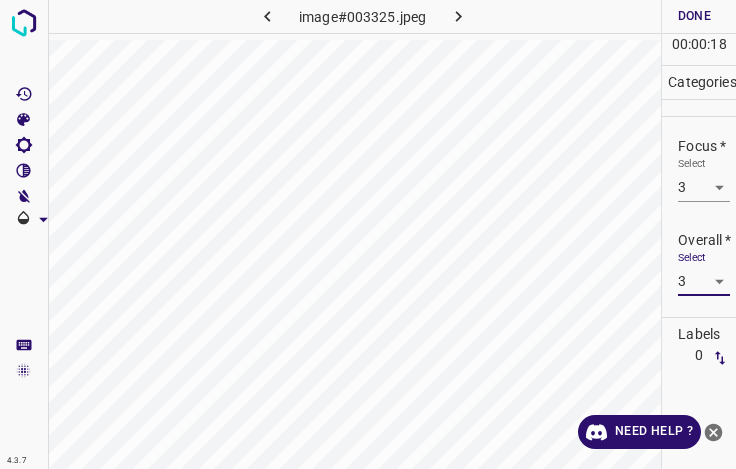 click on "Done" at bounding box center [694, 16] 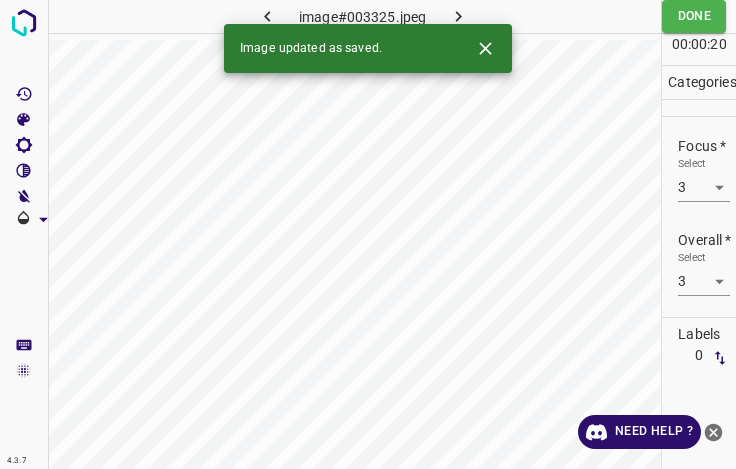 click 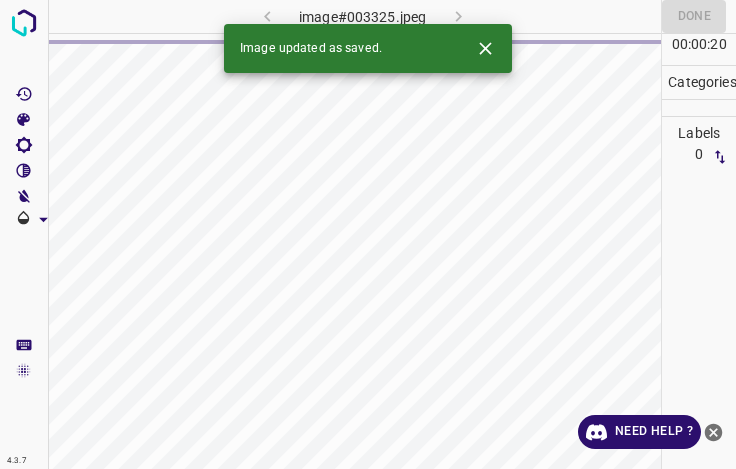 click 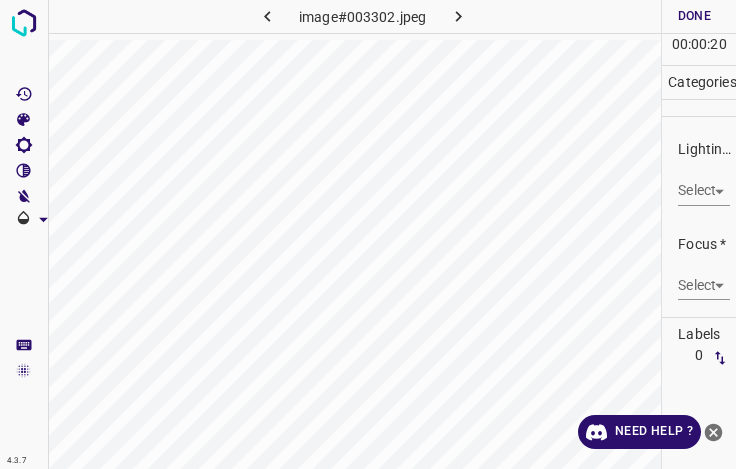 click on "4.3.7 image#003302.jpeg Done Skip 0 00   : 00   : 20   Categories Lighting *  Select ​ Focus *  Select ​ Overall *  Select ​ Labels   0 Categories 1 Lighting 2 Focus 3 Overall Tools Space Change between modes (Draw & Edit) I Auto labeling R Restore zoom M Zoom in N Zoom out Delete Delete selecte label Filters Z Restore filters X Saturation filter C Brightness filter V Contrast filter B Gray scale filter General O Download Need Help ? - Text - Hide - Delete" at bounding box center [368, 234] 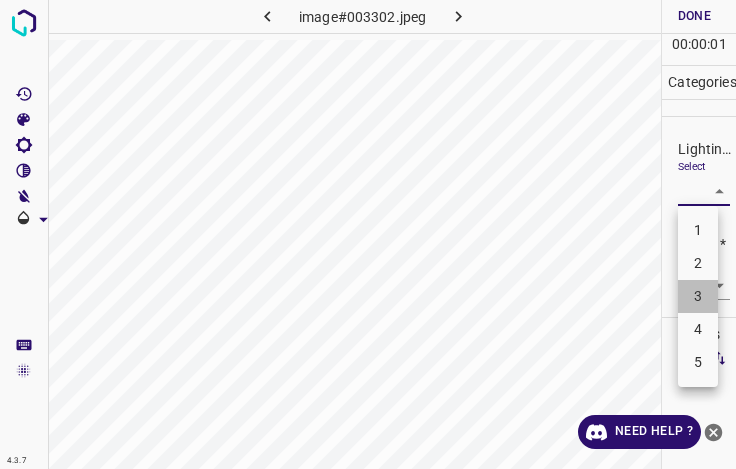 click on "3" at bounding box center [698, 296] 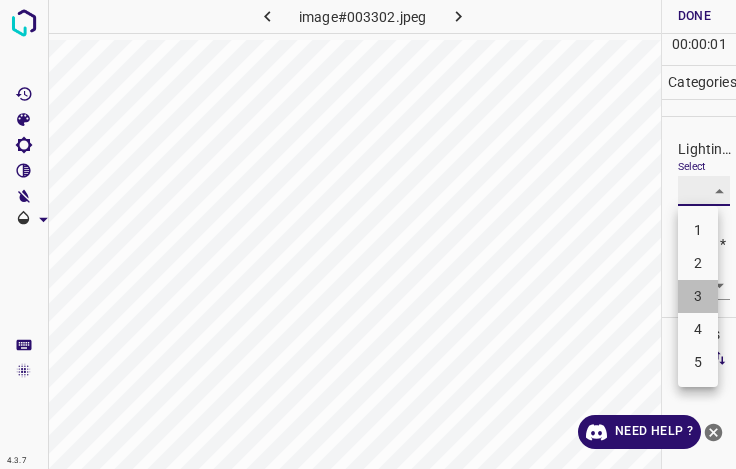 type on "3" 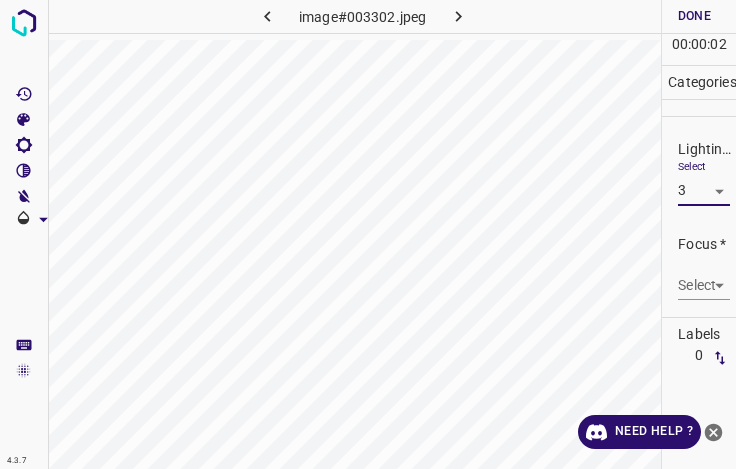 click on "4.3.7 image#003302.jpeg Done Skip 0 00   : 00   : 02   Categories Lighting *  Select 3 3 Focus *  Select ​ Overall *  Select ​ Labels   0 Categories 1 Lighting 2 Focus 3 Overall Tools Space Change between modes (Draw & Edit) I Auto labeling R Restore zoom M Zoom in N Zoom out Delete Delete selecte label Filters Z Restore filters X Saturation filter C Brightness filter V Contrast filter B Gray scale filter General O Download Need Help ? - Text - Hide - Delete" at bounding box center (368, 234) 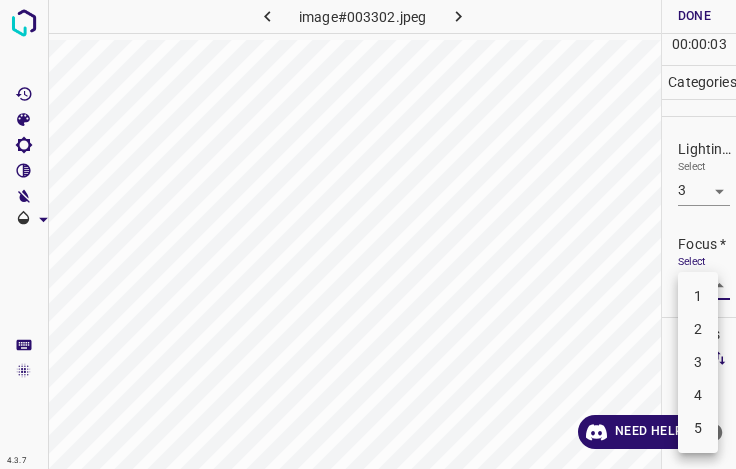 click on "2" at bounding box center (698, 329) 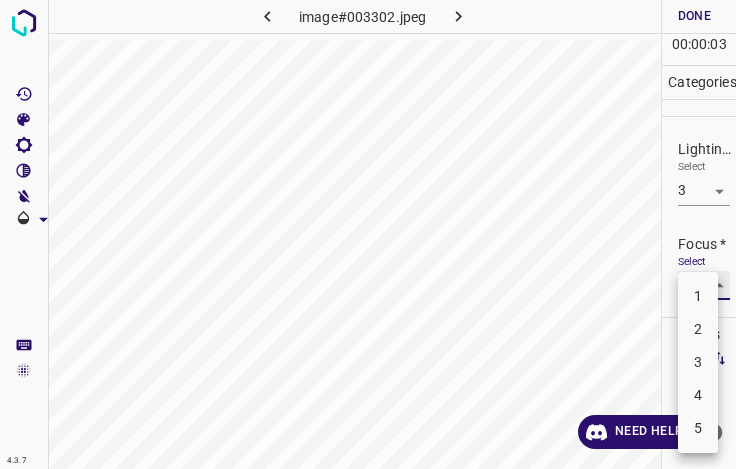 type on "2" 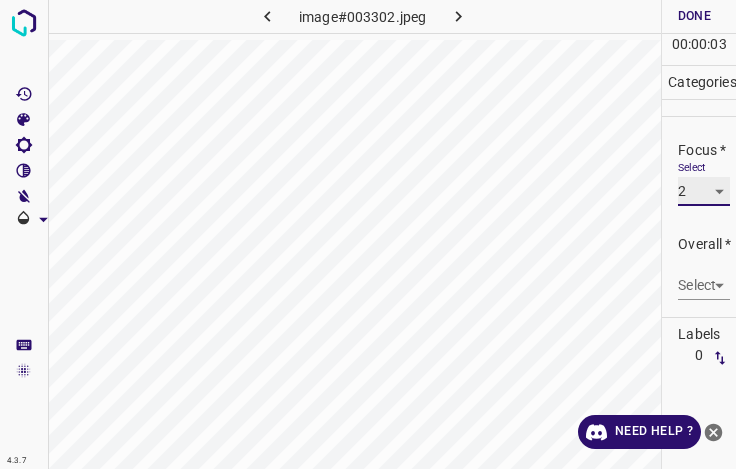 scroll, scrollTop: 98, scrollLeft: 0, axis: vertical 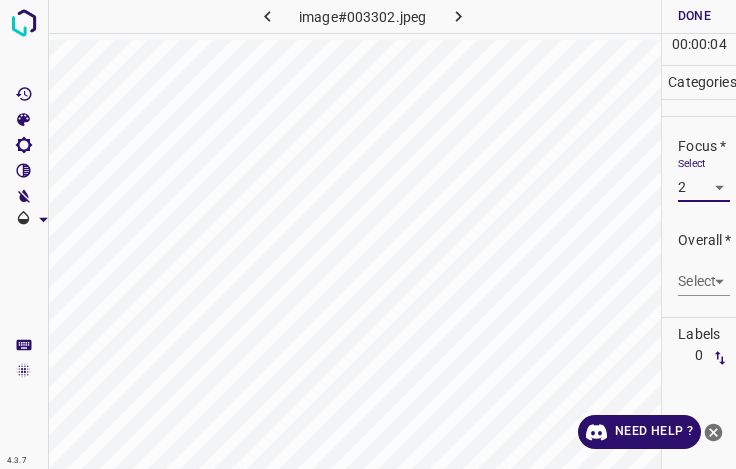 click on "Select ​" at bounding box center (704, 273) 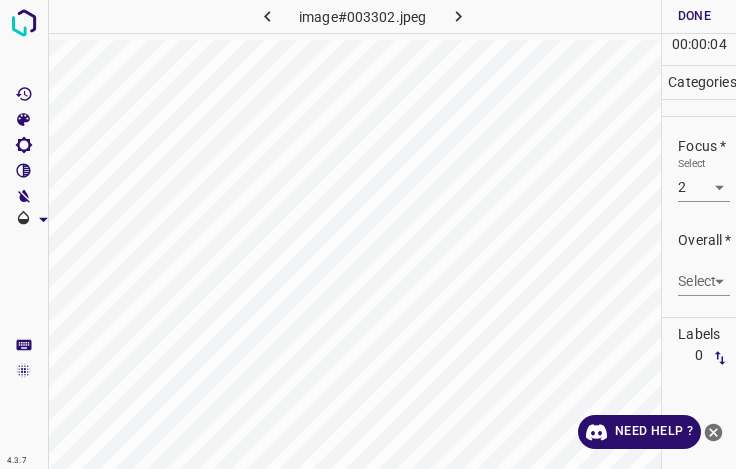 click on "4.3.7 image#003302.jpeg Done Skip 0 00   : 00   : 04   Categories Lighting *  Select 3 3 Focus *  Select 2 2 Overall *  Select ​ Labels   0 Categories 1 Lighting 2 Focus 3 Overall Tools Space Change between modes (Draw & Edit) I Auto labeling R Restore zoom M Zoom in N Zoom out Delete Delete selecte label Filters Z Restore filters X Saturation filter C Brightness filter V Contrast filter B Gray scale filter General O Download Need Help ? - Text - Hide - Delete" at bounding box center (368, 234) 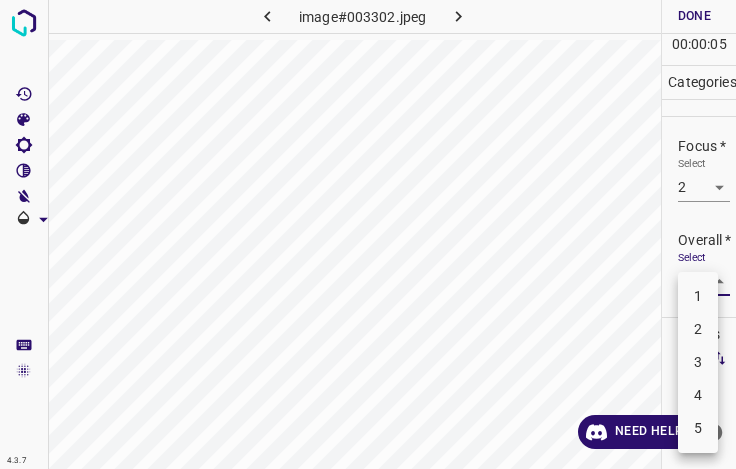 click on "3" at bounding box center (698, 362) 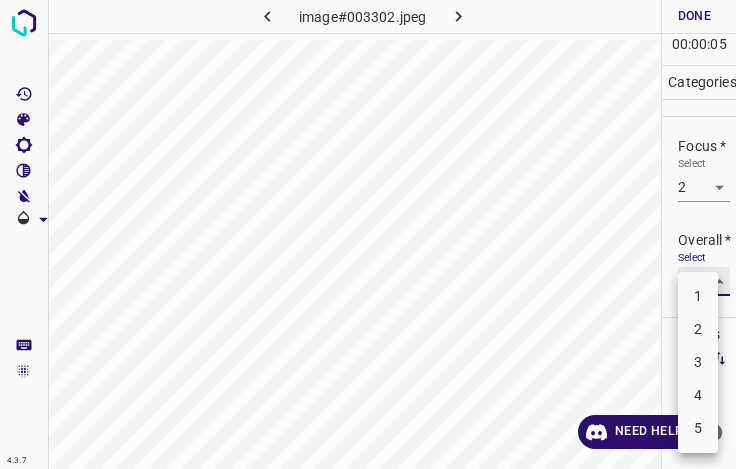 type on "3" 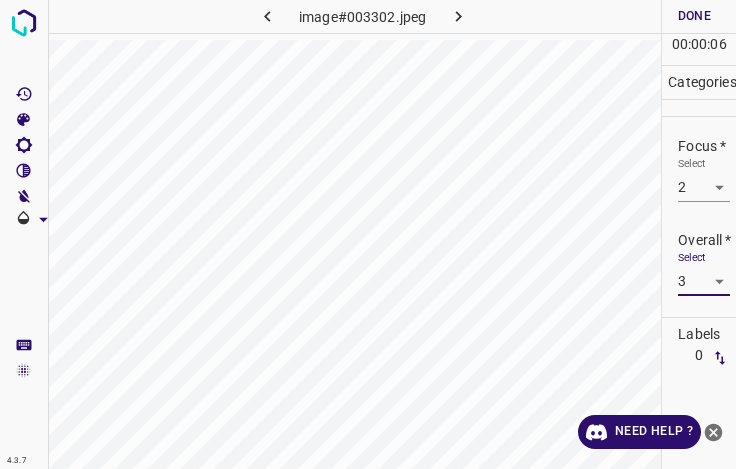 click on "Done" at bounding box center [694, 16] 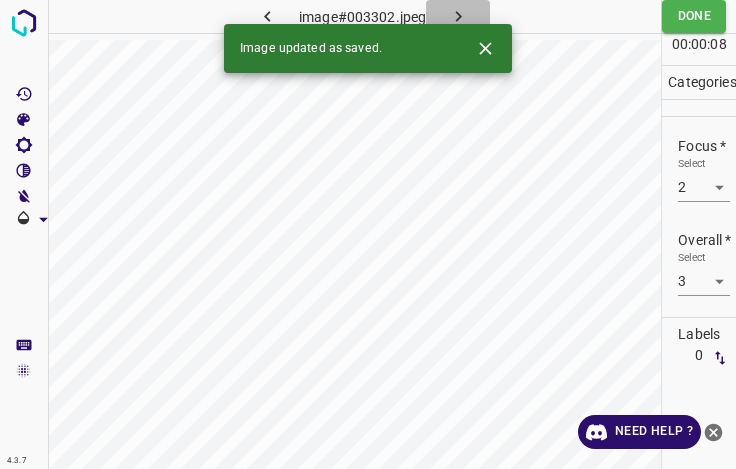 click 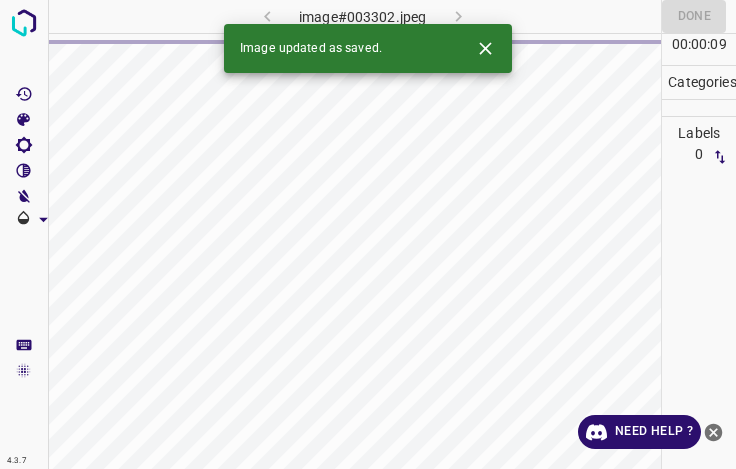 click 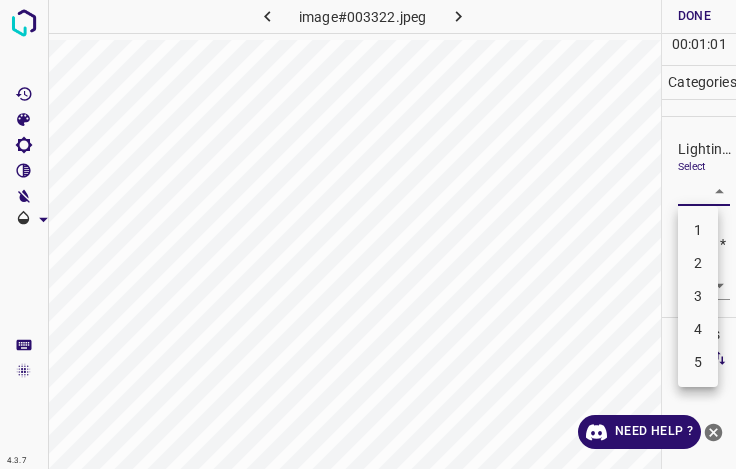 click on "4.3.7 image#003322.jpeg Done Skip 0 00   : 01   : 01   Categories Lighting *  Select ​ Focus *  Select ​ Overall *  Select ​ Labels   0 Categories 1 Lighting 2 Focus 3 Overall Tools Space Change between modes (Draw & Edit) I Auto labeling R Restore zoom M Zoom in N Zoom out Delete Delete selecte label Filters Z Restore filters X Saturation filter C Brightness filter V Contrast filter B Gray scale filter General O Download Need Help ? - Text - Hide - Delete 1 2 3 4 5" at bounding box center (368, 234) 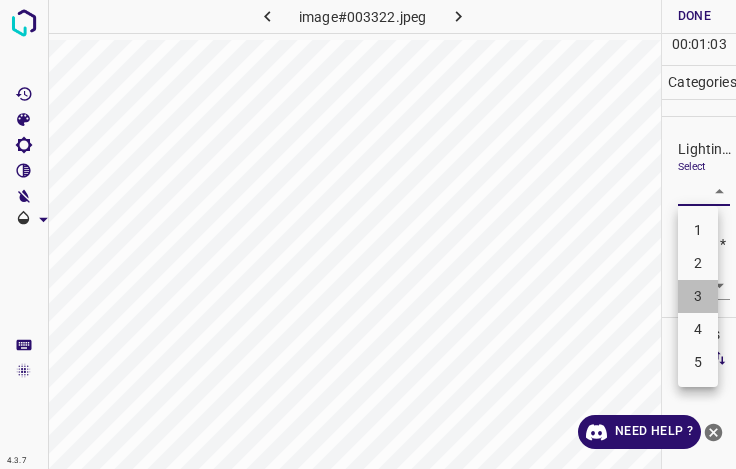 click on "3" at bounding box center (698, 296) 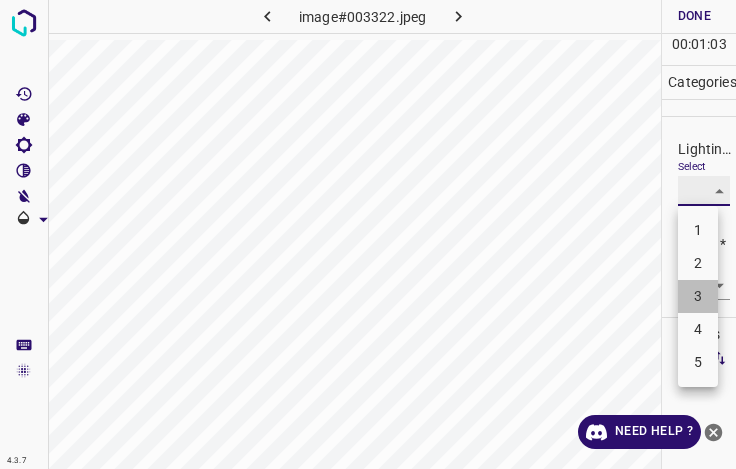 type on "3" 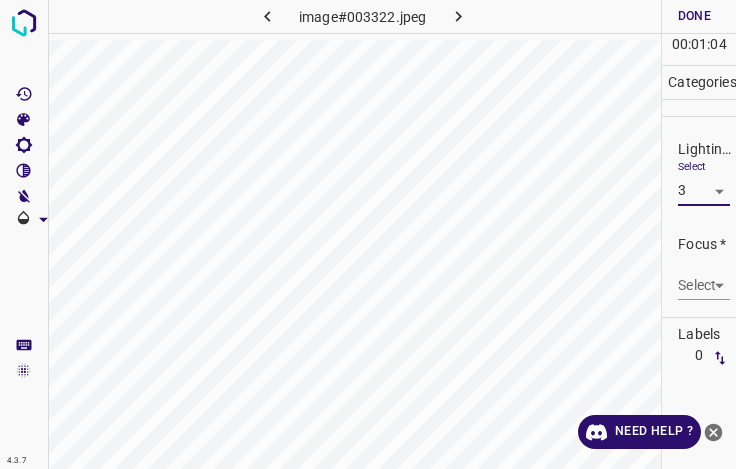 click on "4.3.7 image#003322.jpeg Done Skip 0 00   : 01   : 04   Categories Lighting *  Select 3 3 Focus *  Select ​ Overall *  Select ​ Labels   0 Categories 1 Lighting 2 Focus 3 Overall Tools Space Change between modes (Draw & Edit) I Auto labeling R Restore zoom M Zoom in N Zoom out Delete Delete selecte label Filters Z Restore filters X Saturation filter C Brightness filter V Contrast filter B Gray scale filter General O Download Need Help ? - Text - Hide - Delete" at bounding box center [368, 234] 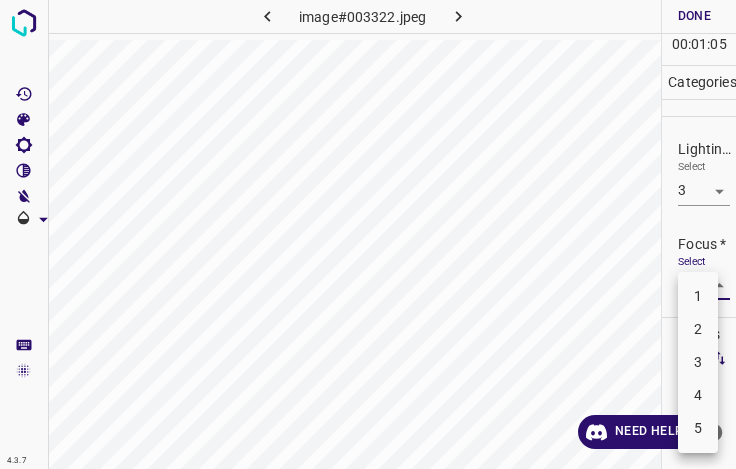 click on "2" at bounding box center (698, 329) 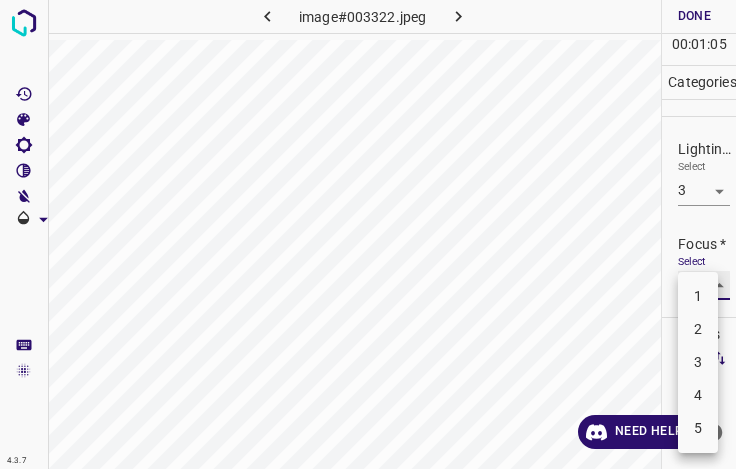 type on "2" 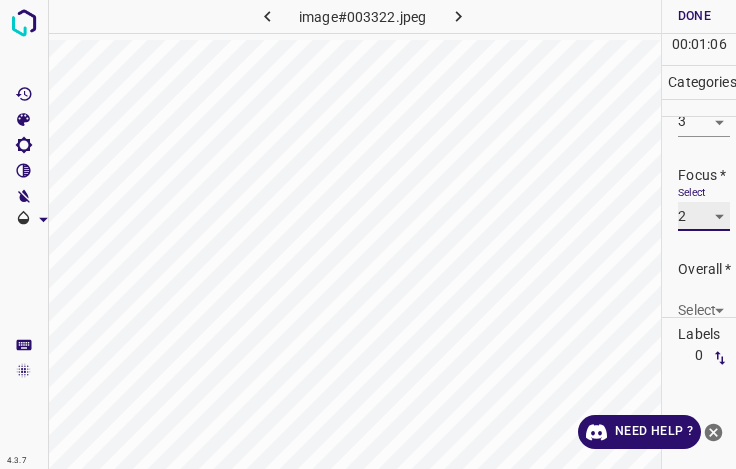 scroll, scrollTop: 98, scrollLeft: 0, axis: vertical 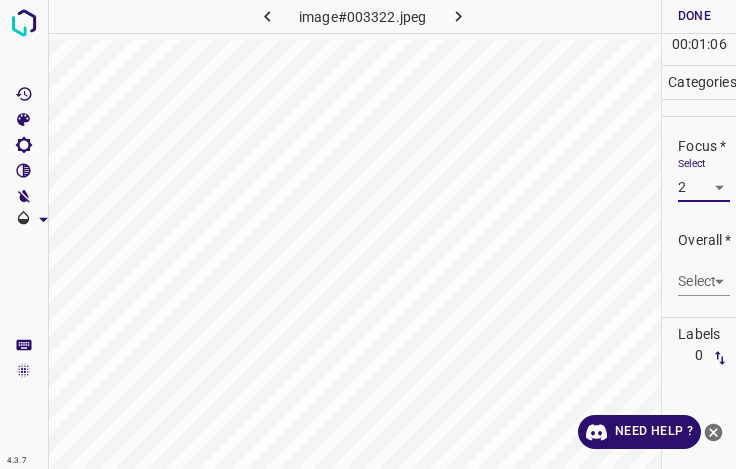 click on "4.3.7 image#003322.jpeg Done Skip 0 00   : 01   : 06   Categories Lighting *  Select 3 3 Focus *  Select 2 2 Overall *  Select ​ Labels   0 Categories 1 Lighting 2 Focus 3 Overall Tools Space Change between modes (Draw & Edit) I Auto labeling R Restore zoom M Zoom in N Zoom out Delete Delete selecte label Filters Z Restore filters X Saturation filter C Brightness filter V Contrast filter B Gray scale filter General O Download Need Help ? - Text - Hide - Delete" at bounding box center (368, 234) 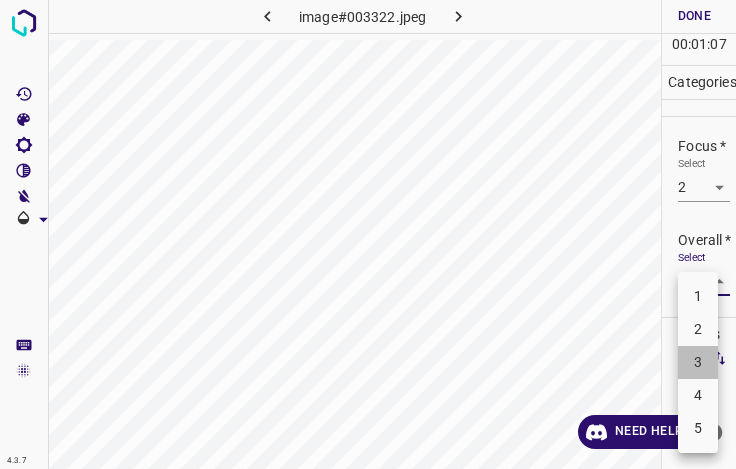 click on "3" at bounding box center (698, 362) 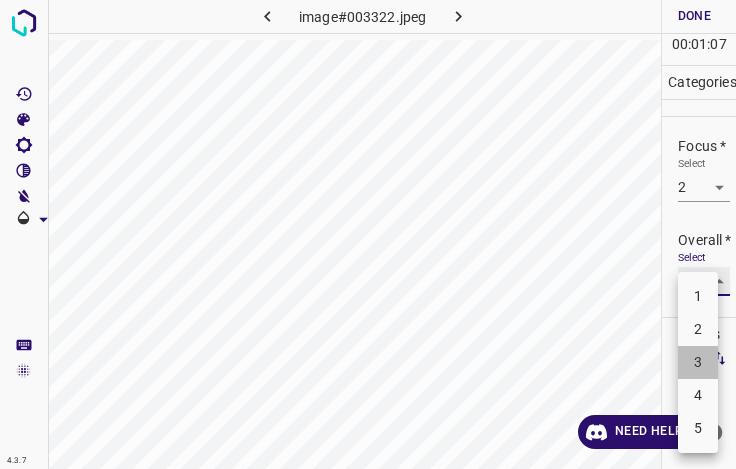 type on "3" 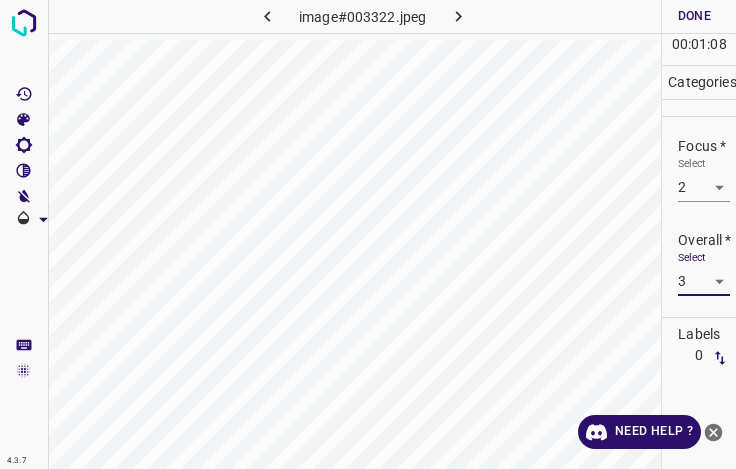 click on "Done" at bounding box center (694, 16) 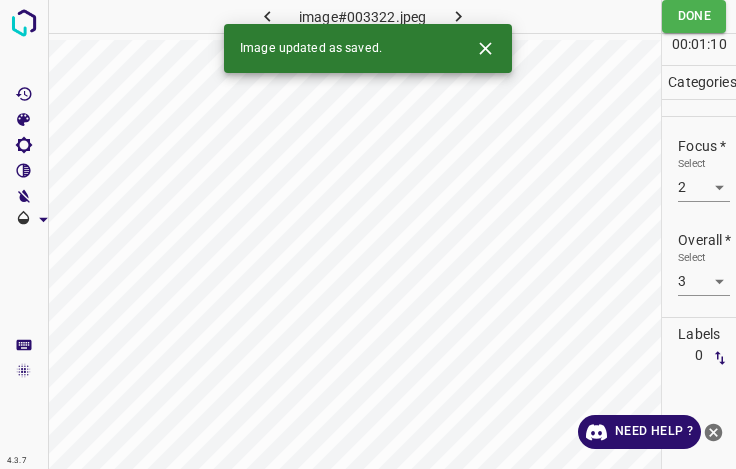 click 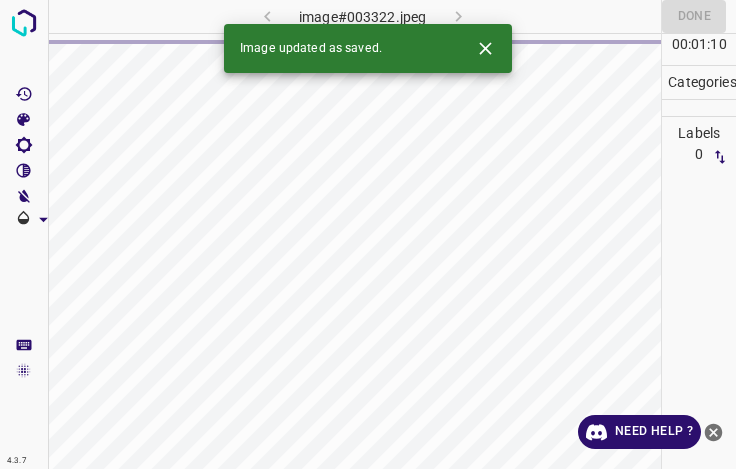 click 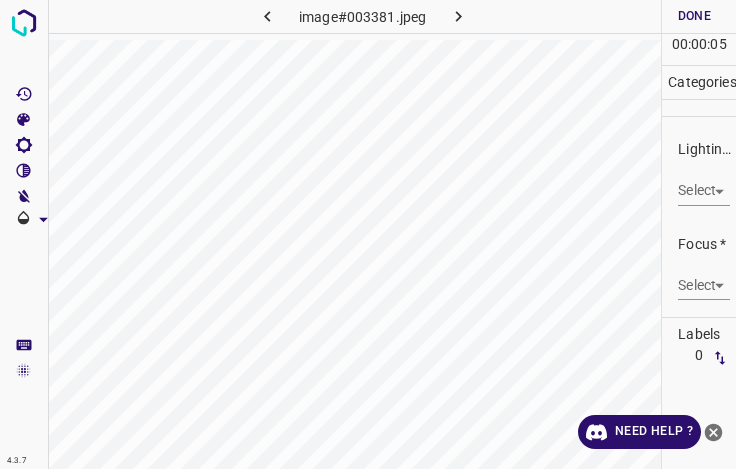 click on "4.3.7 image#003381.jpeg Done Skip 0 00   : 00   : 05   Categories Lighting *  Select ​ Focus *  Select ​ Overall *  Select ​ Labels   0 Categories 1 Lighting 2 Focus 3 Overall Tools Space Change between modes (Draw & Edit) I Auto labeling R Restore zoom M Zoom in N Zoom out Delete Delete selecte label Filters Z Restore filters X Saturation filter C Brightness filter V Contrast filter B Gray scale filter General O Download Need Help ? - Text - Hide - Delete" at bounding box center [368, 234] 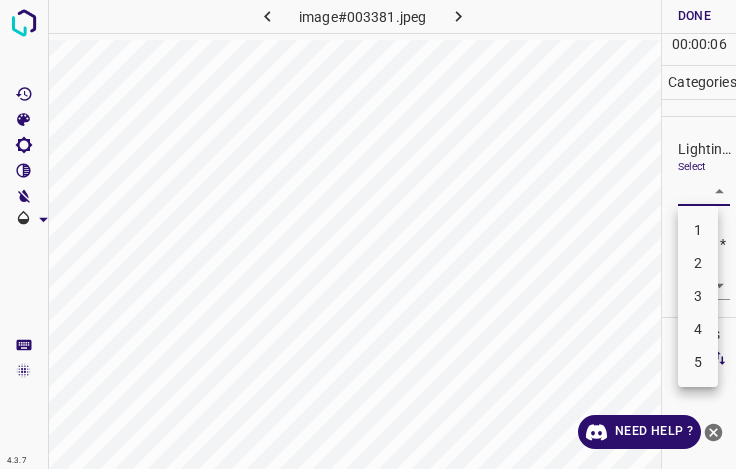 click on "3" at bounding box center [698, 296] 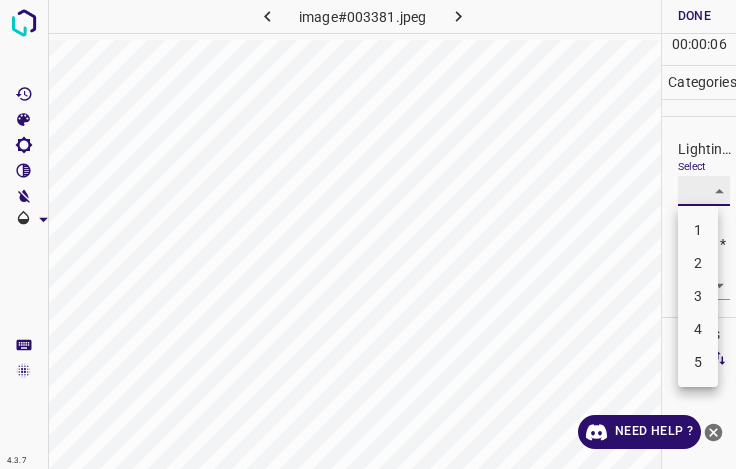 type on "3" 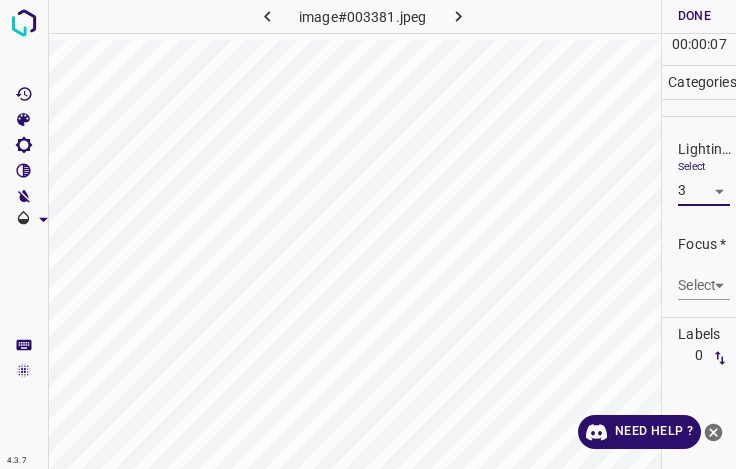 click on "4.3.7 image#003381.jpeg Done Skip 0 00   : 00   : 07   Categories Lighting *  Select 3 3 Focus *  Select ​ Overall *  Select ​ Labels   0 Categories 1 Lighting 2 Focus 3 Overall Tools Space Change between modes (Draw & Edit) I Auto labeling R Restore zoom M Zoom in N Zoom out Delete Delete selecte label Filters Z Restore filters X Saturation filter C Brightness filter V Contrast filter B Gray scale filter General O Download Need Help ? - Text - Hide - Delete" at bounding box center [368, 234] 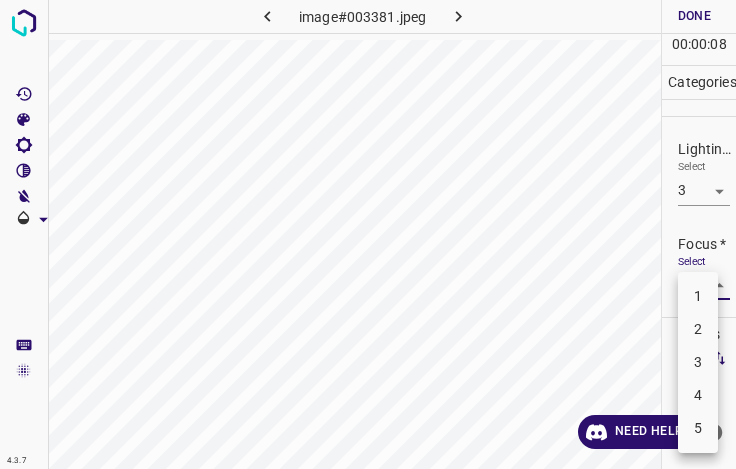 click on "3" at bounding box center (698, 362) 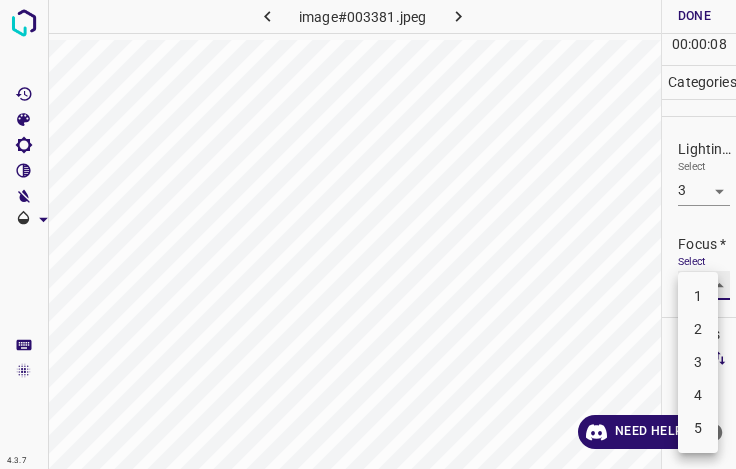 type on "3" 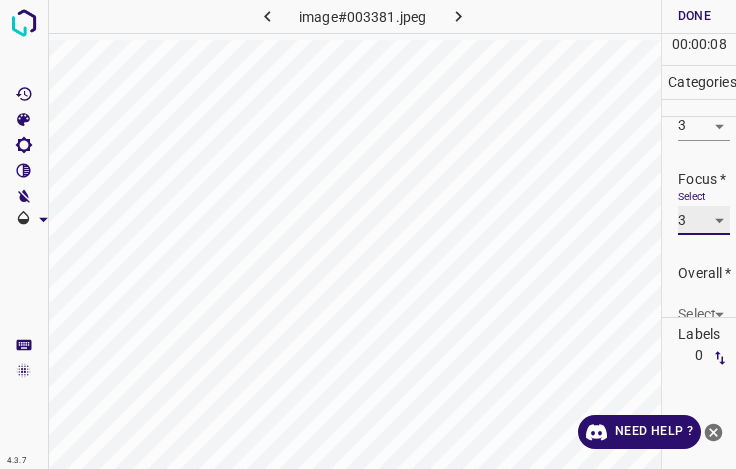 scroll, scrollTop: 98, scrollLeft: 0, axis: vertical 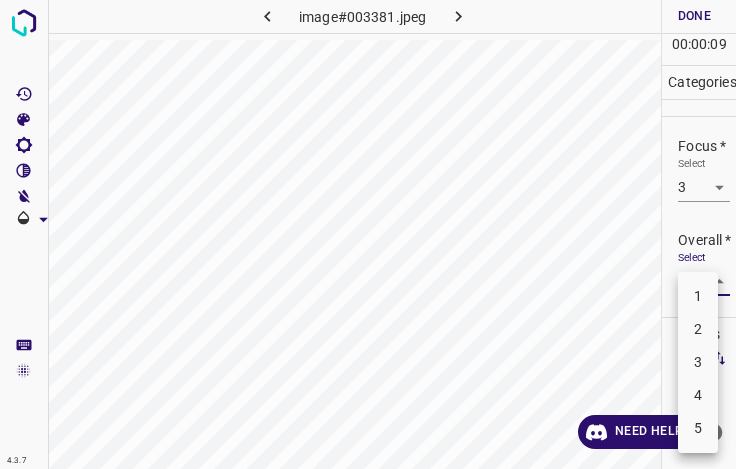 click on "4.3.7 image#003381.jpeg Done Skip 0 00   : 00   : 09   Categories Lighting *  Select 3 3 Focus *  Select 3 3 Overall *  Select ​ Labels   0 Categories 1 Lighting 2 Focus 3 Overall Tools Space Change between modes (Draw & Edit) I Auto labeling R Restore zoom M Zoom in N Zoom out Delete Delete selecte label Filters Z Restore filters X Saturation filter C Brightness filter V Contrast filter B Gray scale filter General O Download Need Help ? - Text - Hide - Delete 1 2 3 4 5" at bounding box center [368, 234] 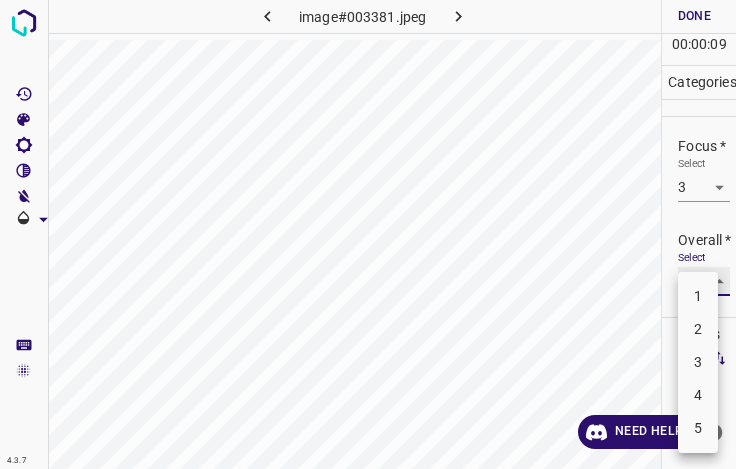 type on "3" 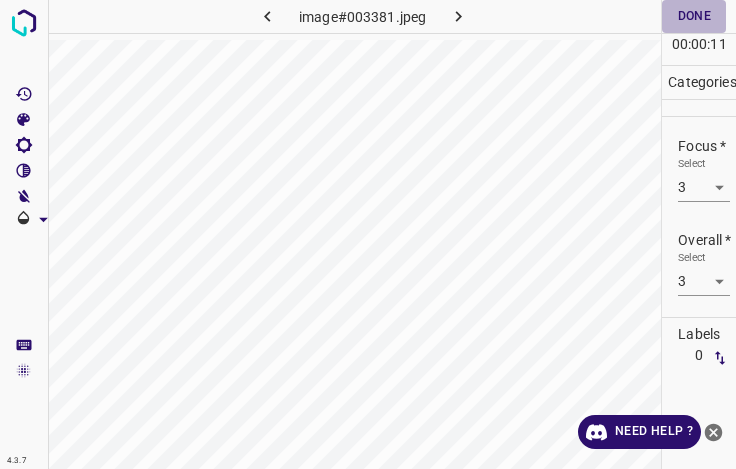click on "Done" at bounding box center (694, 16) 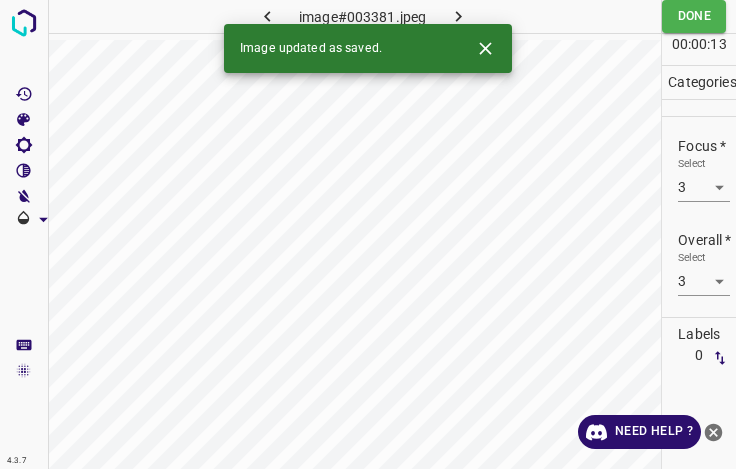 click 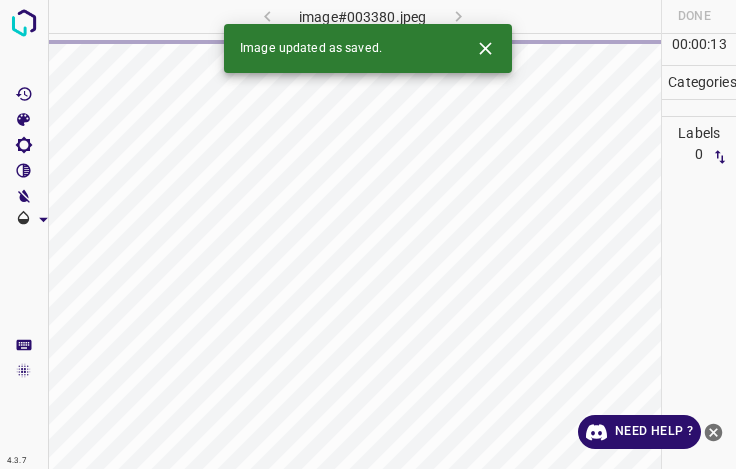 click 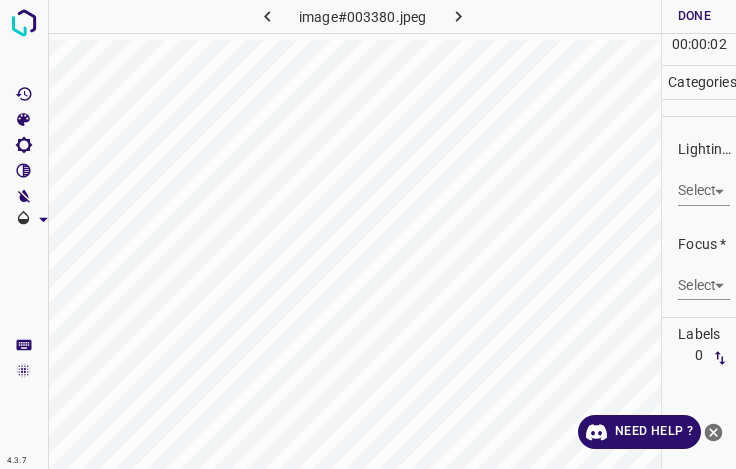 click on "4.3.7 image#003380.jpeg Done Skip 0 00   : 00   : 02   Categories Lighting *  Select ​ Focus *  Select ​ Overall *  Select ​ Labels   0 Categories 1 Lighting 2 Focus 3 Overall Tools Space Change between modes (Draw & Edit) I Auto labeling R Restore zoom M Zoom in N Zoom out Delete Delete selecte label Filters Z Restore filters X Saturation filter C Brightness filter V Contrast filter B Gray scale filter General O Download Need Help ? - Text - Hide - Delete" at bounding box center [368, 234] 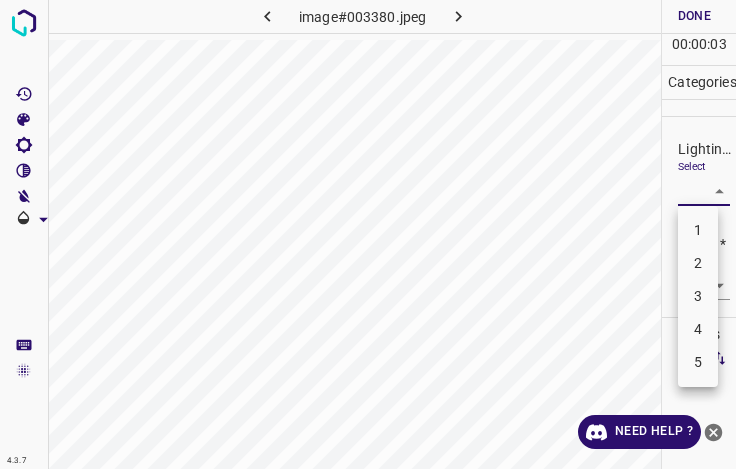 click on "3" at bounding box center [698, 296] 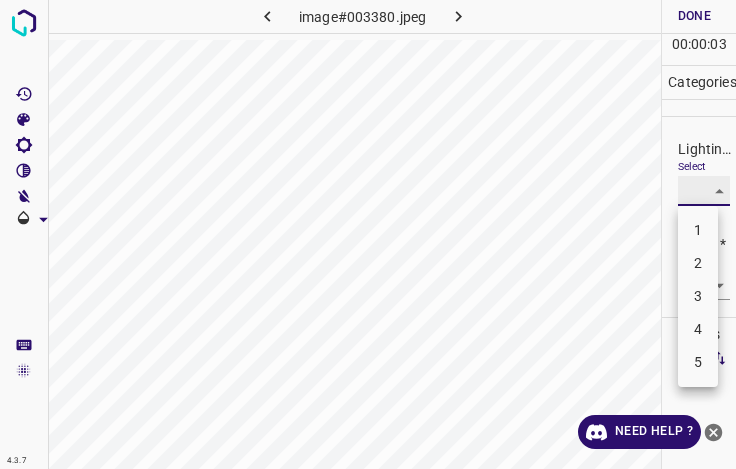 type on "3" 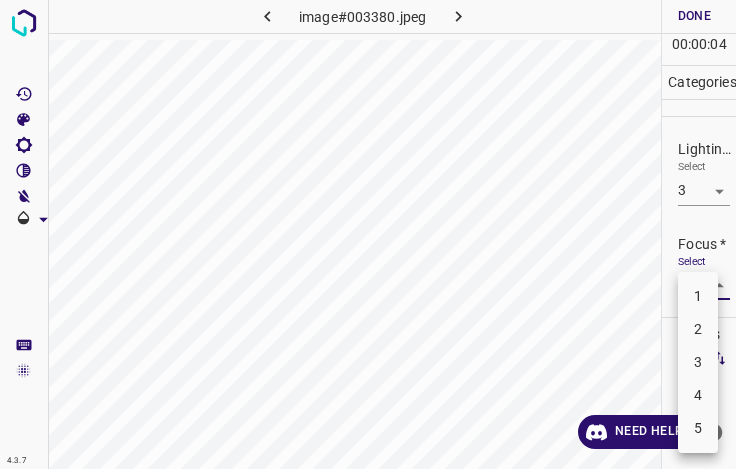 click on "4.3.7 image#003380.jpeg Done Skip 0 00   : 00   : 04   Categories Lighting *  Select 3 3 Focus *  Select ​ Overall *  Select ​ Labels   0 Categories 1 Lighting 2 Focus 3 Overall Tools Space Change between modes (Draw & Edit) I Auto labeling R Restore zoom M Zoom in N Zoom out Delete Delete selecte label Filters Z Restore filters X Saturation filter C Brightness filter V Contrast filter B Gray scale filter General O Download Need Help ? - Text - Hide - Delete 1 2 3 4 5" at bounding box center [368, 234] 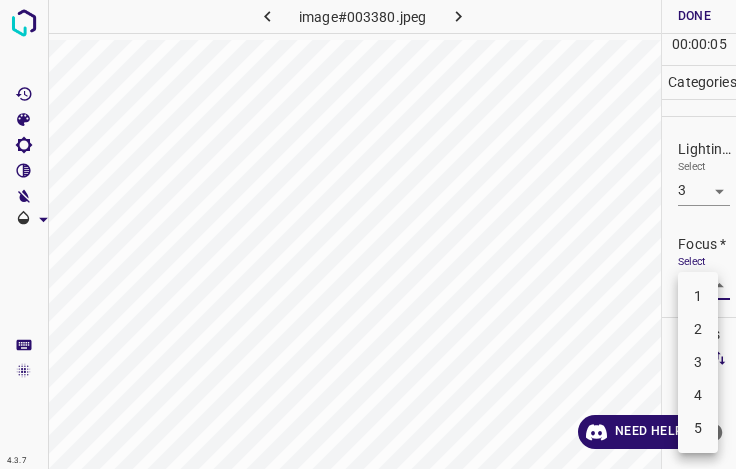click on "3" at bounding box center (698, 362) 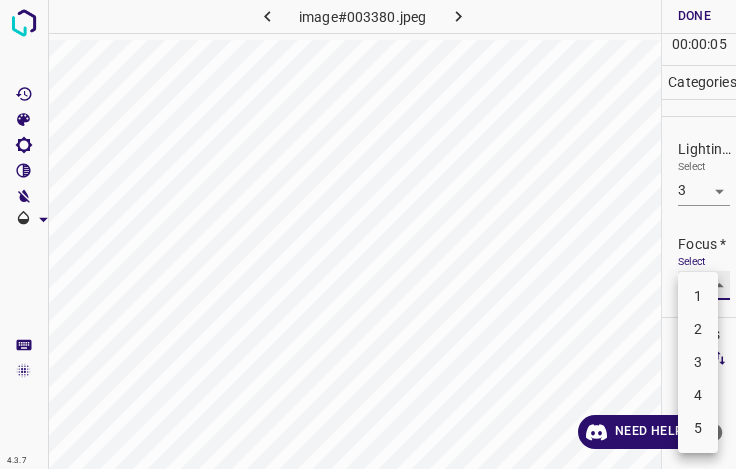type on "3" 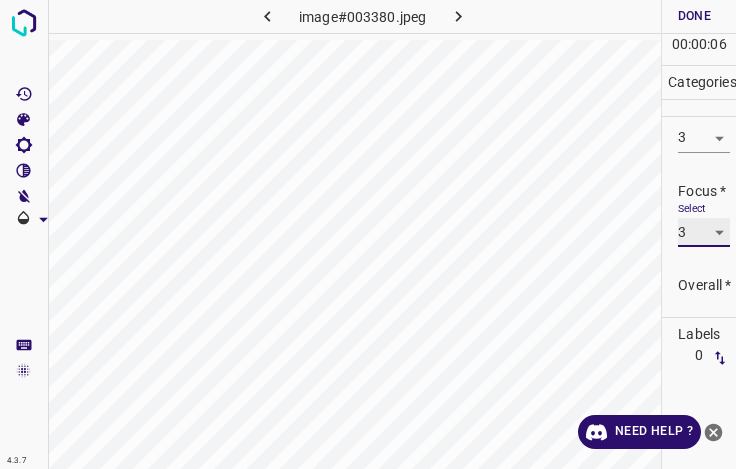 scroll, scrollTop: 98, scrollLeft: 0, axis: vertical 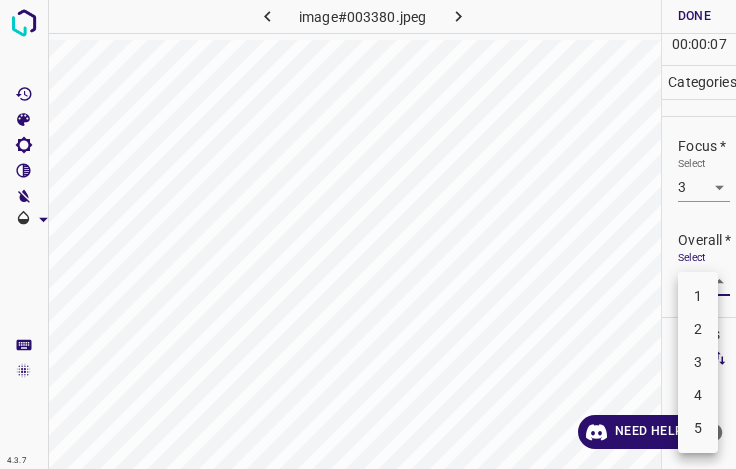 click on "4.3.7 image#003380.jpeg Done Skip 0 00   : 00   : 07   Categories Lighting *  Select 3 3 Focus *  Select 3 3 Overall *  Select ​ Labels   0 Categories 1 Lighting 2 Focus 3 Overall Tools Space Change between modes (Draw & Edit) I Auto labeling R Restore zoom M Zoom in N Zoom out Delete Delete selecte label Filters Z Restore filters X Saturation filter C Brightness filter V Contrast filter B Gray scale filter General O Download Need Help ? - Text - Hide - Delete 1 2 3 4 5" at bounding box center [368, 234] 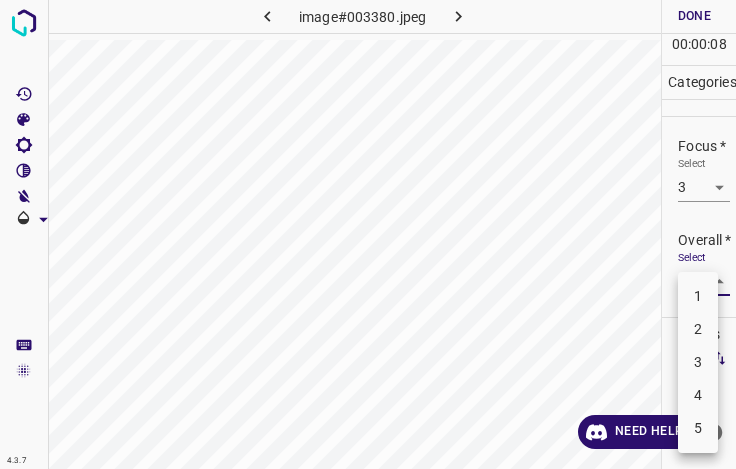 click on "3" at bounding box center [698, 362] 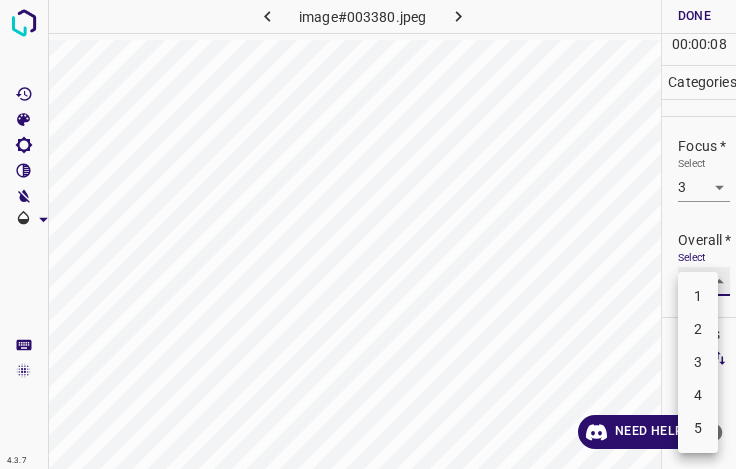 type on "3" 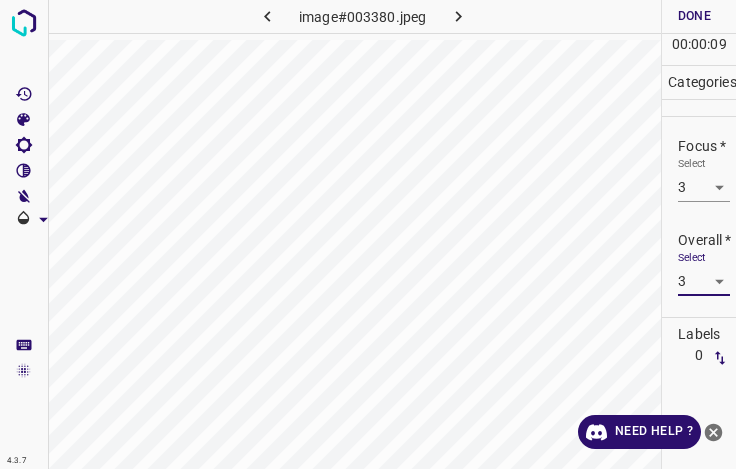 click on "Done" at bounding box center [694, 16] 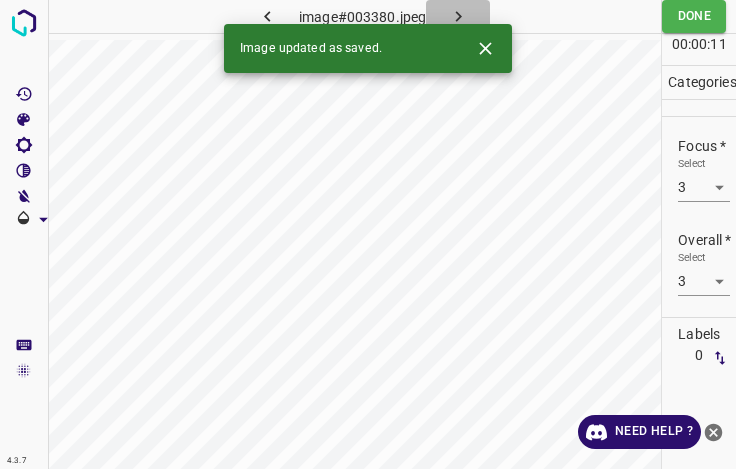 click 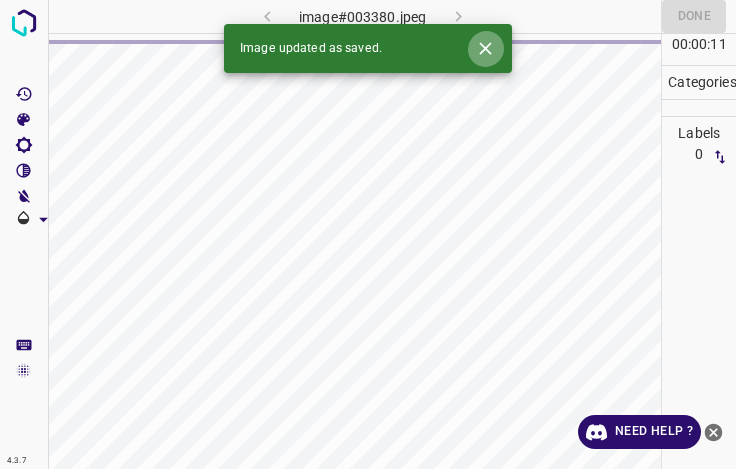 click 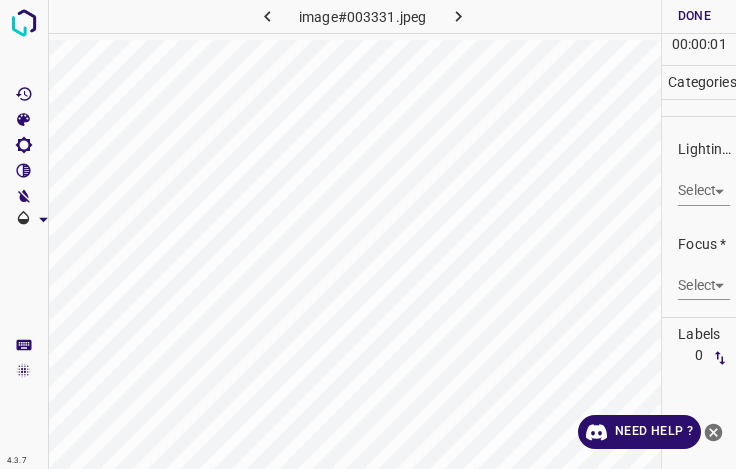 click on "4.3.7 image#003331.jpeg Done Skip 0 00   : 00   : 01   Categories Lighting *  Select ​ Focus *  Select ​ Overall *  Select ​ Labels   0 Categories 1 Lighting 2 Focus 3 Overall Tools Space Change between modes (Draw & Edit) I Auto labeling R Restore zoom M Zoom in N Zoom out Delete Delete selecte label Filters Z Restore filters X Saturation filter C Brightness filter V Contrast filter B Gray scale filter General O Download Need Help ? - Text - Hide - Delete" at bounding box center (368, 234) 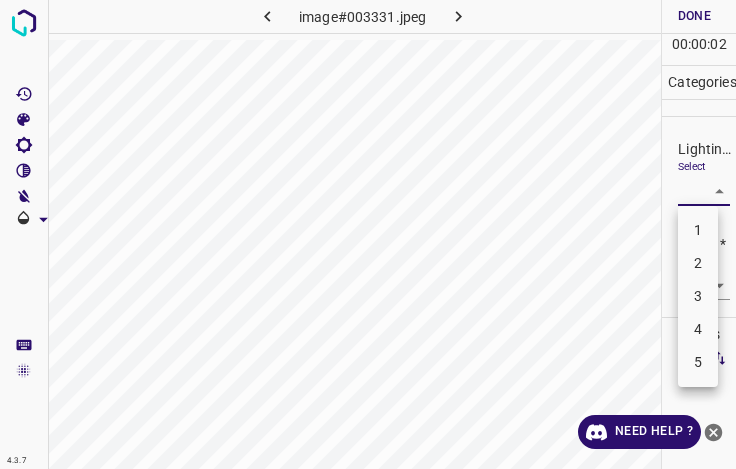 click on "3" at bounding box center (698, 296) 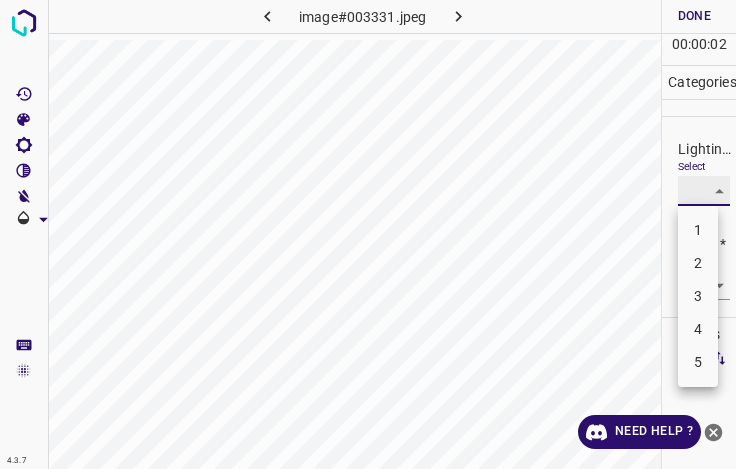 type on "3" 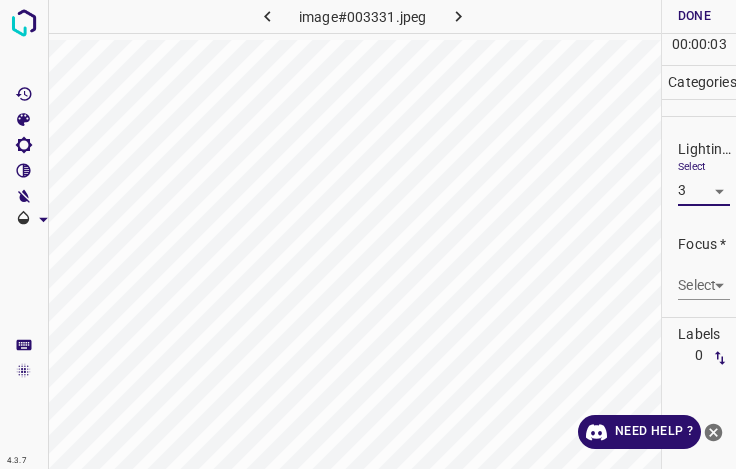click on "4.3.7 image#003331.jpeg Done Skip 0 00   : 00   : 03   Categories Lighting *  Select 3 3 Focus *  Select ​ Overall *  Select ​ Labels   0 Categories 1 Lighting 2 Focus 3 Overall Tools Space Change between modes (Draw & Edit) I Auto labeling R Restore zoom M Zoom in N Zoom out Delete Delete selecte label Filters Z Restore filters X Saturation filter C Brightness filter V Contrast filter B Gray scale filter General O Download Need Help ? - Text - Hide - Delete" at bounding box center [368, 234] 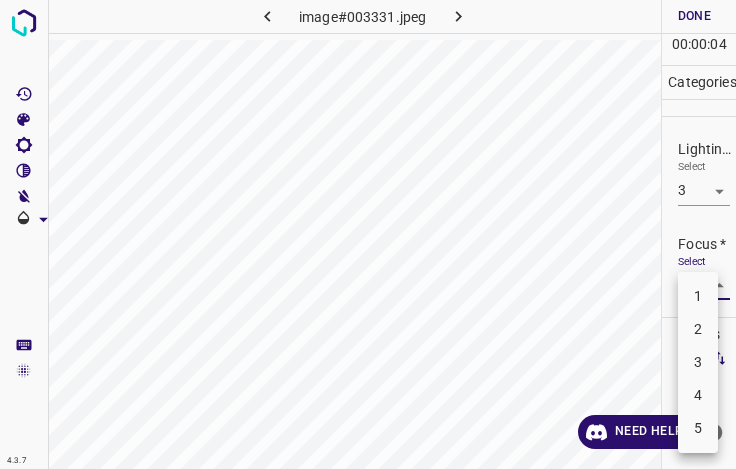 drag, startPoint x: 701, startPoint y: 364, endPoint x: 697, endPoint y: 349, distance: 15.524175 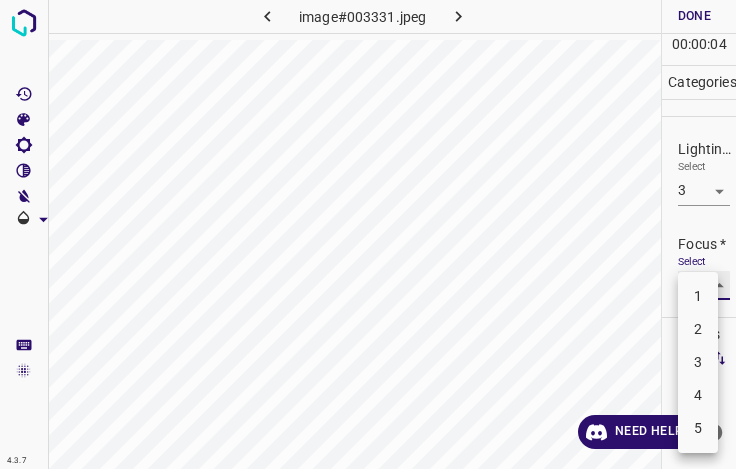 type on "3" 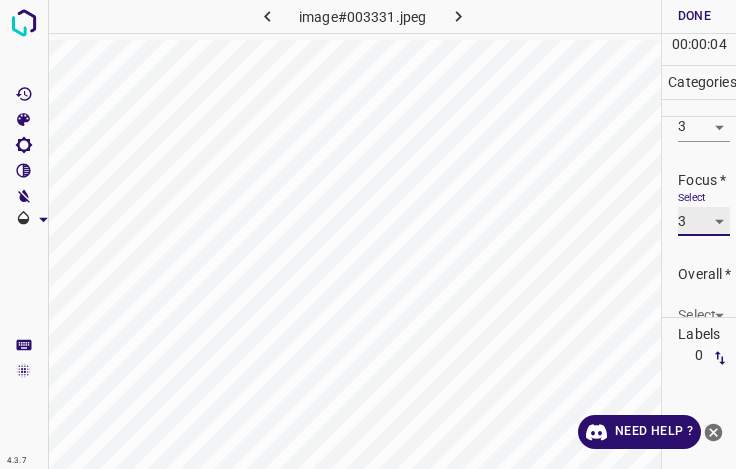 scroll, scrollTop: 98, scrollLeft: 0, axis: vertical 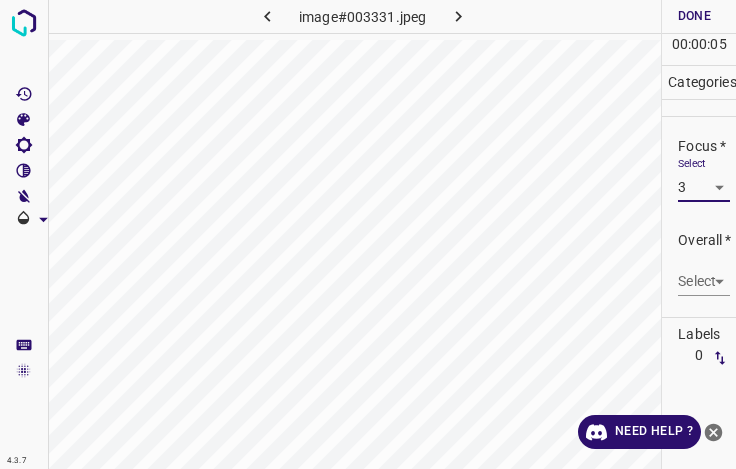 click on "4.3.7 image#003331.jpeg Done Skip 0 00   : 00   : 05   Categories Lighting *  Select 3 3 Focus *  Select 3 3 Overall *  Select ​ Labels   0 Categories 1 Lighting 2 Focus 3 Overall Tools Space Change between modes (Draw & Edit) I Auto labeling R Restore zoom M Zoom in N Zoom out Delete Delete selecte label Filters Z Restore filters X Saturation filter C Brightness filter V Contrast filter B Gray scale filter General O Download Need Help ? - Text - Hide - Delete" at bounding box center (368, 234) 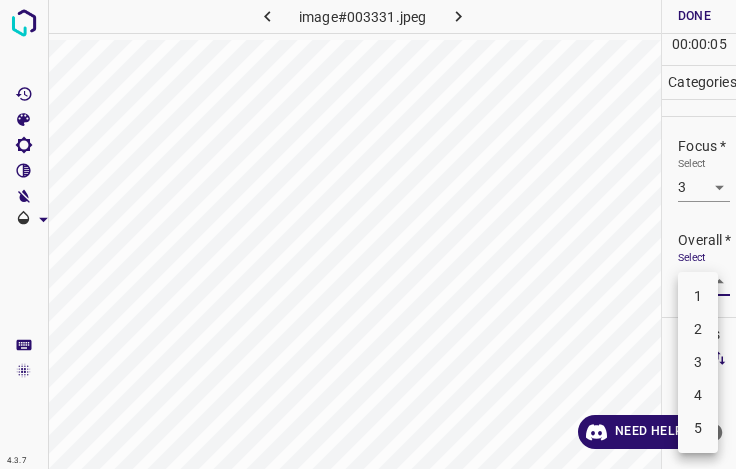 click on "3" at bounding box center [698, 362] 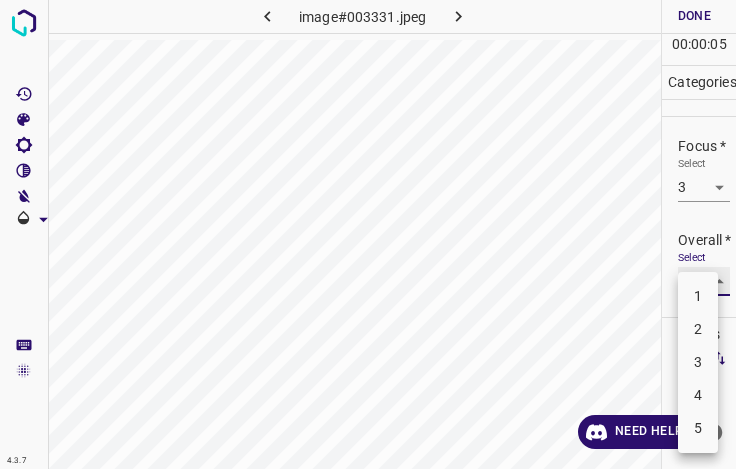 type on "3" 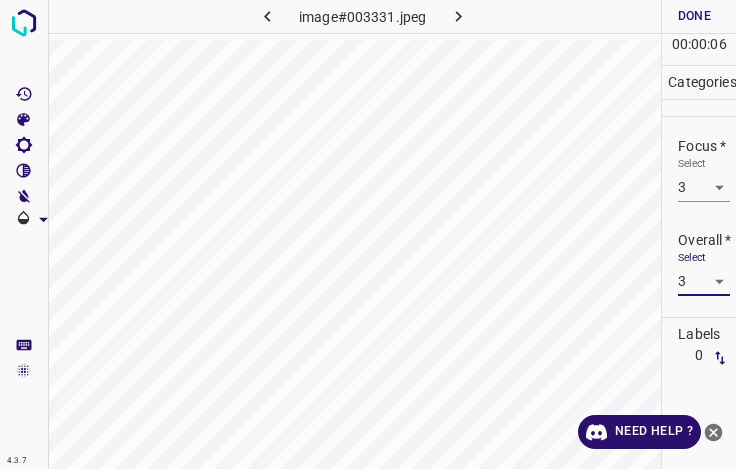 click on "Done" at bounding box center [694, 16] 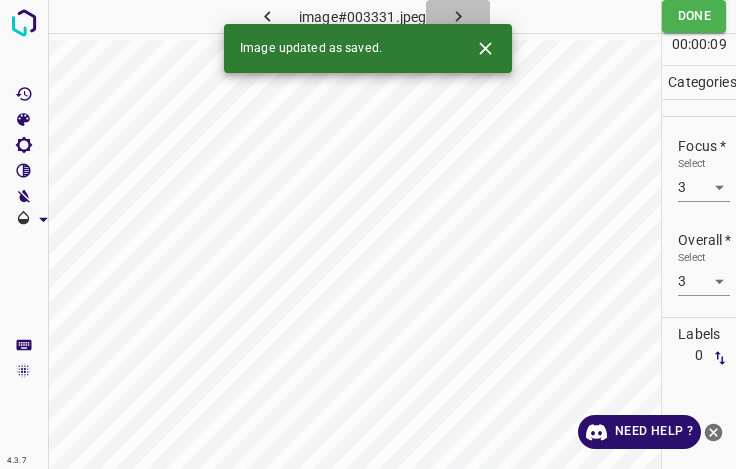 click 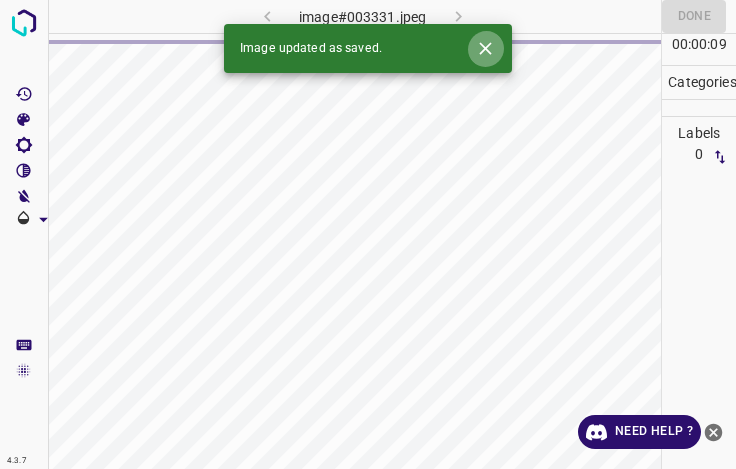 click 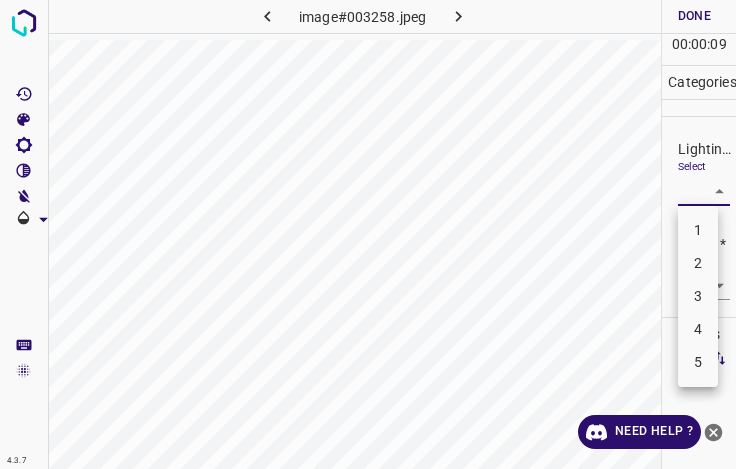 click on "4.3.7 image#003258.jpeg Done Skip 0 00   : 00   : 09   Categories Lighting *  Select ​ Focus *  Select ​ Overall *  Select ​ Labels   0 Categories 1 Lighting 2 Focus 3 Overall Tools Space Change between modes (Draw & Edit) I Auto labeling R Restore zoom M Zoom in N Zoom out Delete Delete selecte label Filters Z Restore filters X Saturation filter C Brightness filter V Contrast filter B Gray scale filter General O Download Need Help ? - Text - Hide - Delete 1 2 3 4 5" at bounding box center [368, 234] 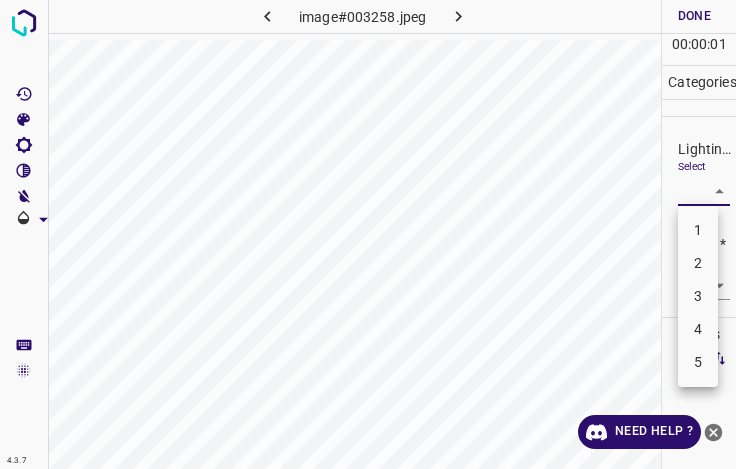 click on "3" at bounding box center (698, 296) 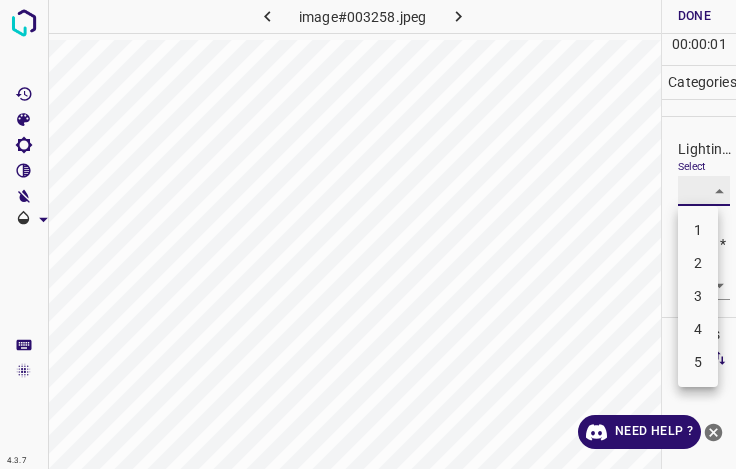type on "3" 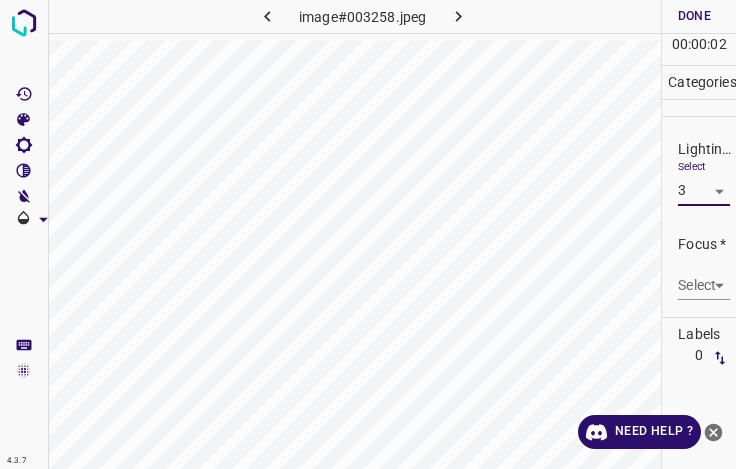 click on "4.3.7 image#003258.jpeg Done Skip 0 00   : 00   : 02   Categories Lighting *  Select 3 3 Focus *  Select ​ Overall *  Select ​ Labels   0 Categories 1 Lighting 2 Focus 3 Overall Tools Space Change between modes (Draw & Edit) I Auto labeling R Restore zoom M Zoom in N Zoom out Delete Delete selecte label Filters Z Restore filters X Saturation filter C Brightness filter V Contrast filter B Gray scale filter General O Download Need Help ? - Text - Hide - Delete" at bounding box center [368, 234] 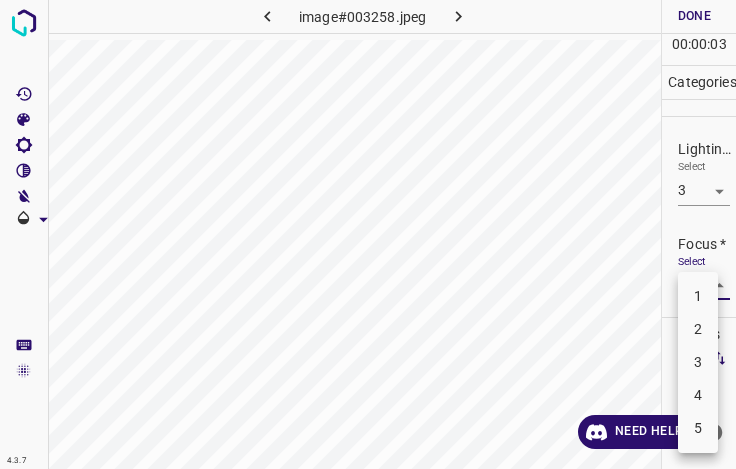 click on "3" at bounding box center [698, 362] 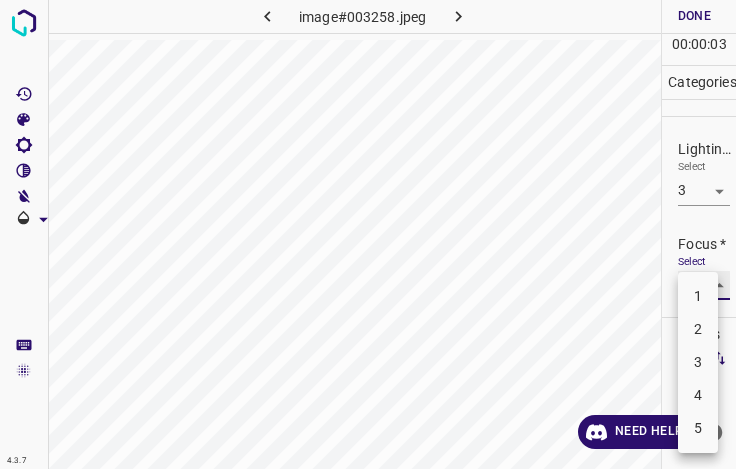 type on "3" 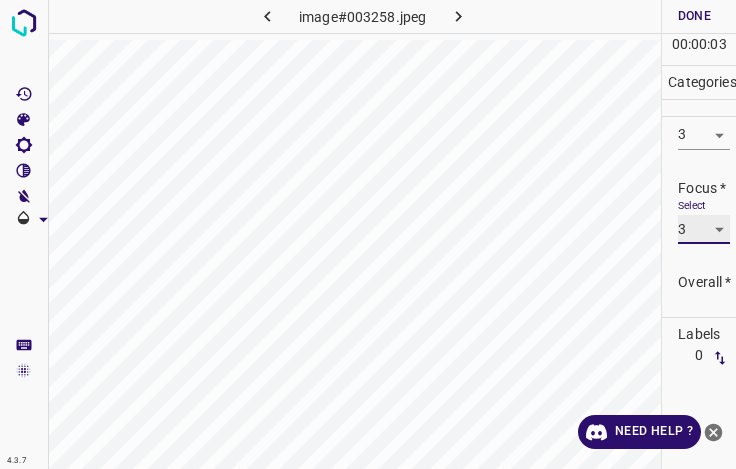 scroll, scrollTop: 98, scrollLeft: 0, axis: vertical 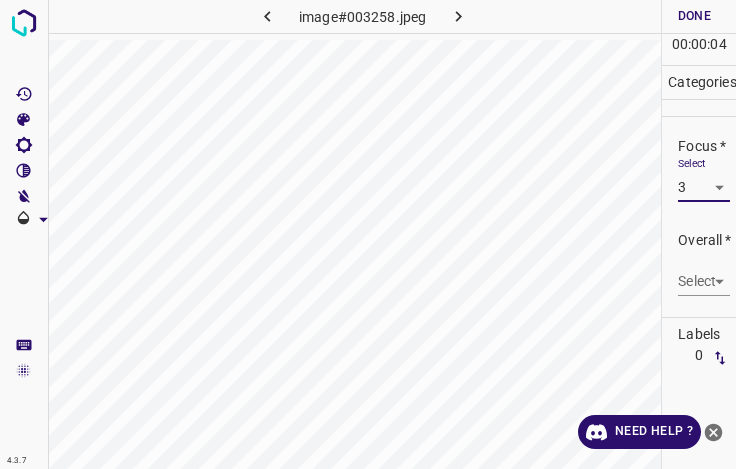 click on "4.3.7 image#003258.jpeg Done Skip 0 00   : 00   : 04   Categories Lighting *  Select 3 3 Focus *  Select 3 3 Overall *  Select ​ Labels   0 Categories 1 Lighting 2 Focus 3 Overall Tools Space Change between modes (Draw & Edit) I Auto labeling R Restore zoom M Zoom in N Zoom out Delete Delete selecte label Filters Z Restore filters X Saturation filter C Brightness filter V Contrast filter B Gray scale filter General O Download Need Help ? - Text - Hide - Delete" at bounding box center (368, 234) 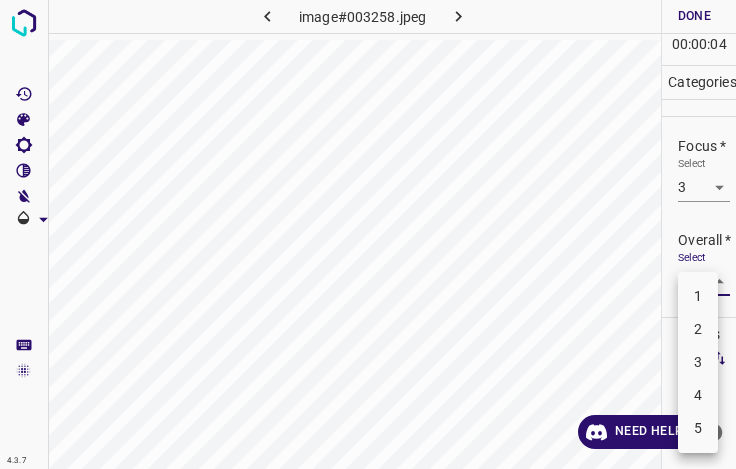 click on "3" at bounding box center [698, 362] 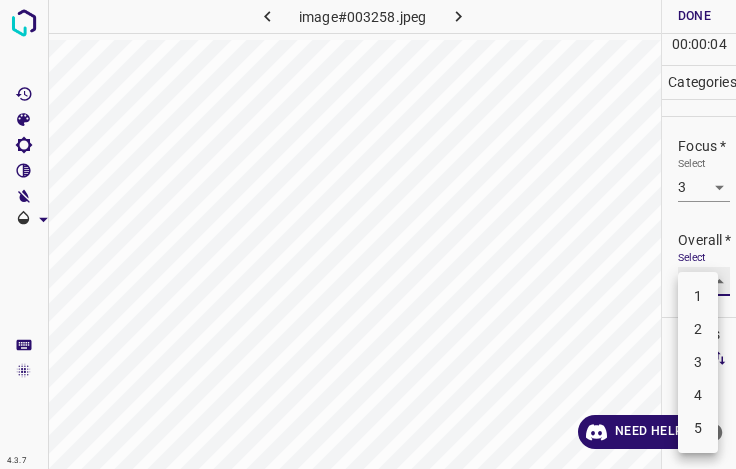 type on "3" 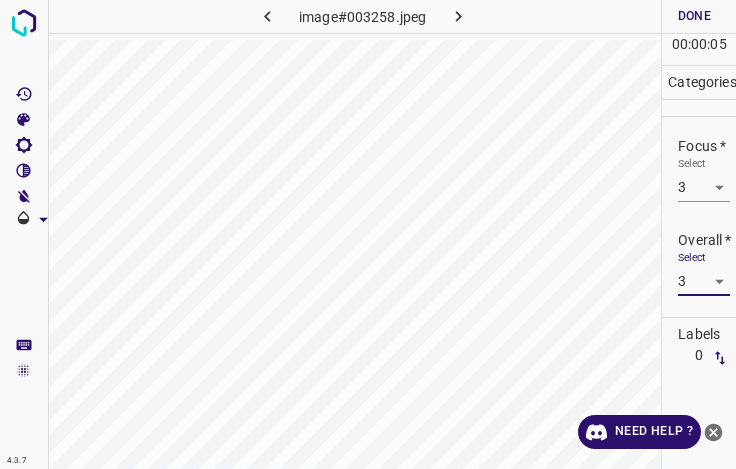 click on "Done" at bounding box center [694, 16] 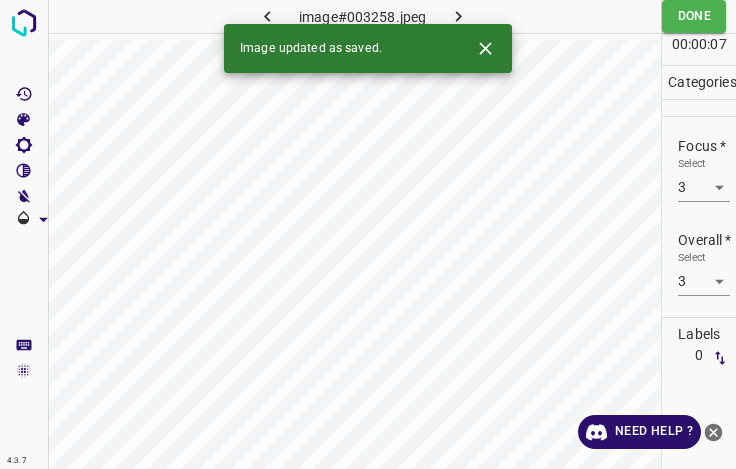 click 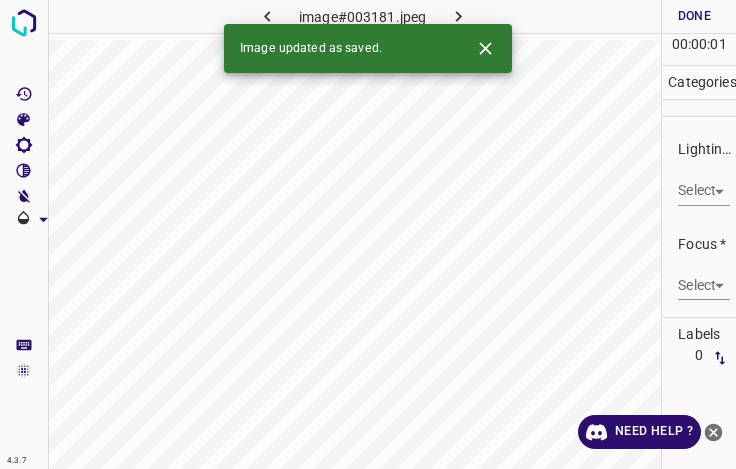 click on "4.3.7 image#003181.jpeg Done Skip 0 00   : 00   : 01   Categories Lighting *  Select ​ Focus *  Select ​ Overall *  Select ​ Labels   0 Categories 1 Lighting 2 Focus 3 Overall Tools Space Change between modes (Draw & Edit) I Auto labeling R Restore zoom M Zoom in N Zoom out Delete Delete selecte label Filters Z Restore filters X Saturation filter C Brightness filter V Contrast filter B Gray scale filter General O Download Image updated as saved. Need Help ? - Text - Hide - Delete" at bounding box center [368, 234] 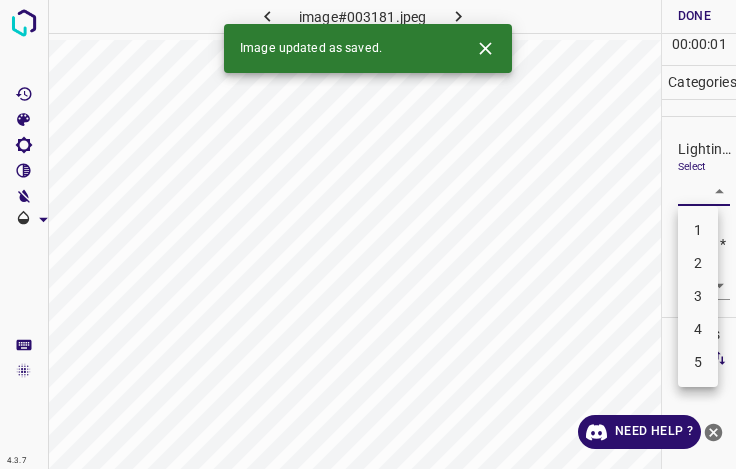 click on "3" at bounding box center [698, 296] 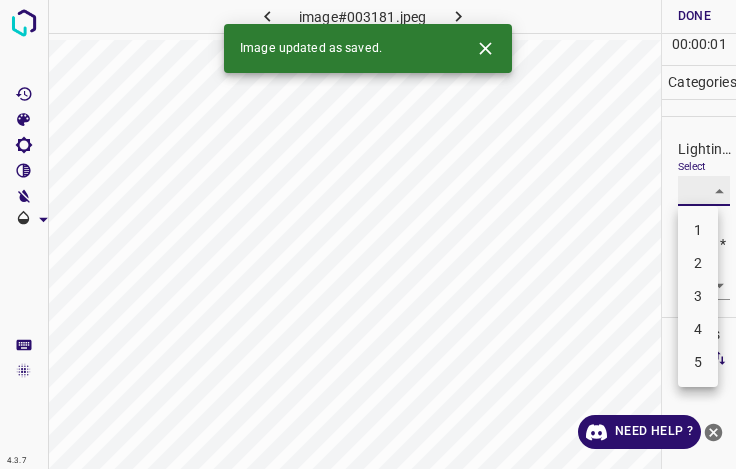 type on "3" 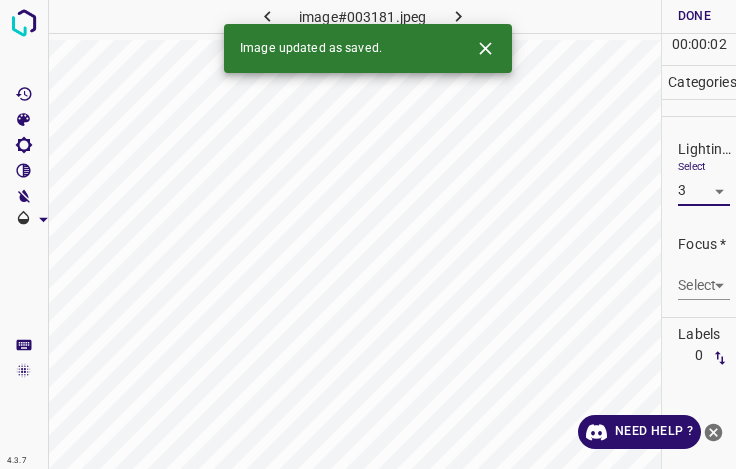click on "4.3.7 image#003181.jpeg Done Skip 0 00   : 00   : 02   Categories Lighting *  Select 3 3 Focus *  Select ​ Overall *  Select ​ Labels   0 Categories 1 Lighting 2 Focus 3 Overall Tools Space Change between modes (Draw & Edit) I Auto labeling R Restore zoom M Zoom in N Zoom out Delete Delete selecte label Filters Z Restore filters X Saturation filter C Brightness filter V Contrast filter B Gray scale filter General O Download Image updated as saved. Need Help ? - Text - Hide - Delete" at bounding box center (368, 234) 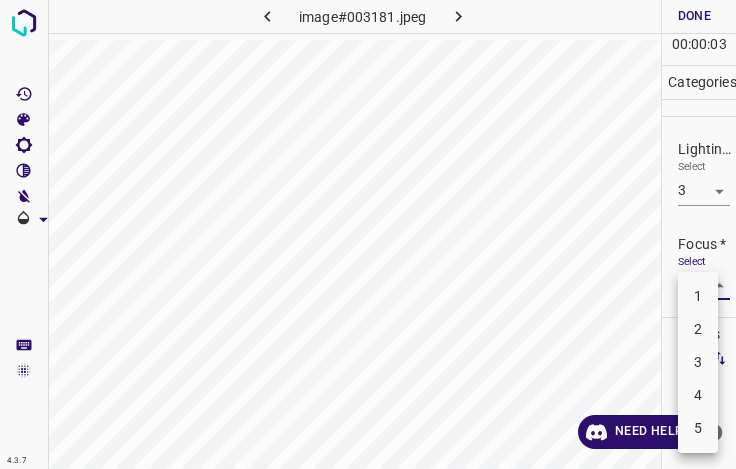 click on "2" at bounding box center (698, 329) 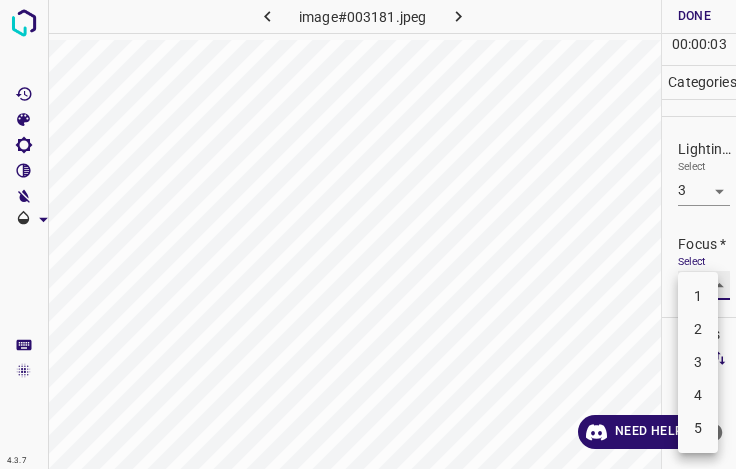 type on "2" 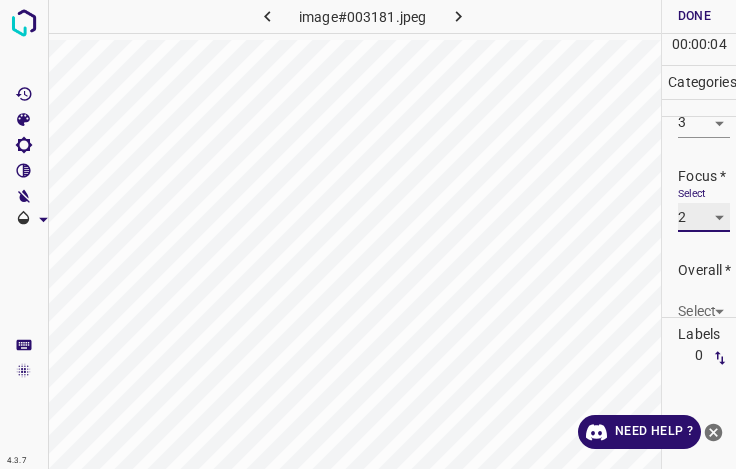 scroll, scrollTop: 98, scrollLeft: 0, axis: vertical 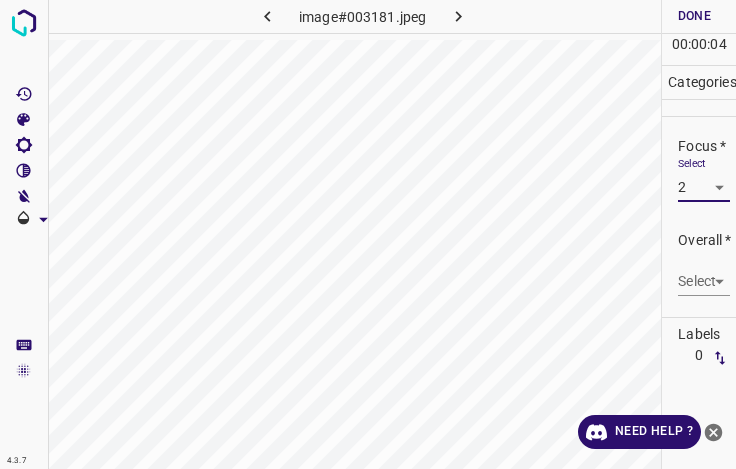 click on "4.3.7 image#003181.jpeg Done Skip 0 00   : 00   : 04   Categories Lighting *  Select 3 3 Focus *  Select 2 2 Overall *  Select ​ Labels   0 Categories 1 Lighting 2 Focus 3 Overall Tools Space Change between modes (Draw & Edit) I Auto labeling R Restore zoom M Zoom in N Zoom out Delete Delete selecte label Filters Z Restore filters X Saturation filter C Brightness filter V Contrast filter B Gray scale filter General O Download Need Help ? - Text - Hide - Delete" at bounding box center (368, 234) 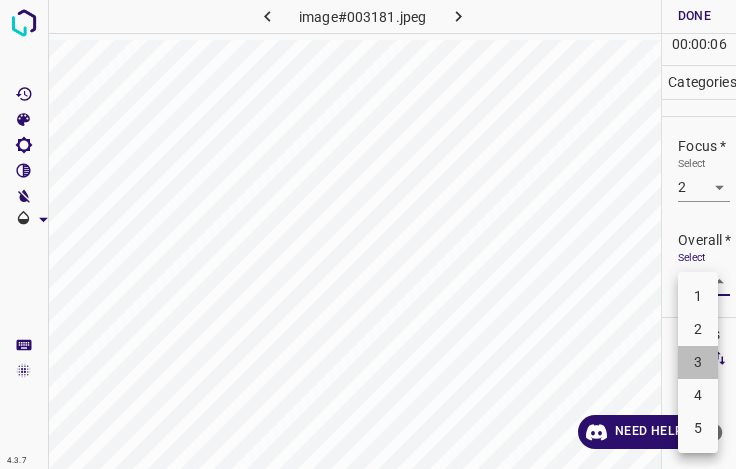 click on "3" at bounding box center (698, 362) 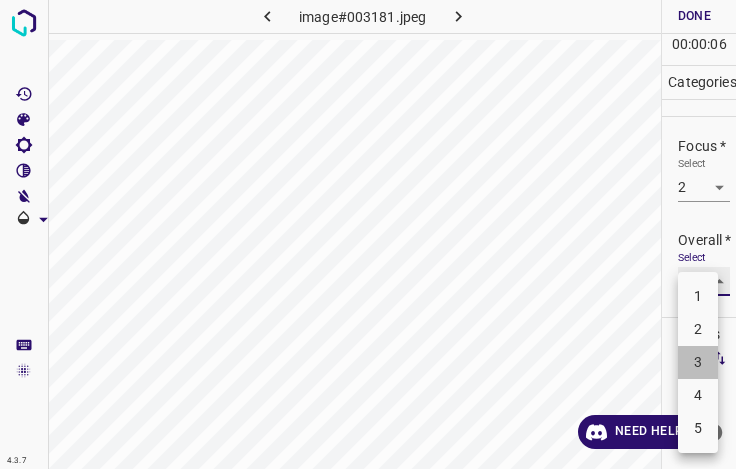 type on "3" 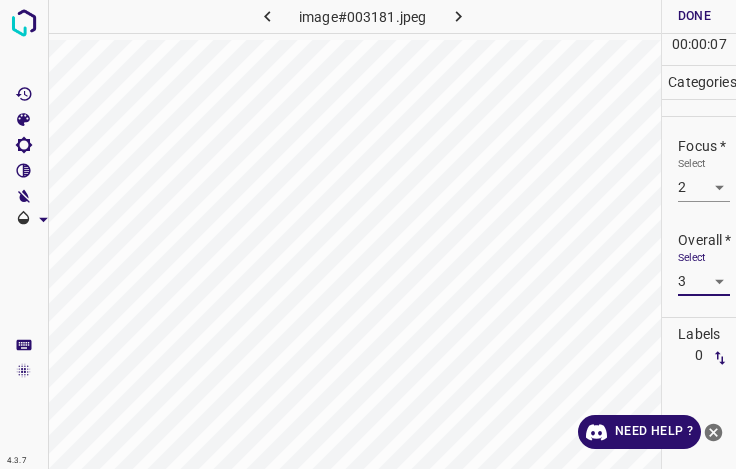 click on "Done" at bounding box center (694, 16) 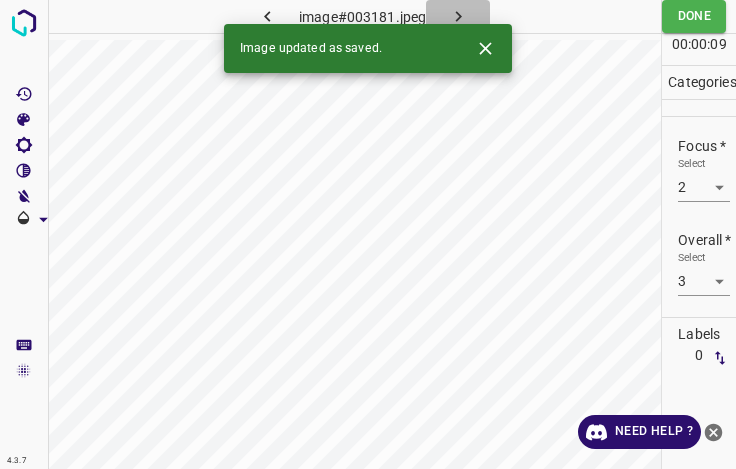 click 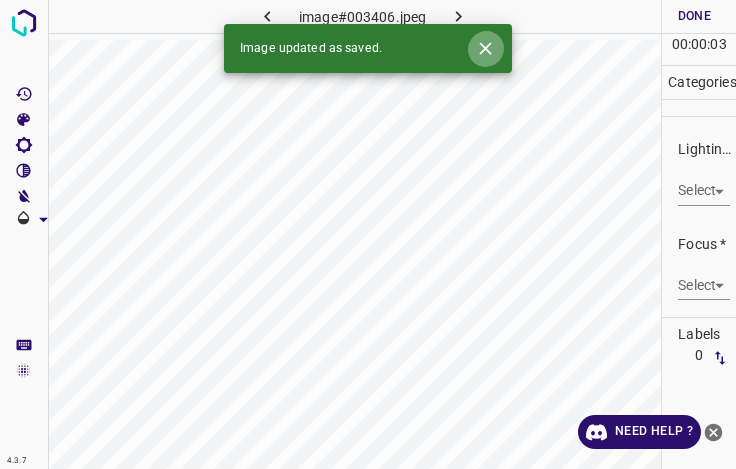 click 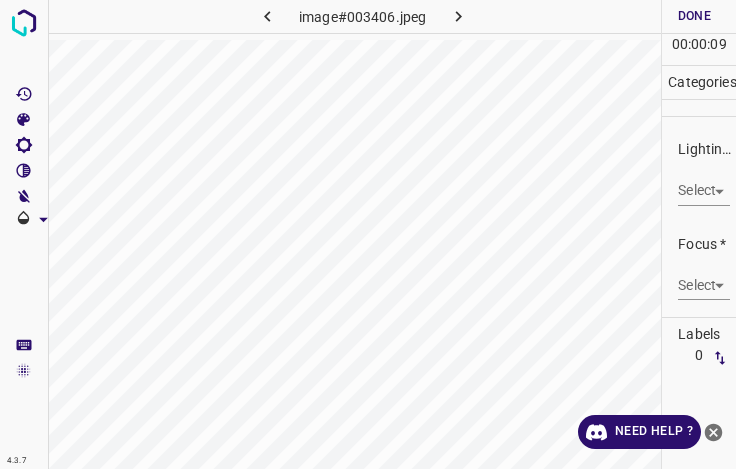 click on "4.3.7 image#003406.jpeg Done Skip 0 00   : 00   : 09   Categories Lighting *  Select ​ Focus *  Select ​ Overall *  Select ​ Labels   0 Categories 1 Lighting 2 Focus 3 Overall Tools Space Change between modes (Draw & Edit) I Auto labeling R Restore zoom M Zoom in N Zoom out Delete Delete selecte label Filters Z Restore filters X Saturation filter C Brightness filter V Contrast filter B Gray scale filter General O Download Need Help ? - Text - Hide - Delete" at bounding box center (368, 234) 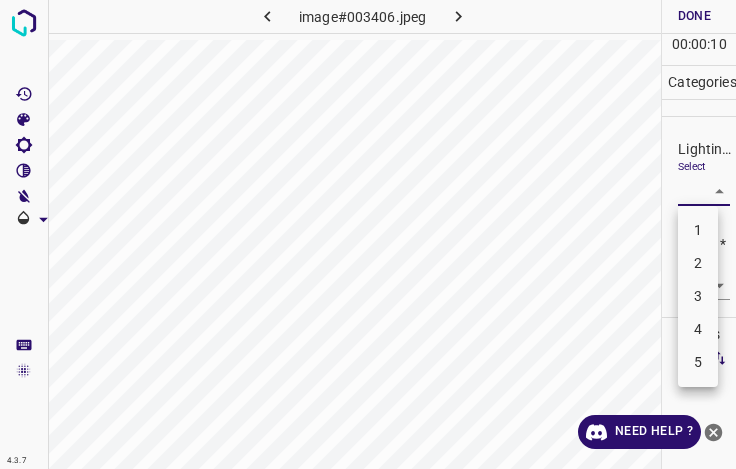 click on "3" at bounding box center (698, 296) 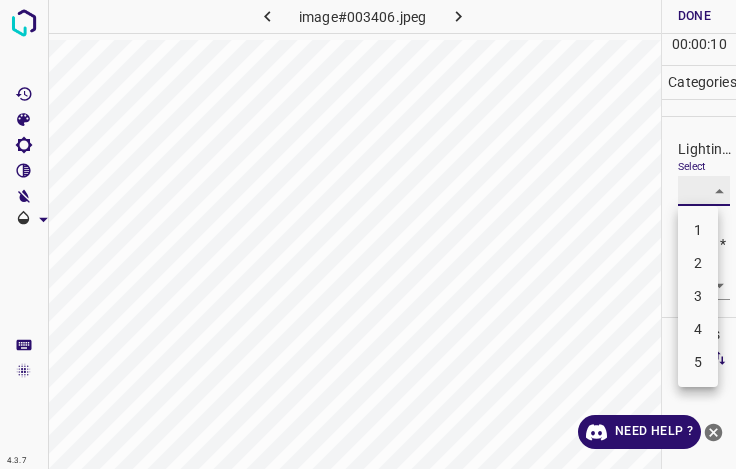 type on "3" 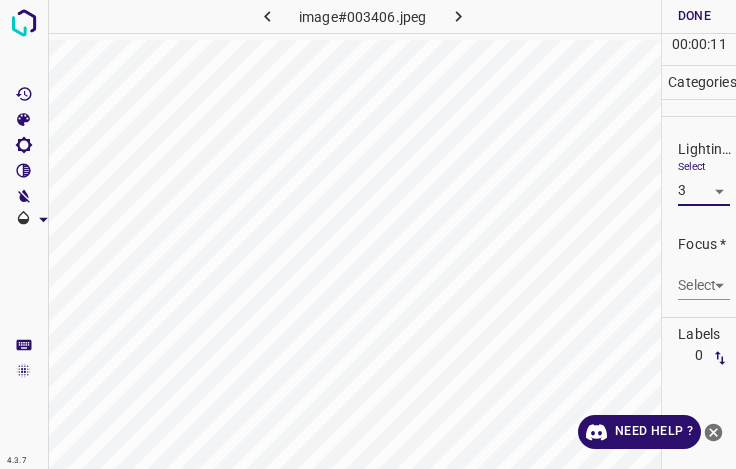 click on "4.3.7 image#003406.jpeg Done Skip 0 00   : 00   : 11   Categories Lighting *  Select 3 3 Focus *  Select ​ Overall *  Select ​ Labels   0 Categories 1 Lighting 2 Focus 3 Overall Tools Space Change between modes (Draw & Edit) I Auto labeling R Restore zoom M Zoom in N Zoom out Delete Delete selecte label Filters Z Restore filters X Saturation filter C Brightness filter V Contrast filter B Gray scale filter General O Download Need Help ? - Text - Hide - Delete" at bounding box center (368, 234) 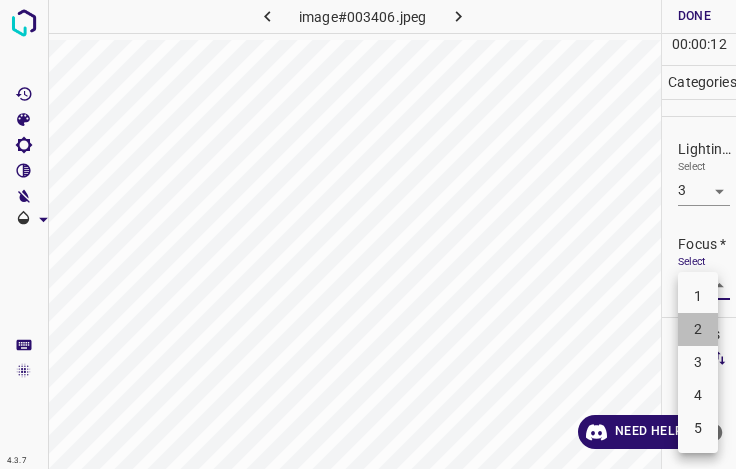 click on "2" at bounding box center (698, 329) 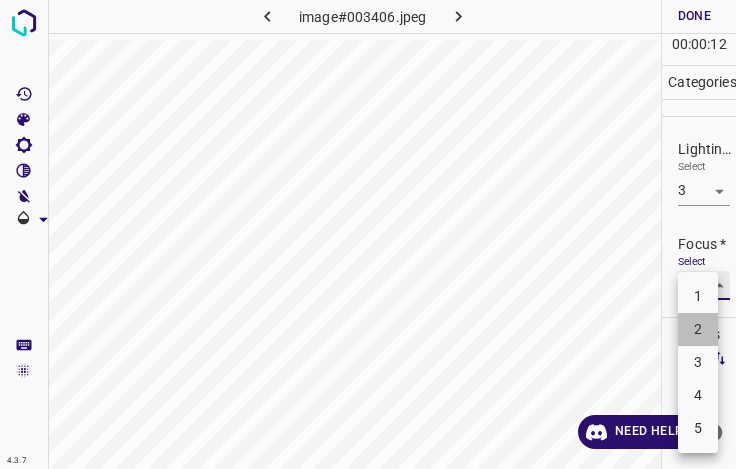 type on "2" 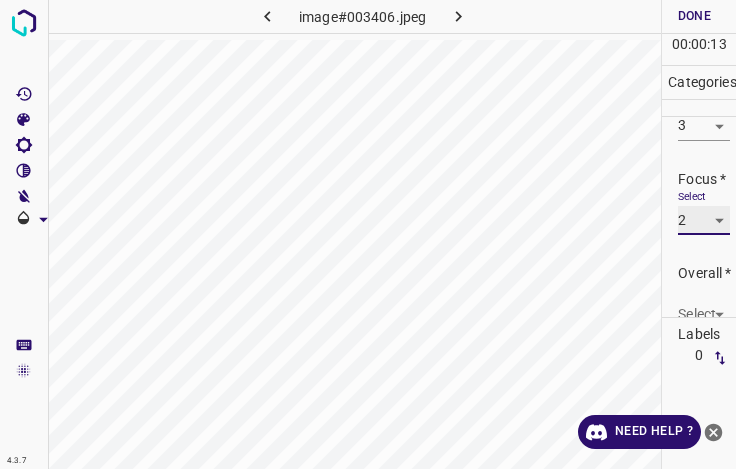 scroll, scrollTop: 98, scrollLeft: 0, axis: vertical 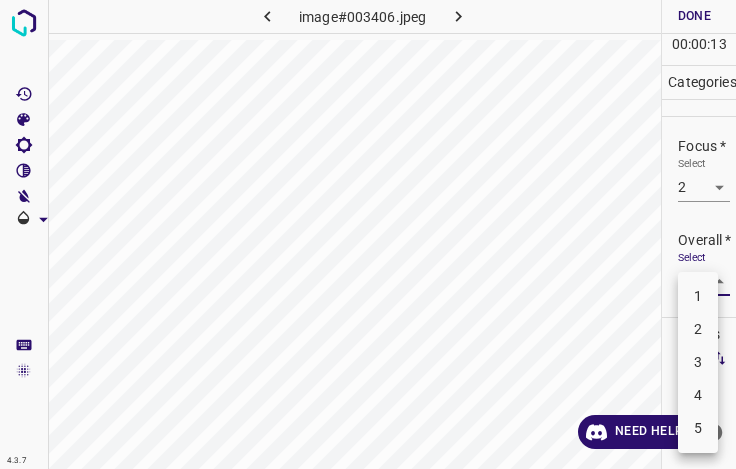 click on "4.3.7 image#003406.jpeg Done Skip 0 00   : 00   : 13   Categories Lighting *  Select 3 3 Focus *  Select 2 2 Overall *  Select ​ Labels   0 Categories 1 Lighting 2 Focus 3 Overall Tools Space Change between modes (Draw & Edit) I Auto labeling R Restore zoom M Zoom in N Zoom out Delete Delete selecte label Filters Z Restore filters X Saturation filter C Brightness filter V Contrast filter B Gray scale filter General O Download Need Help ? - Text - Hide - Delete 1 2 3 4 5" at bounding box center [368, 234] 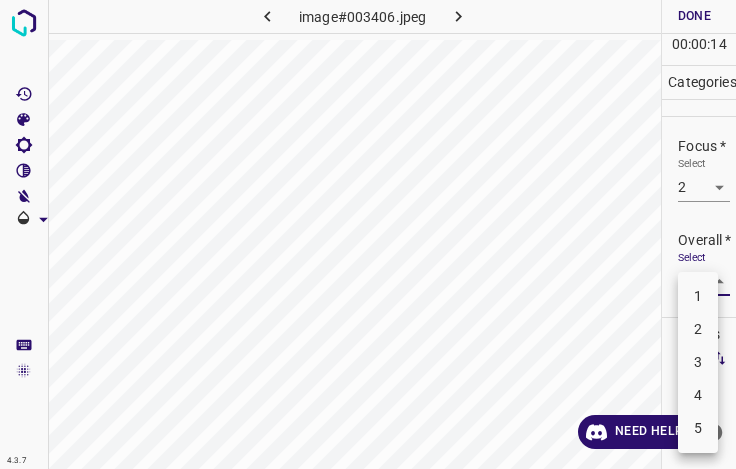 click on "3" at bounding box center (698, 362) 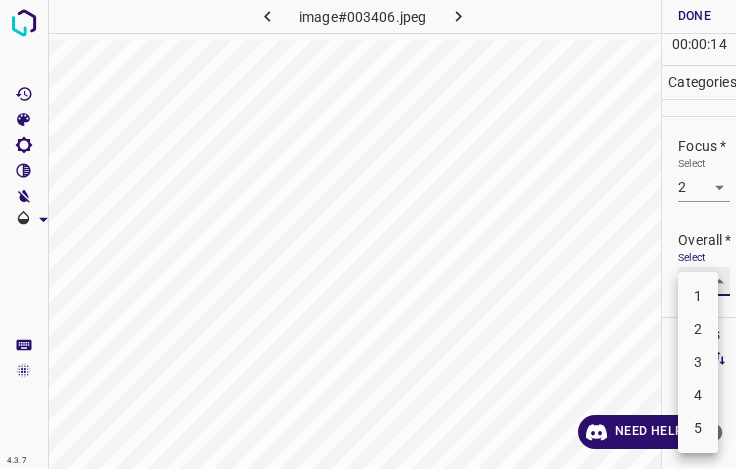 type on "3" 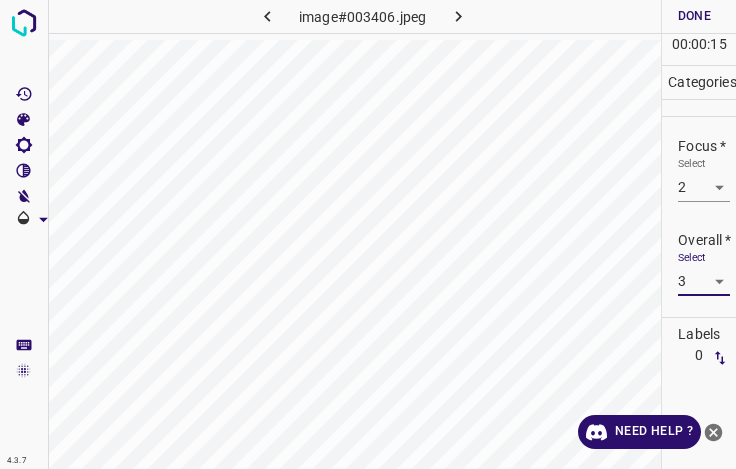 click on "Done" at bounding box center (694, 16) 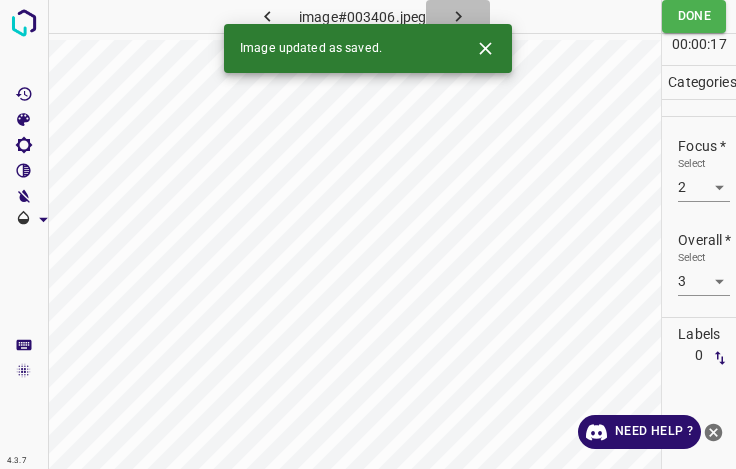 click 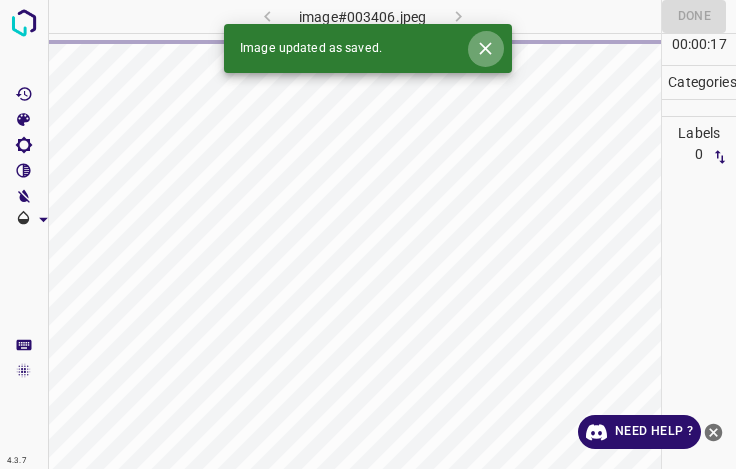 click 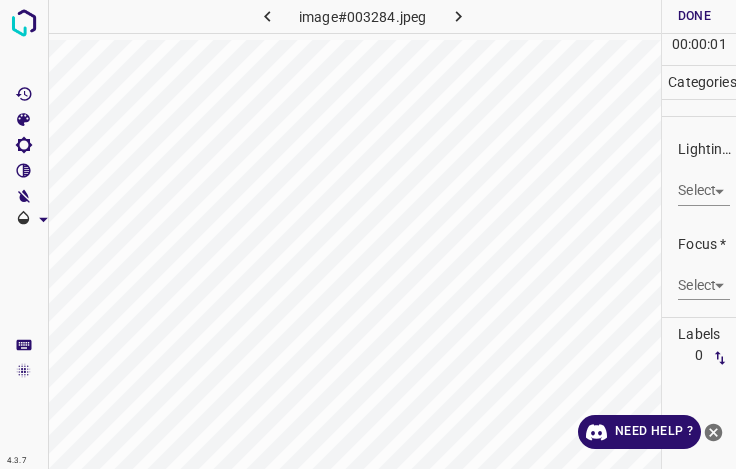 click on "4.3.7 image#003284.jpeg Done Skip 0 00   : 00   : 01   Categories Lighting *  Select ​ Focus *  Select ​ Overall *  Select ​ Labels   0 Categories 1 Lighting 2 Focus 3 Overall Tools Space Change between modes (Draw & Edit) I Auto labeling R Restore zoom M Zoom in N Zoom out Delete Delete selecte label Filters Z Restore filters X Saturation filter C Brightness filter V Contrast filter B Gray scale filter General O Download Need Help ? - Text - Hide - Delete" at bounding box center [368, 234] 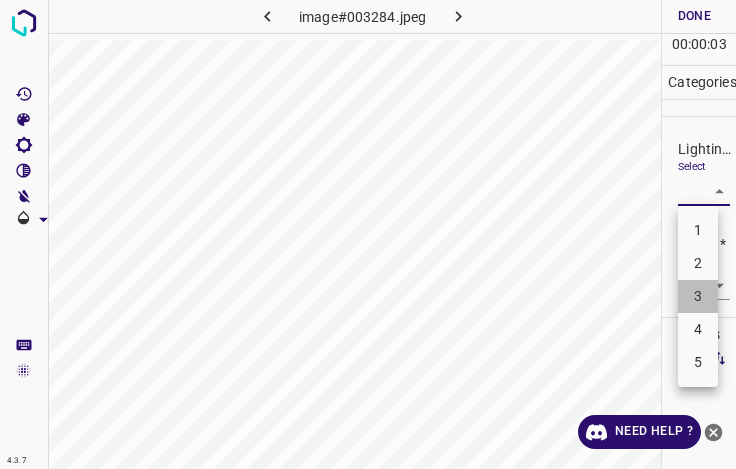click on "3" at bounding box center (698, 296) 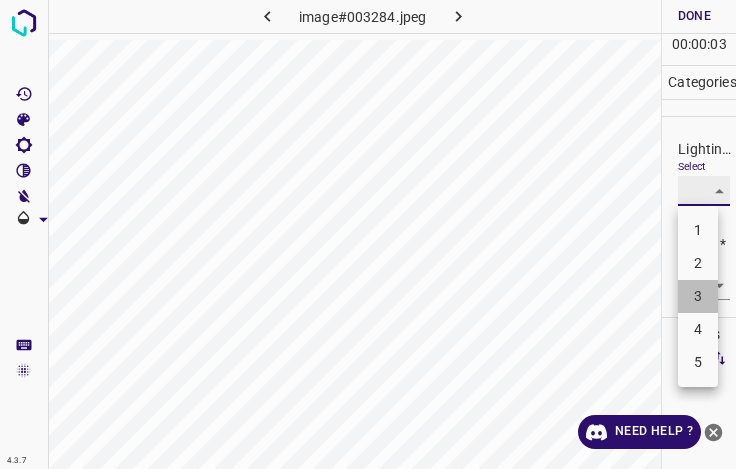 type on "3" 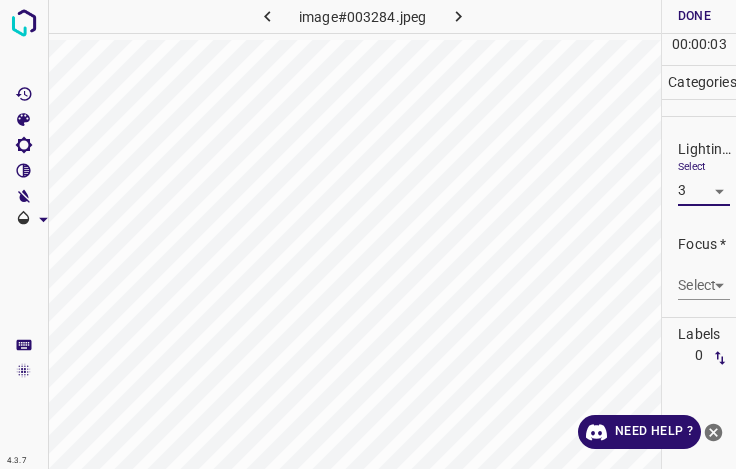 click on "4.3.7 image#003284.jpeg Done Skip 0 00   : 00   : 03   Categories Lighting *  Select 3 3 Focus *  Select ​ Overall *  Select ​ Labels   0 Categories 1 Lighting 2 Focus 3 Overall Tools Space Change between modes (Draw & Edit) I Auto labeling R Restore zoom M Zoom in N Zoom out Delete Delete selecte label Filters Z Restore filters X Saturation filter C Brightness filter V Contrast filter B Gray scale filter General O Download Need Help ? - Text - Hide - Delete" at bounding box center [368, 234] 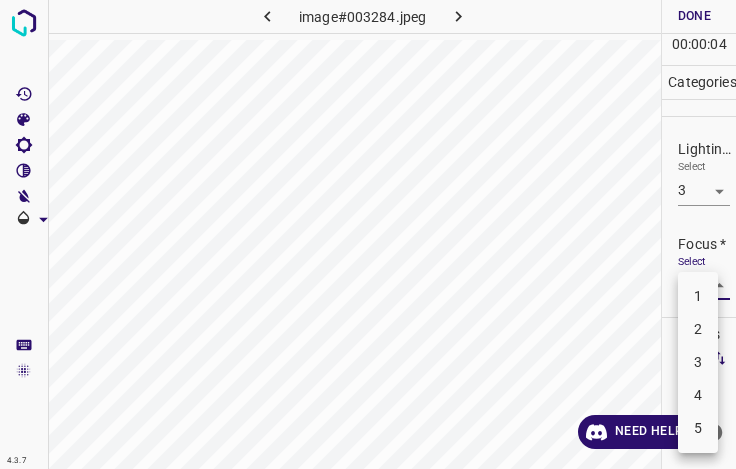 click on "3" at bounding box center (698, 362) 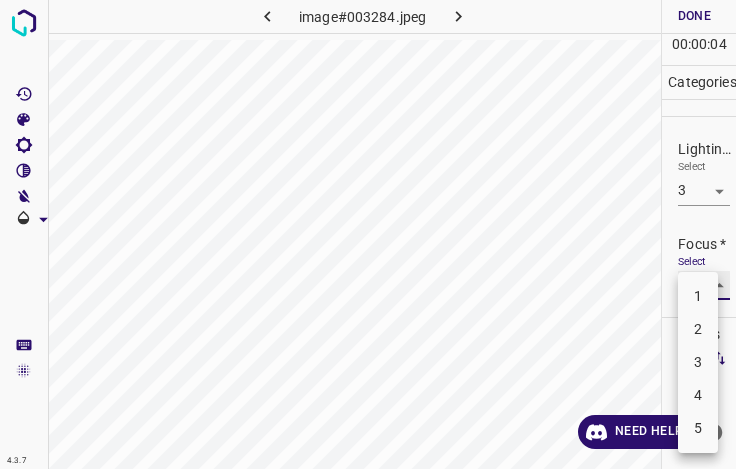 type on "3" 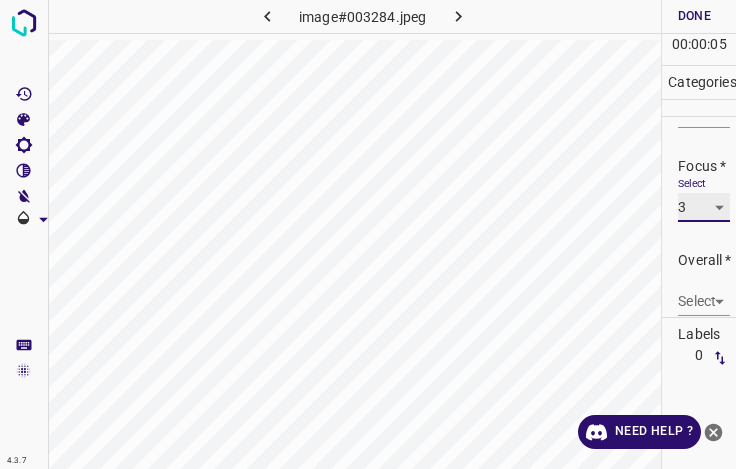 scroll, scrollTop: 98, scrollLeft: 0, axis: vertical 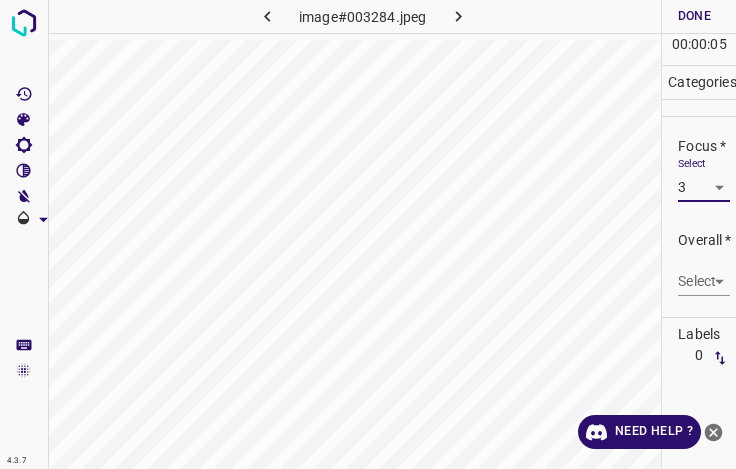 click on "4.3.7 image#003284.jpeg Done Skip 0 00   : 00   : 05   Categories Lighting *  Select 3 3 Focus *  Select 3 3 Overall *  Select ​ Labels   0 Categories 1 Lighting 2 Focus 3 Overall Tools Space Change between modes (Draw & Edit) I Auto labeling R Restore zoom M Zoom in N Zoom out Delete Delete selecte label Filters Z Restore filters X Saturation filter C Brightness filter V Contrast filter B Gray scale filter General O Download Need Help ? - Text - Hide - Delete" at bounding box center (368, 234) 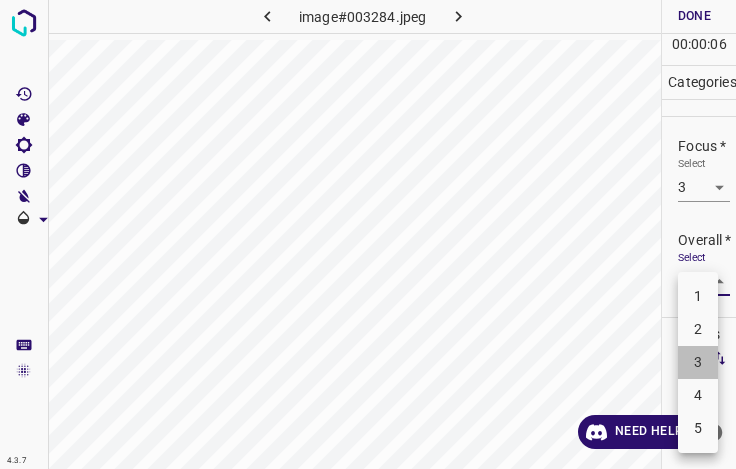 click on "3" at bounding box center [698, 362] 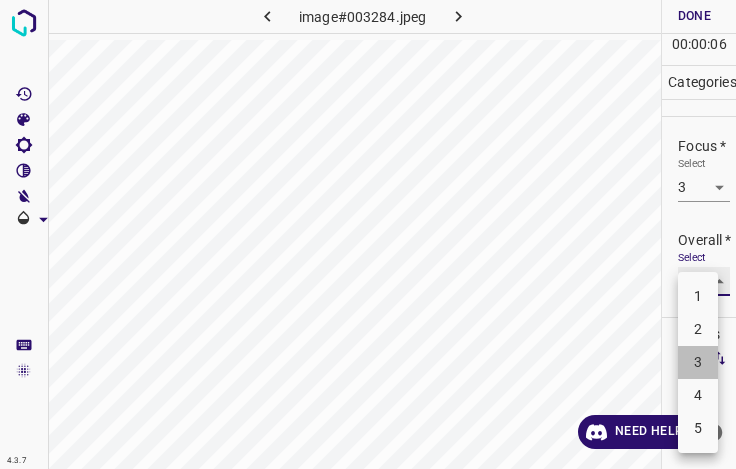 type on "3" 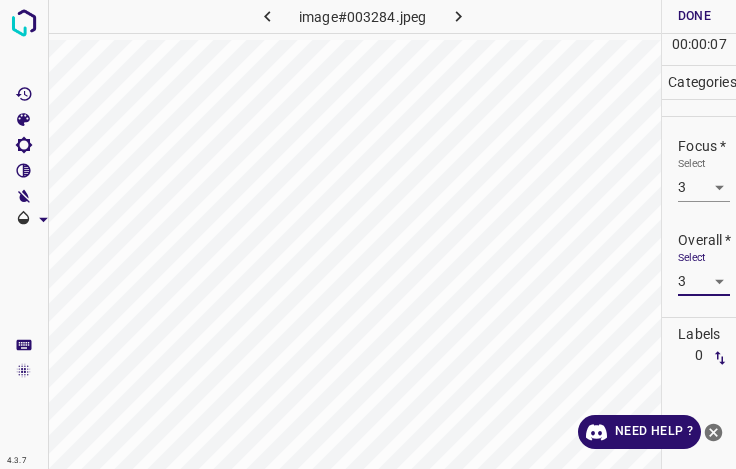 click on "Done" at bounding box center (694, 16) 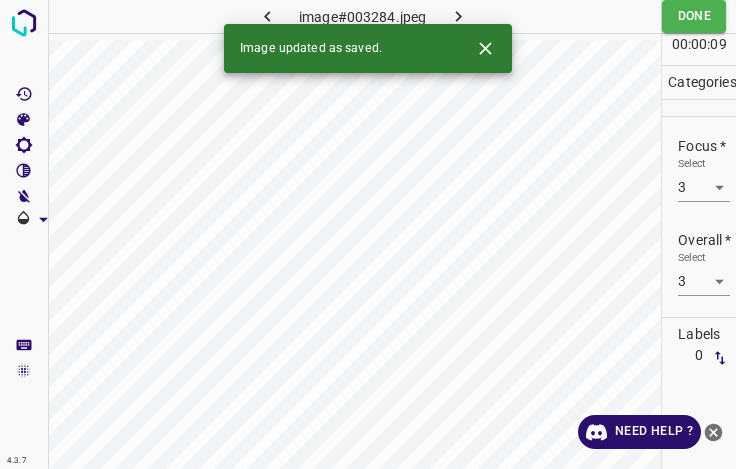 click 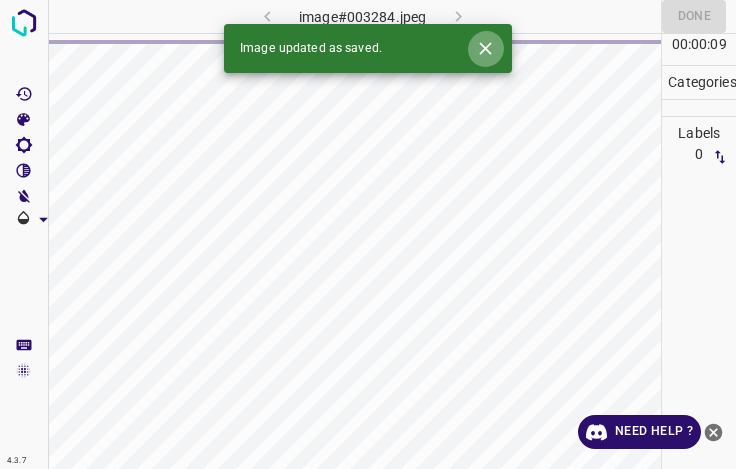click 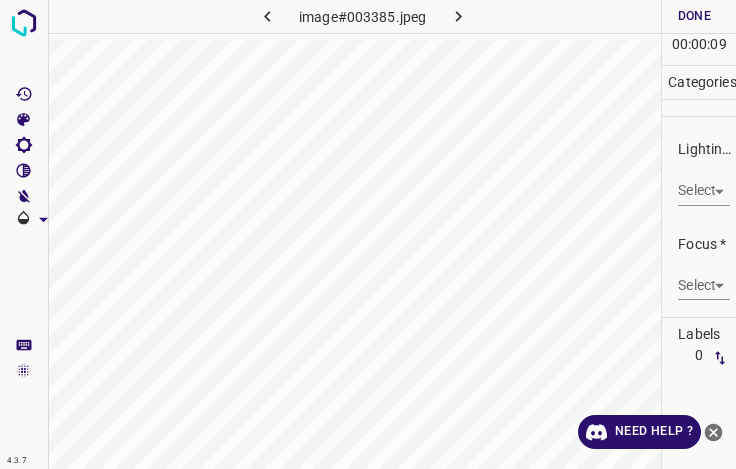 click on "4.3.7 image#003385.jpeg Done Skip 0 00   : 00   : 09   Categories Lighting *  Select ​ Focus *  Select ​ Overall *  Select ​ Labels   0 Categories 1 Lighting 2 Focus 3 Overall Tools Space Change between modes (Draw & Edit) I Auto labeling R Restore zoom M Zoom in N Zoom out Delete Delete selecte label Filters Z Restore filters X Saturation filter C Brightness filter V Contrast filter B Gray scale filter General O Download Need Help ? - Text - Hide - Delete" at bounding box center [368, 234] 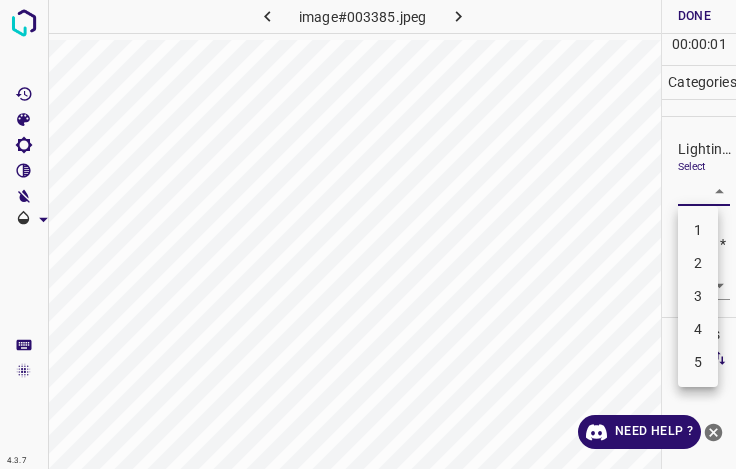 click on "3" at bounding box center (698, 296) 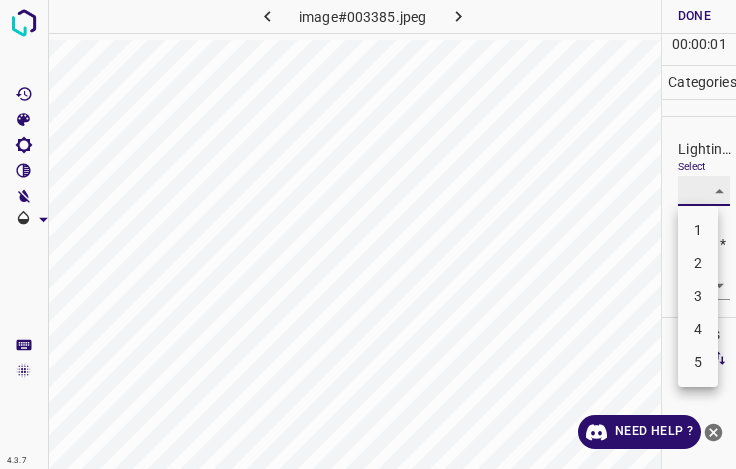 type on "3" 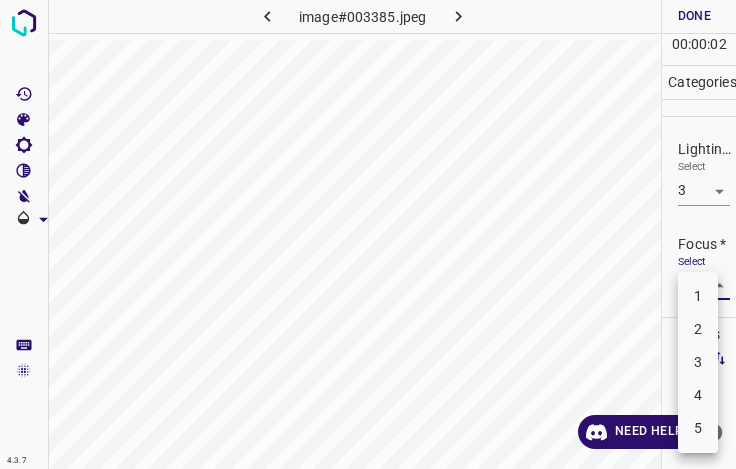 click on "4.3.7 image#003385.jpeg Done Skip 0 00   : 00   : 02   Categories Lighting *  Select 3 3 Focus *  Select ​ Overall *  Select ​ Labels   0 Categories 1 Lighting 2 Focus 3 Overall Tools Space Change between modes (Draw & Edit) I Auto labeling R Restore zoom M Zoom in N Zoom out Delete Delete selecte label Filters Z Restore filters X Saturation filter C Brightness filter V Contrast filter B Gray scale filter General O Download Need Help ? - Text - Hide - Delete 1 2 3 4 5" at bounding box center [368, 234] 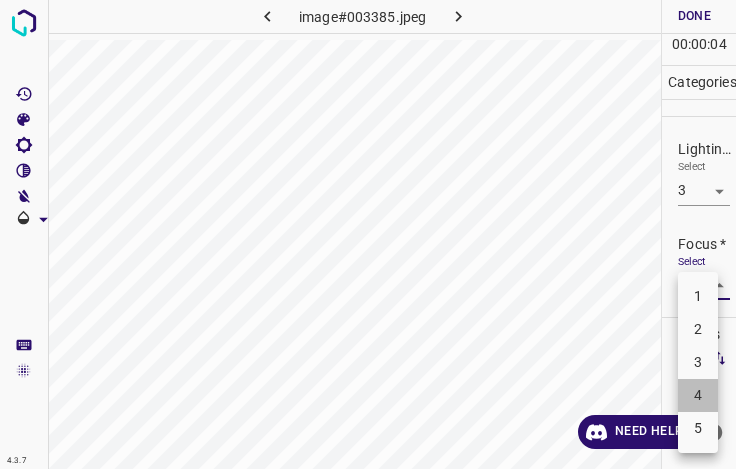 click on "4" at bounding box center [698, 395] 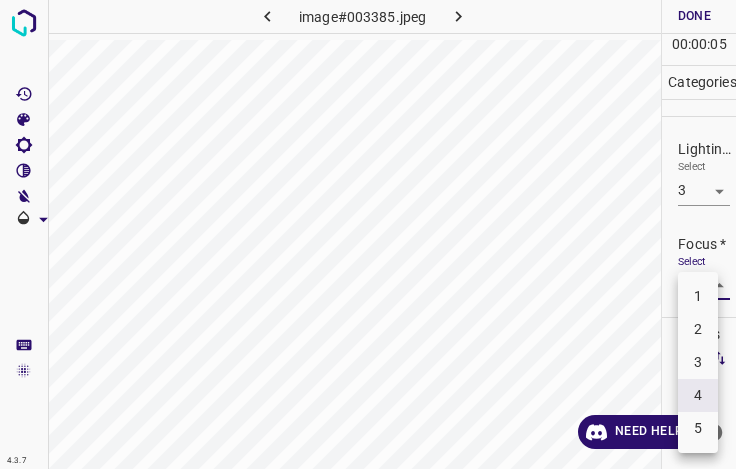 click on "4.3.7 image#003385.jpeg Done Skip 0 00   : 00   : 05   Categories Lighting *  Select 3 3 Focus *  Select 4 4 Overall *  Select ​ Labels   0 Categories 1 Lighting 2 Focus 3 Overall Tools Space Change between modes (Draw & Edit) I Auto labeling R Restore zoom M Zoom in N Zoom out Delete Delete selecte label Filters Z Restore filters X Saturation filter C Brightness filter V Contrast filter B Gray scale filter General O Download Need Help ? - Text - Hide - Delete 1 2 3 4 5" at bounding box center [368, 234] 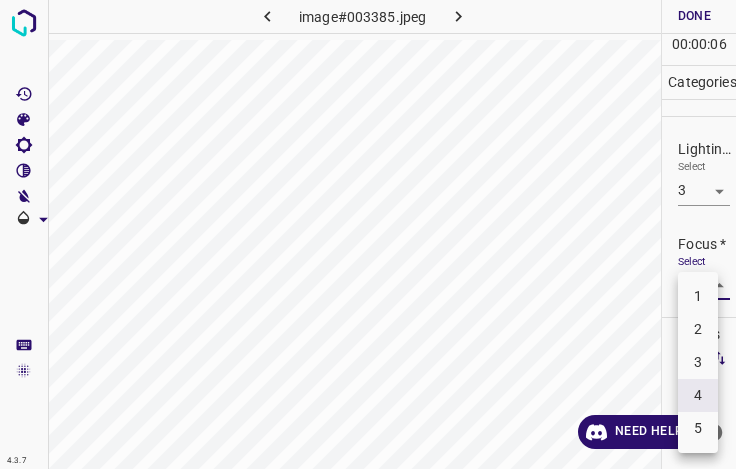 click on "3" at bounding box center [698, 362] 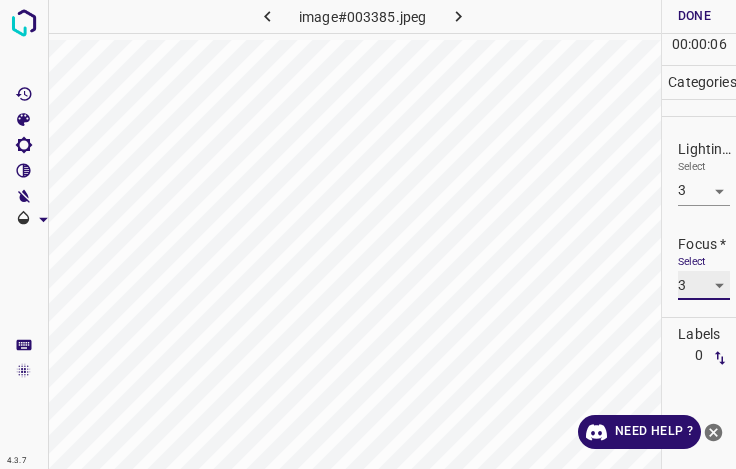 type on "3" 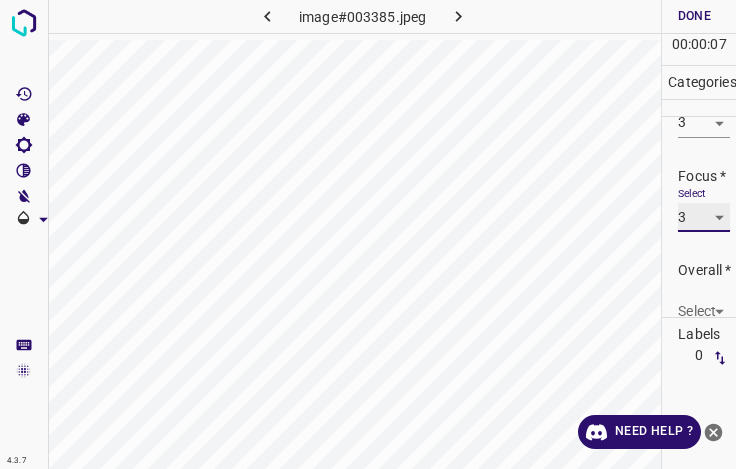 scroll, scrollTop: 98, scrollLeft: 0, axis: vertical 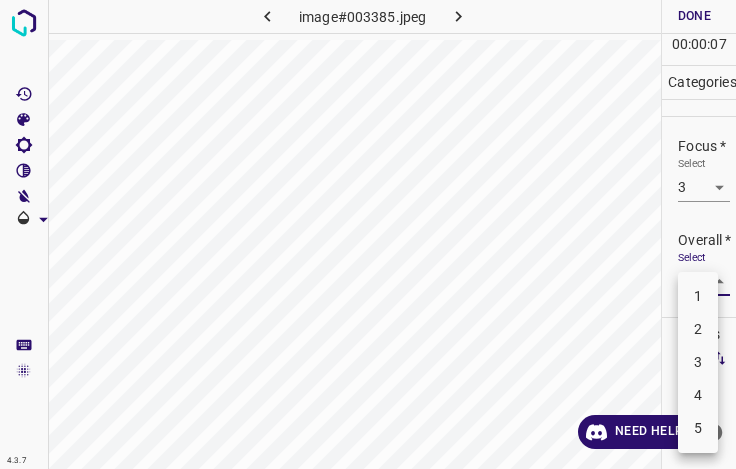 click on "4.3.7 image#003385.jpeg Done Skip 0 00   : 00   : 07   Categories Lighting *  Select 3 3 Focus *  Select 3 3 Overall *  Select ​ Labels   0 Categories 1 Lighting 2 Focus 3 Overall Tools Space Change between modes (Draw & Edit) I Auto labeling R Restore zoom M Zoom in N Zoom out Delete Delete selecte label Filters Z Restore filters X Saturation filter C Brightness filter V Contrast filter B Gray scale filter General O Download Need Help ? - Text - Hide - Delete 1 2 3 4 5" at bounding box center [368, 234] 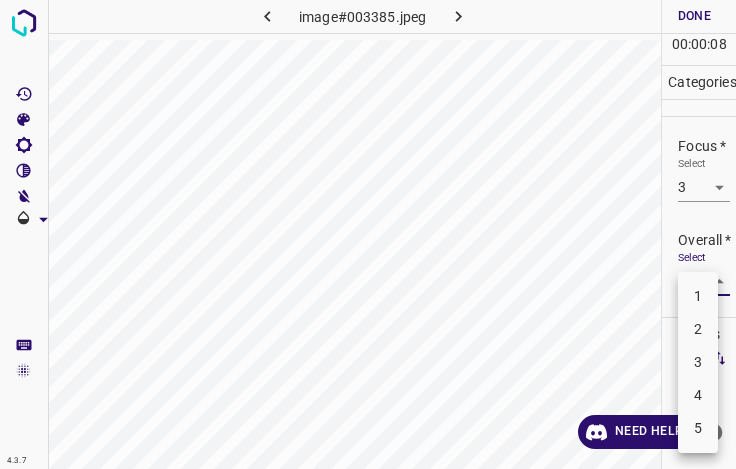 click on "3" at bounding box center (698, 362) 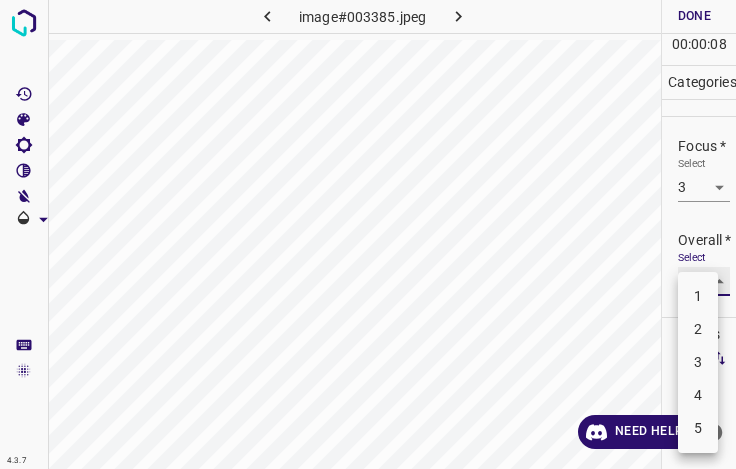 type on "3" 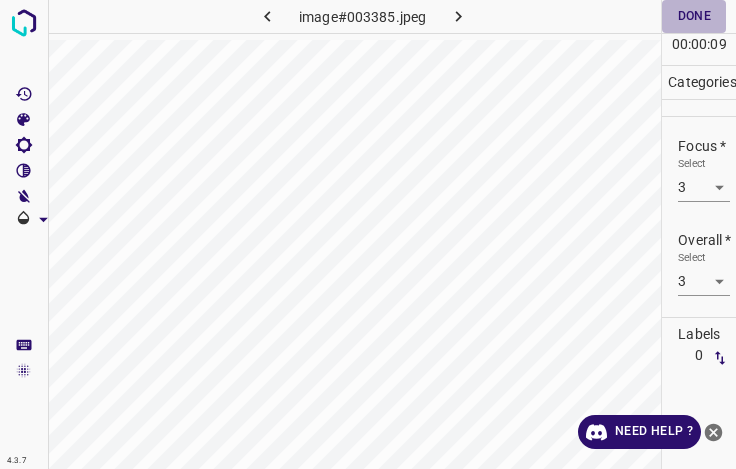 click on "Done" at bounding box center (694, 16) 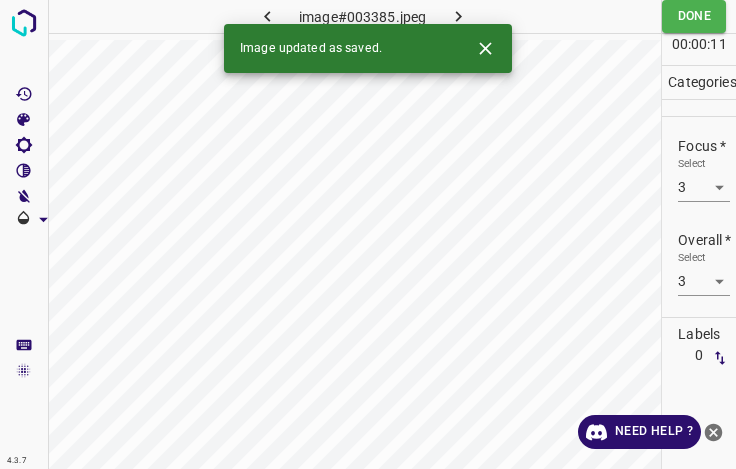click 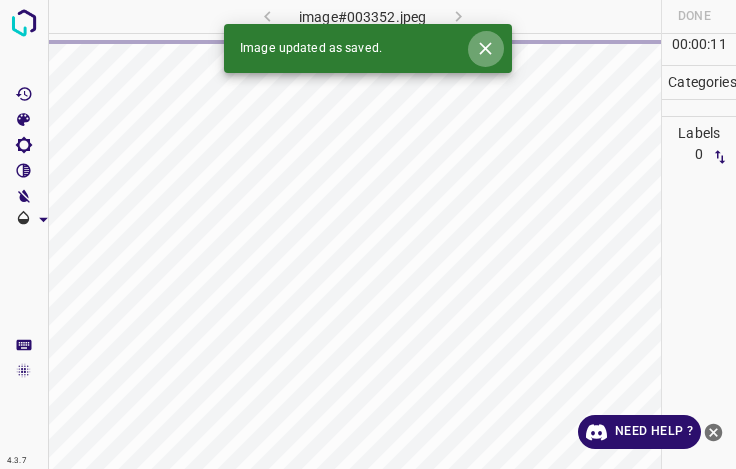 click 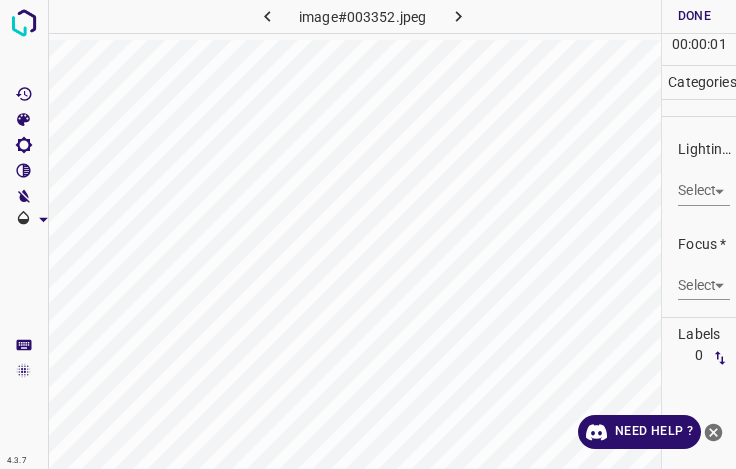 click on "4.3.7 image#003352.jpeg Done Skip 0 00   : 00   : 01   Categories Lighting *  Select ​ Focus *  Select ​ Overall *  Select ​ Labels   0 Categories 1 Lighting 2 Focus 3 Overall Tools Space Change between modes (Draw & Edit) I Auto labeling R Restore zoom M Zoom in N Zoom out Delete Delete selecte label Filters Z Restore filters X Saturation filter C Brightness filter V Contrast filter B Gray scale filter General O Download Need Help ? - Text - Hide - Delete" at bounding box center [368, 234] 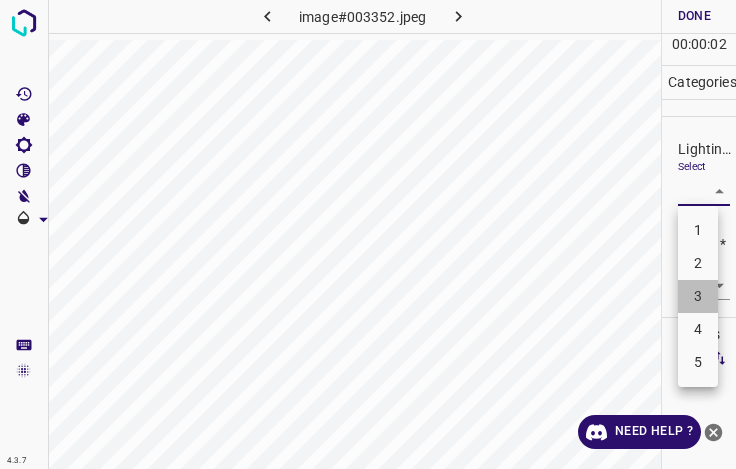 click on "3" at bounding box center [698, 296] 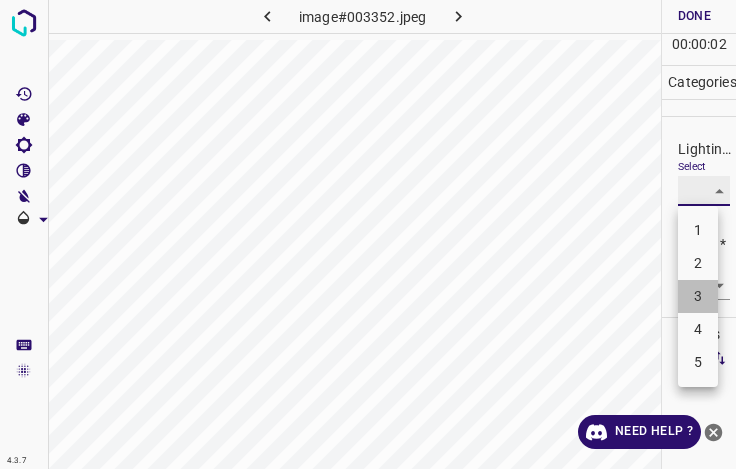 type on "3" 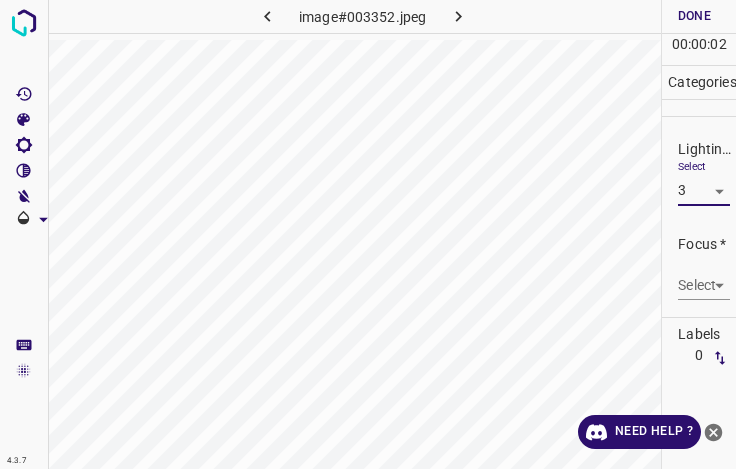 click on "4.3.7 image#003352.jpeg Done Skip 0 00   : 00   : 02   Categories Lighting *  Select 3 3 Focus *  Select ​ Overall *  Select ​ Labels   0 Categories 1 Lighting 2 Focus 3 Overall Tools Space Change between modes (Draw & Edit) I Auto labeling R Restore zoom M Zoom in N Zoom out Delete Delete selecte label Filters Z Restore filters X Saturation filter C Brightness filter V Contrast filter B Gray scale filter General O Download Need Help ? - Text - Hide - Delete" at bounding box center (368, 234) 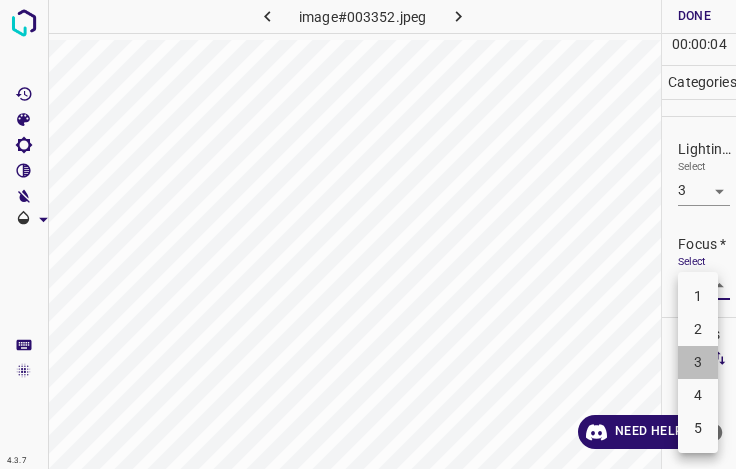 click on "3" at bounding box center (698, 362) 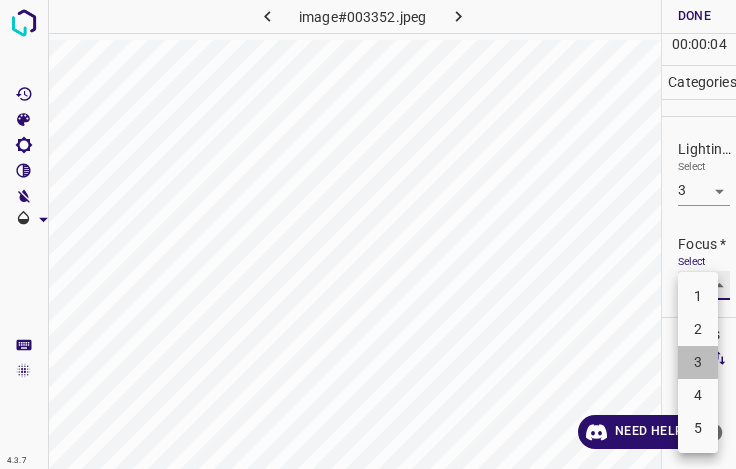 type on "3" 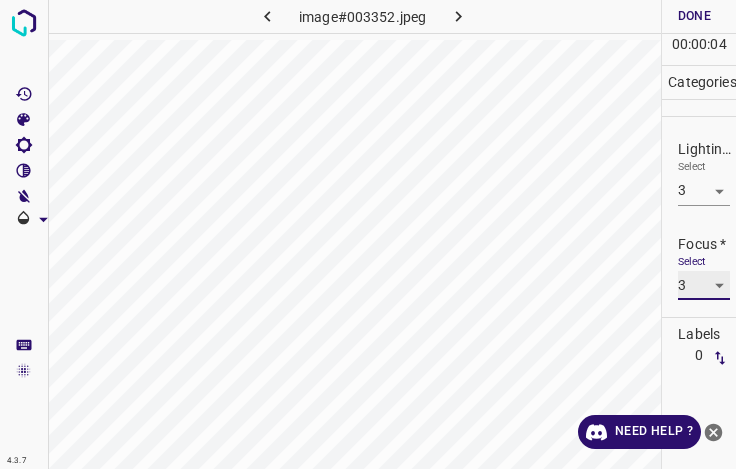 scroll, scrollTop: 98, scrollLeft: 0, axis: vertical 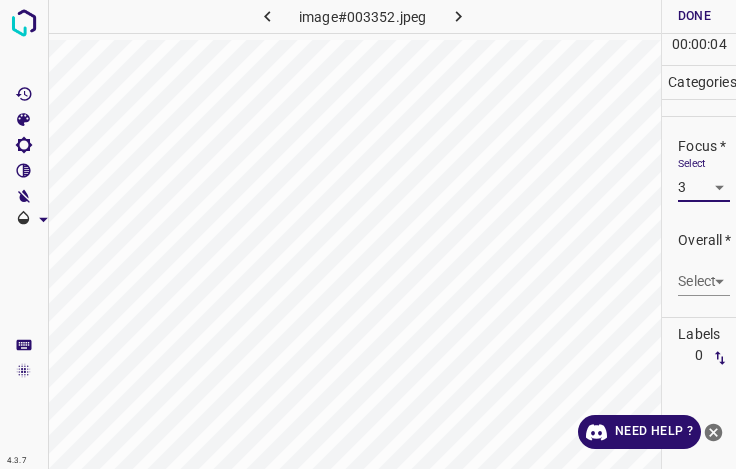 click on "4.3.7 image#003352.jpeg Done Skip 0 00   : 00   : 04   Categories Lighting *  Select 3 3 Focus *  Select 3 3 Overall *  Select ​ Labels   0 Categories 1 Lighting 2 Focus 3 Overall Tools Space Change between modes (Draw & Edit) I Auto labeling R Restore zoom M Zoom in N Zoom out Delete Delete selecte label Filters Z Restore filters X Saturation filter C Brightness filter V Contrast filter B Gray scale filter General O Download Need Help ? - Text - Hide - Delete" at bounding box center (368, 234) 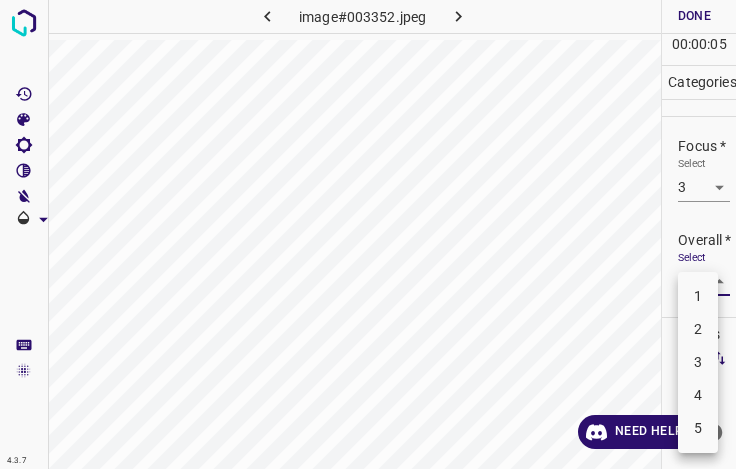 click on "3" at bounding box center (698, 362) 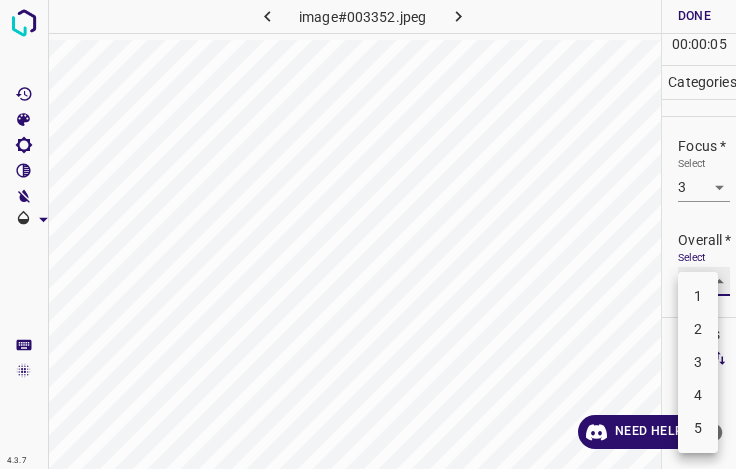 type on "3" 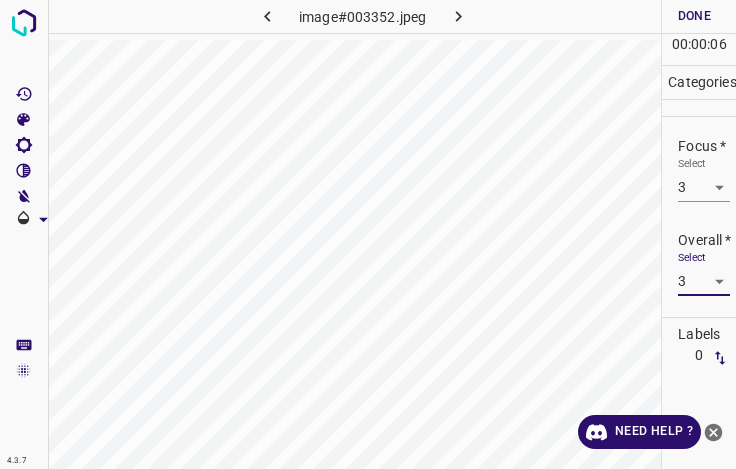click on "Done" at bounding box center (694, 16) 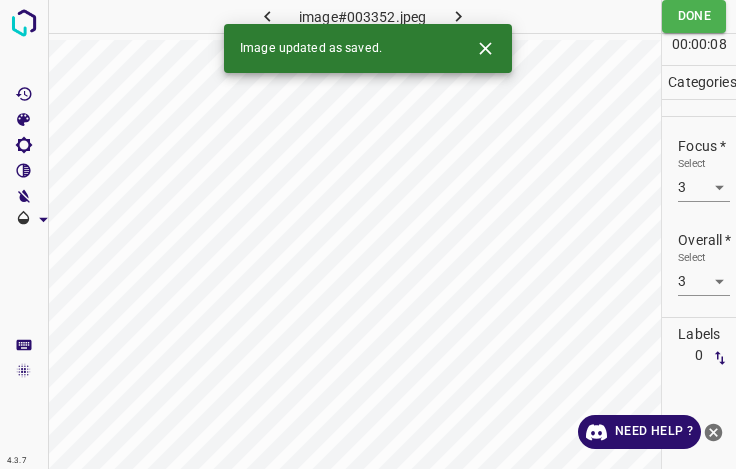 click 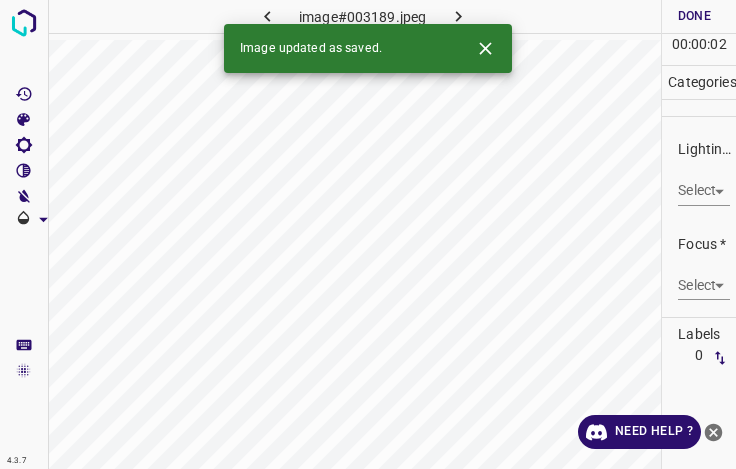 click 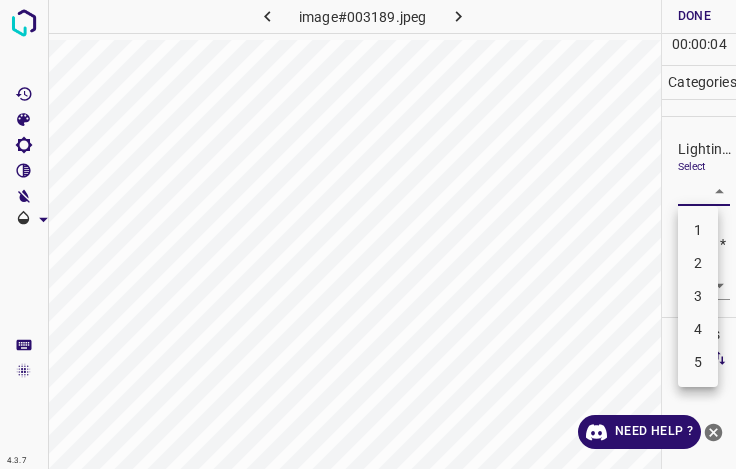 click on "4.3.7 image#003189.jpeg Done Skip 0 00   : 00   : 04   Categories Lighting *  Select ​ Focus *  Select ​ Overall *  Select ​ Labels   0 Categories 1 Lighting 2 Focus 3 Overall Tools Space Change between modes (Draw & Edit) I Auto labeling R Restore zoom M Zoom in N Zoom out Delete Delete selecte label Filters Z Restore filters X Saturation filter C Brightness filter V Contrast filter B Gray scale filter General O Download Need Help ? - Text - Hide - Delete 1 2 3 4 5" at bounding box center (368, 234) 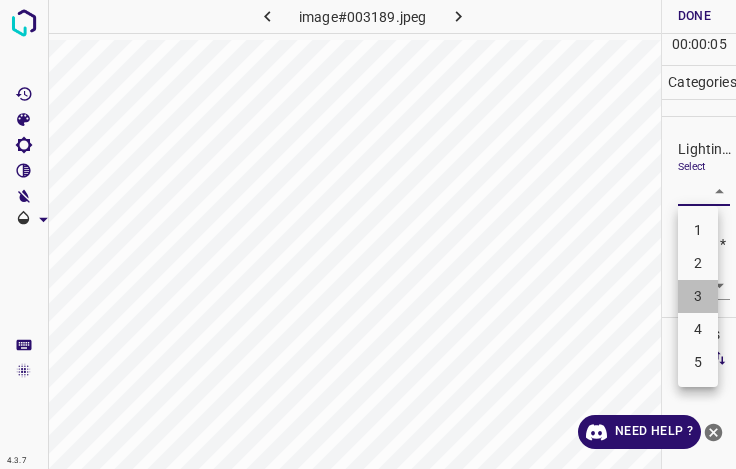 click on "3" at bounding box center (698, 296) 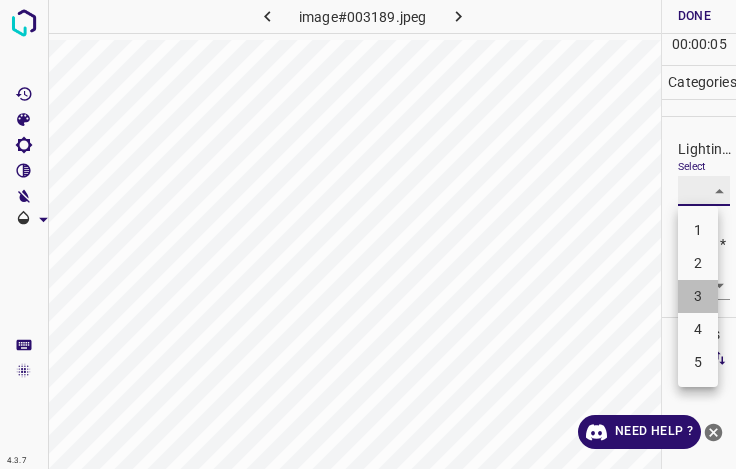 type on "3" 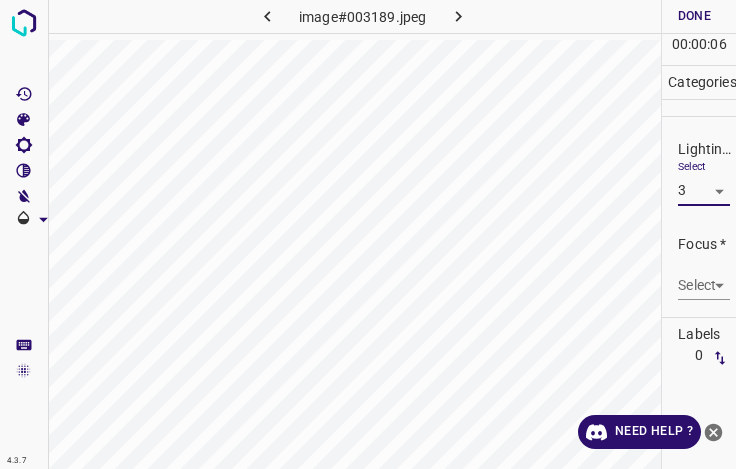 click on "4.3.7 image#003189.jpeg Done Skip 0 00   : 00   : 06   Categories Lighting *  Select 3 3 Focus *  Select ​ Overall *  Select ​ Labels   0 Categories 1 Lighting 2 Focus 3 Overall Tools Space Change between modes (Draw & Edit) I Auto labeling R Restore zoom M Zoom in N Zoom out Delete Delete selecte label Filters Z Restore filters X Saturation filter C Brightness filter V Contrast filter B Gray scale filter General O Download Need Help ? - Text - Hide - Delete" at bounding box center [368, 234] 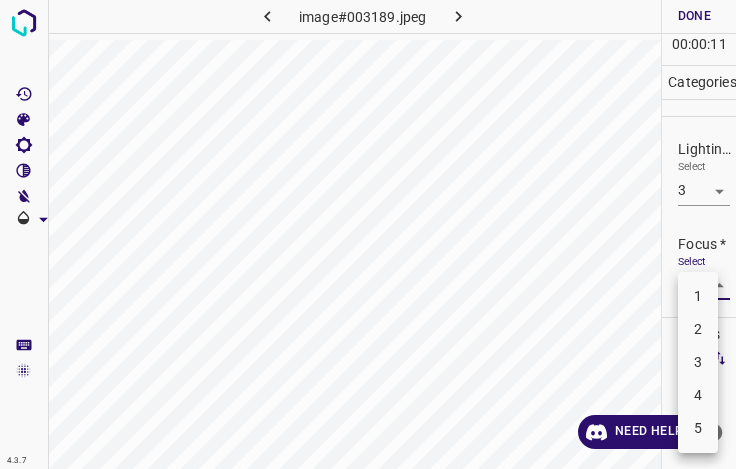 click on "2" at bounding box center [698, 329] 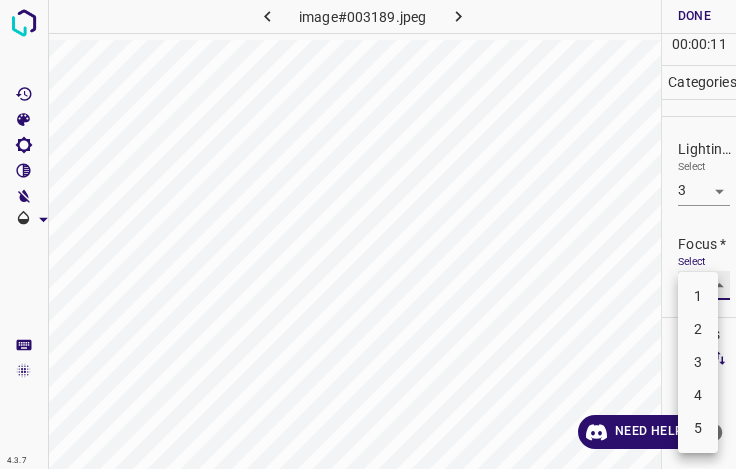 type on "2" 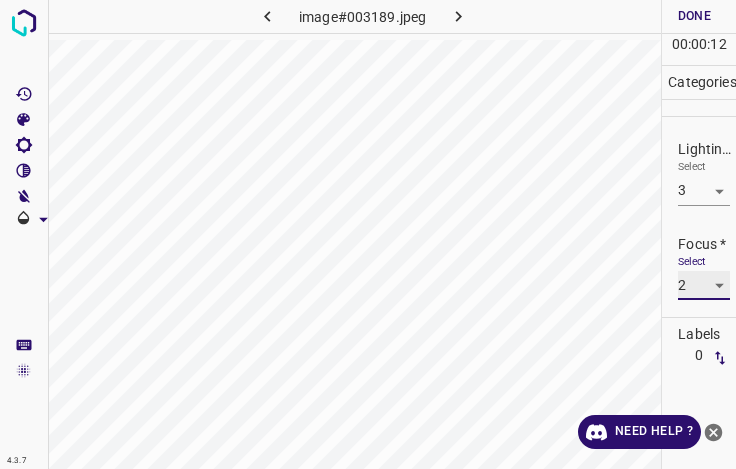 scroll, scrollTop: 98, scrollLeft: 0, axis: vertical 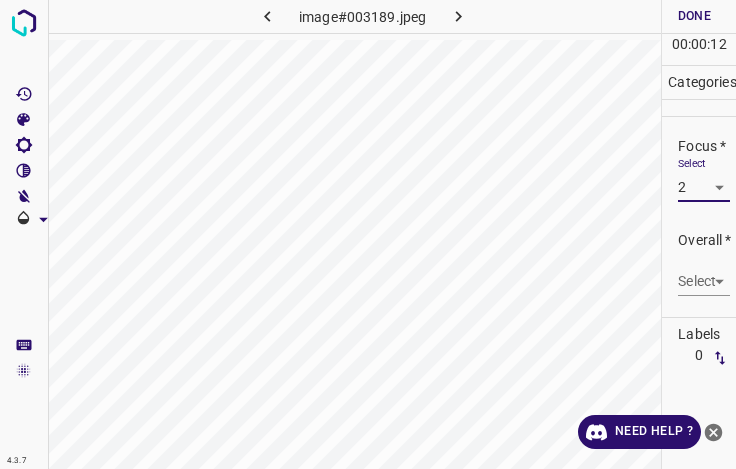 click on "4.3.7 image#003189.jpeg Done Skip 0 00   : 00   : 12   Categories Lighting *  Select 3 3 Focus *  Select 2 2 Overall *  Select ​ Labels   0 Categories 1 Lighting 2 Focus 3 Overall Tools Space Change between modes (Draw & Edit) I Auto labeling R Restore zoom M Zoom in N Zoom out Delete Delete selecte label Filters Z Restore filters X Saturation filter C Brightness filter V Contrast filter B Gray scale filter General O Download Need Help ? - Text - Hide - Delete" at bounding box center [368, 234] 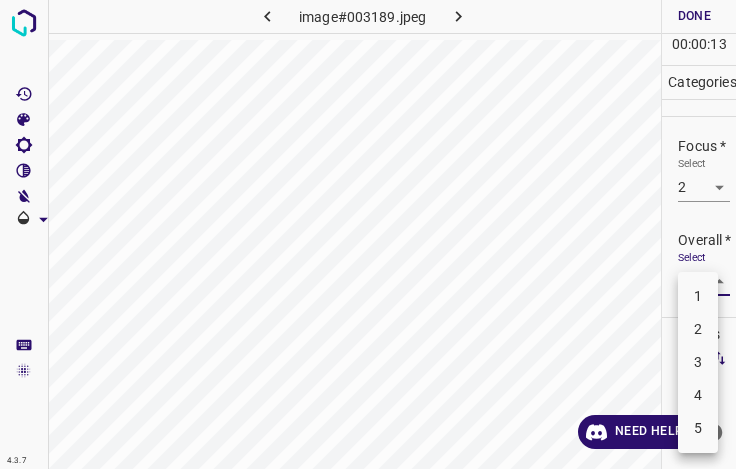 click on "2" at bounding box center [698, 329] 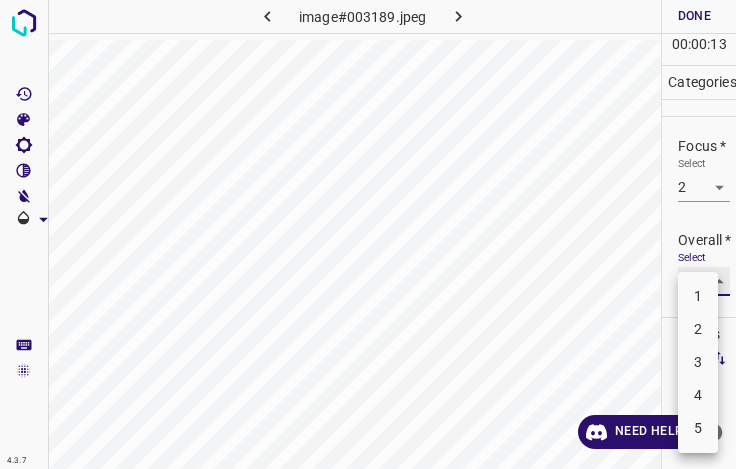 type on "2" 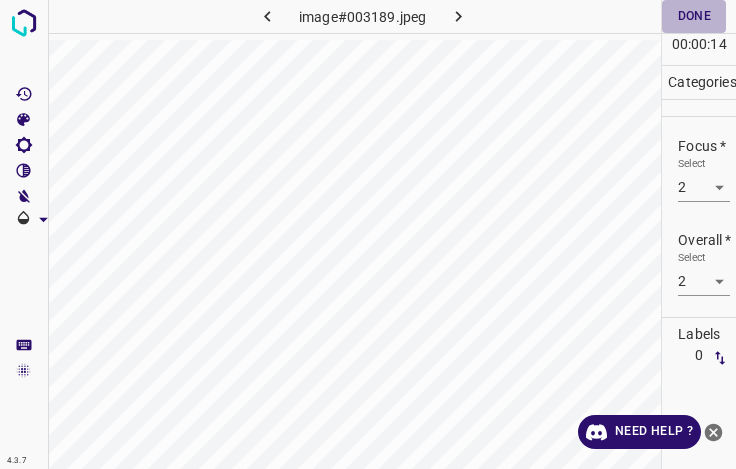 click on "Done" at bounding box center (694, 16) 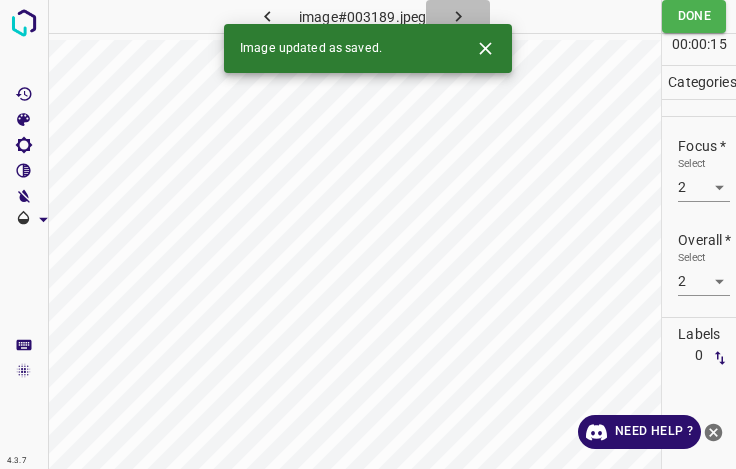 click 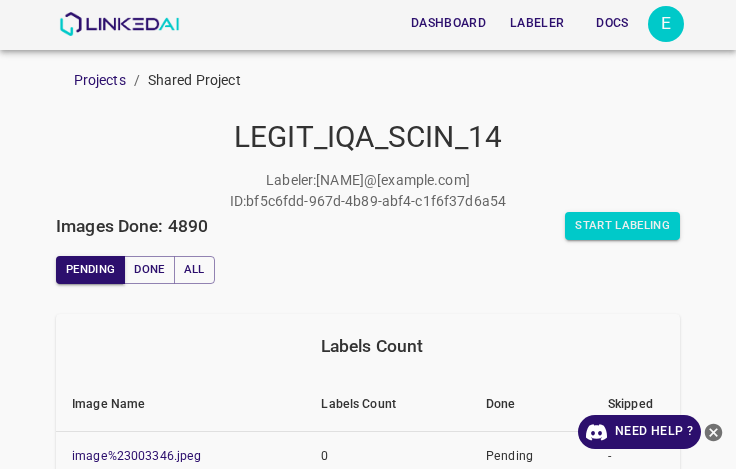 scroll, scrollTop: 0, scrollLeft: 0, axis: both 